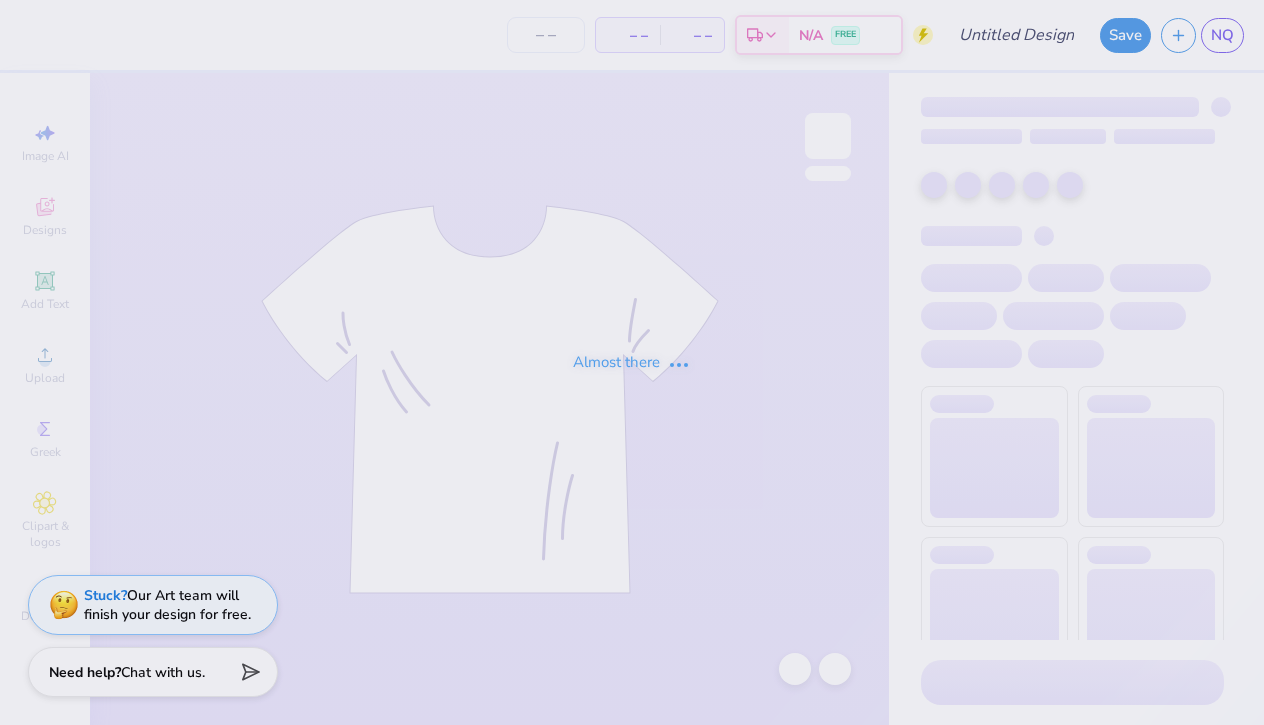 type on "GC" 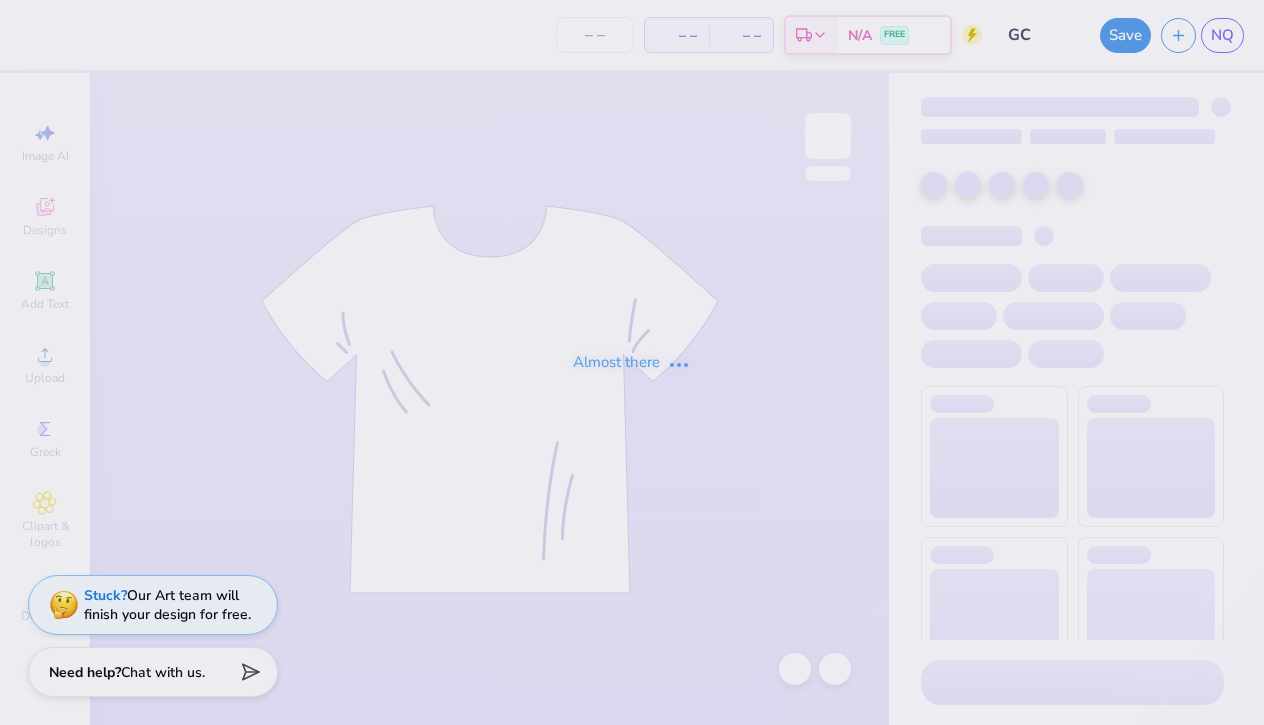 scroll, scrollTop: 0, scrollLeft: 0, axis: both 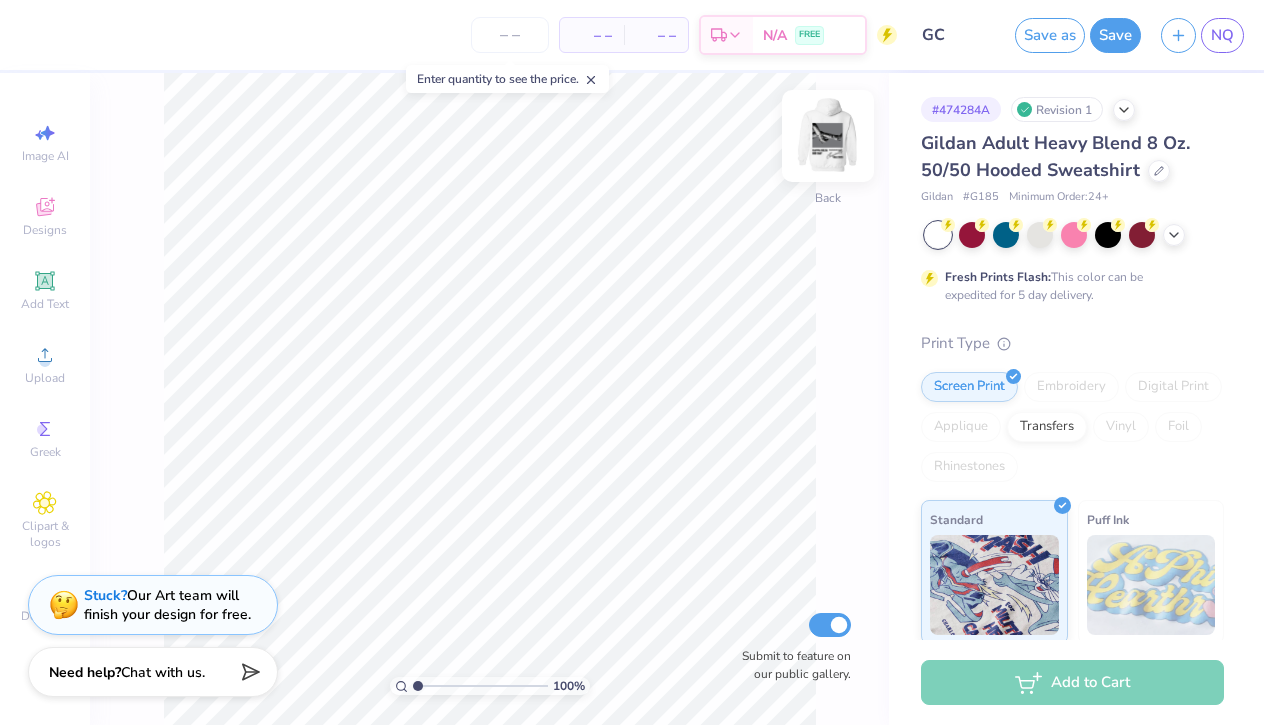 click at bounding box center (828, 136) 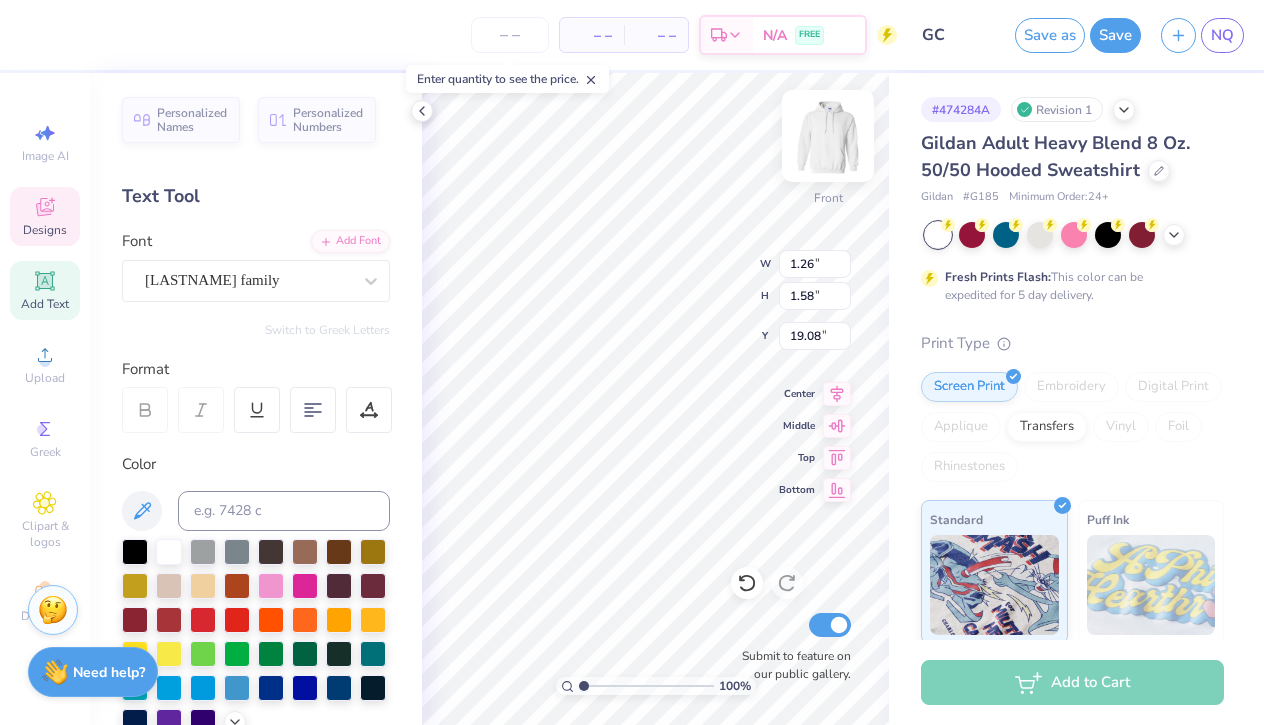 type on "1.26" 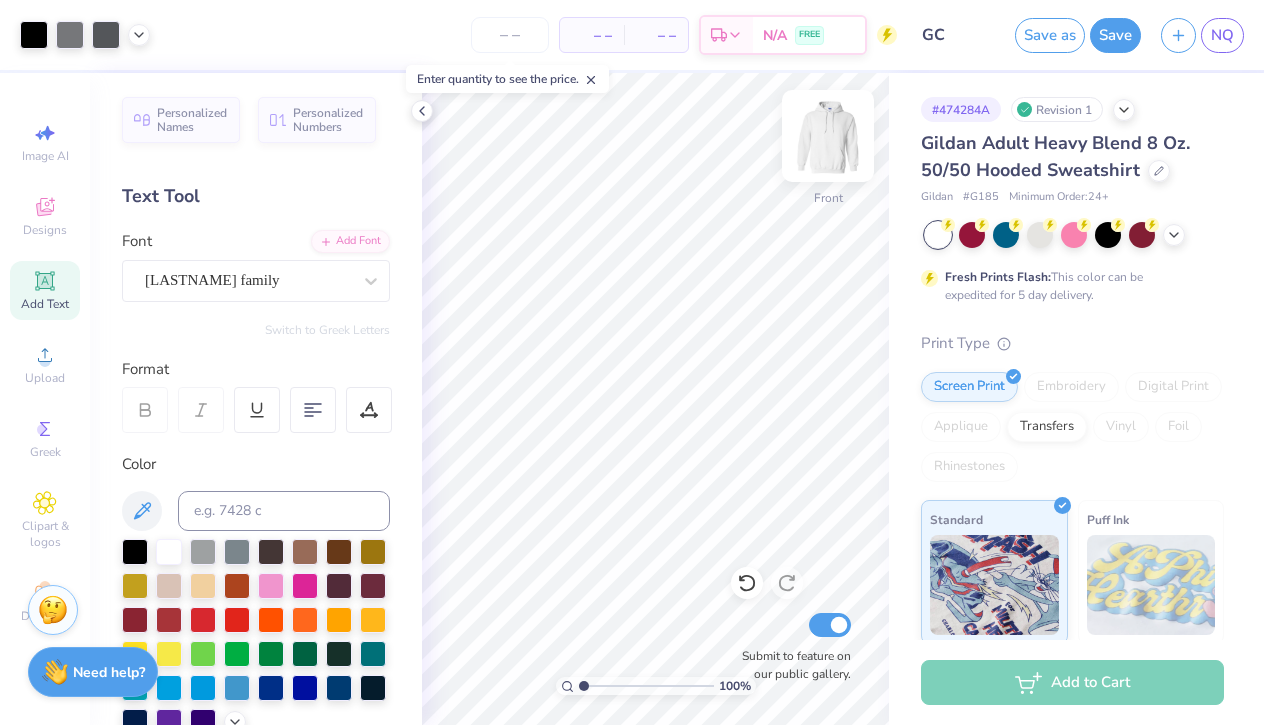 click at bounding box center (828, 136) 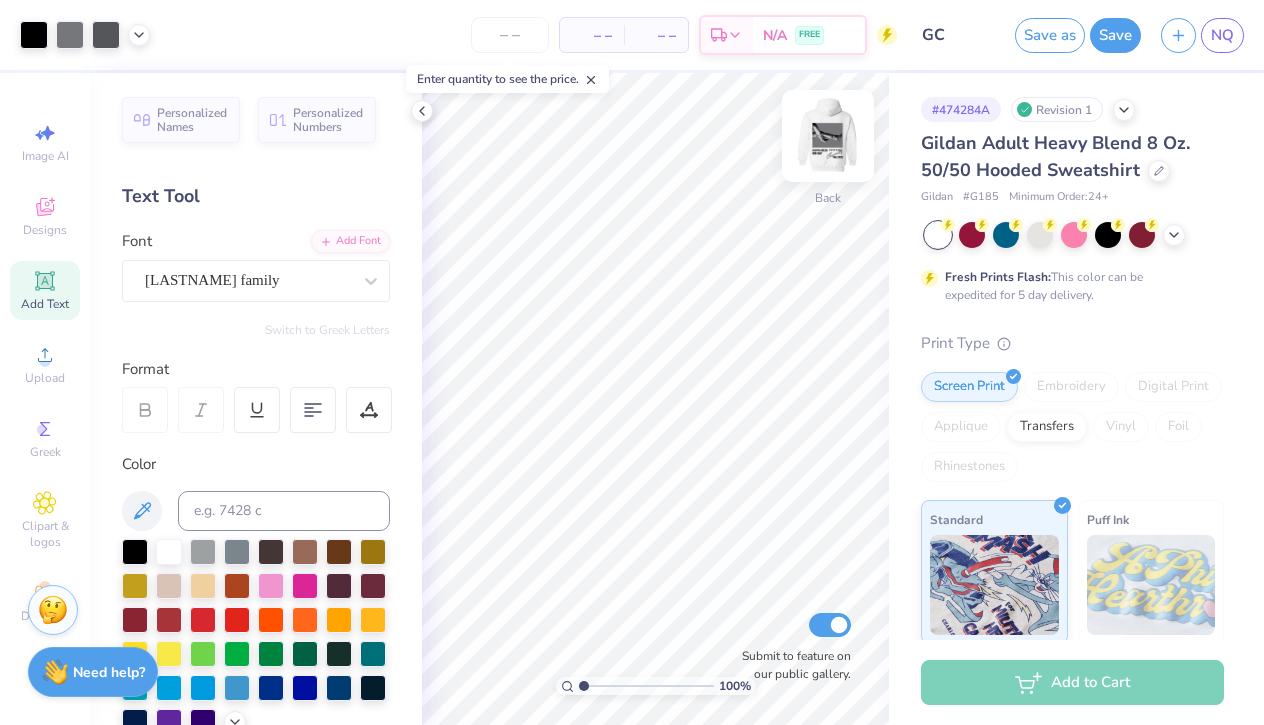 drag, startPoint x: 808, startPoint y: 141, endPoint x: 832, endPoint y: 148, distance: 25 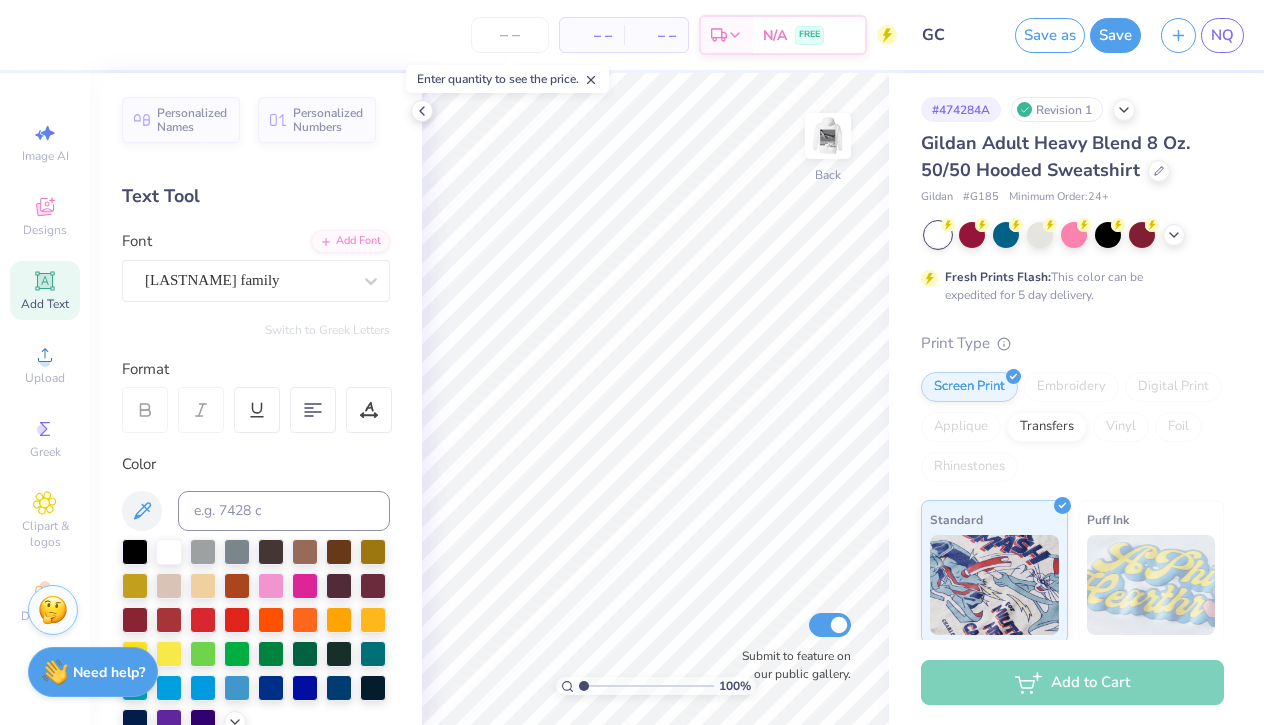 click at bounding box center [828, 136] 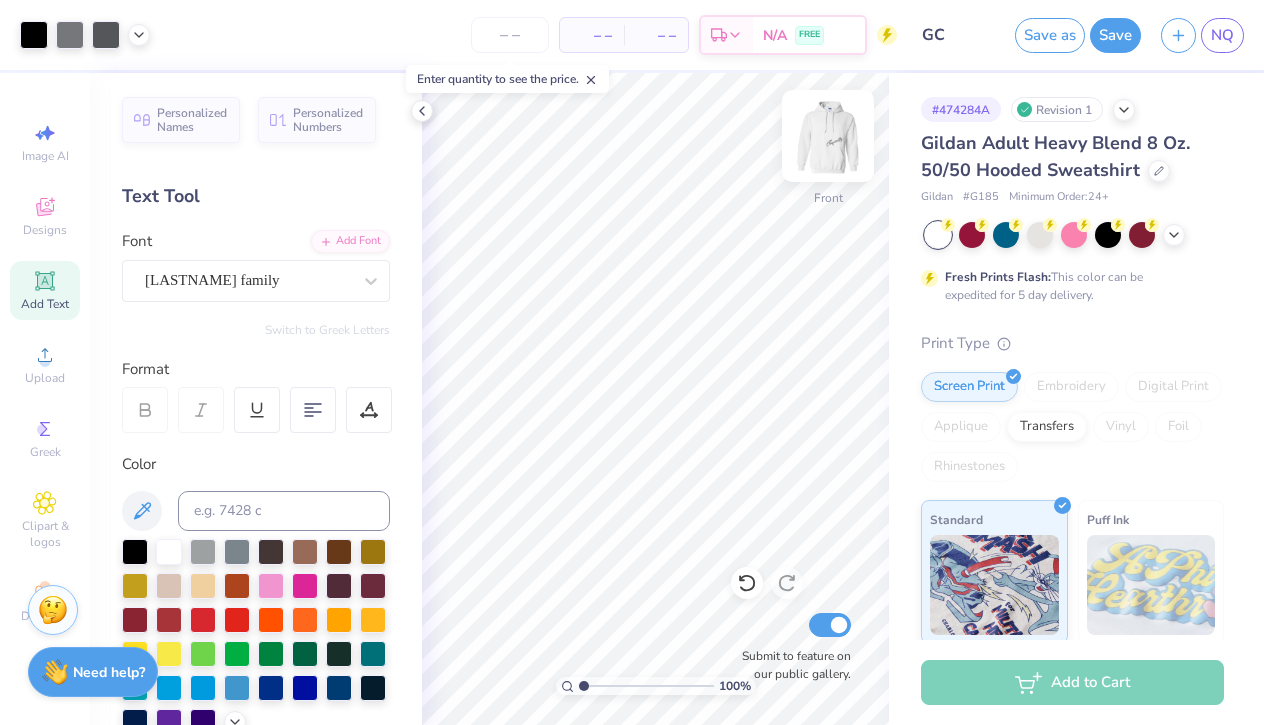click at bounding box center (828, 136) 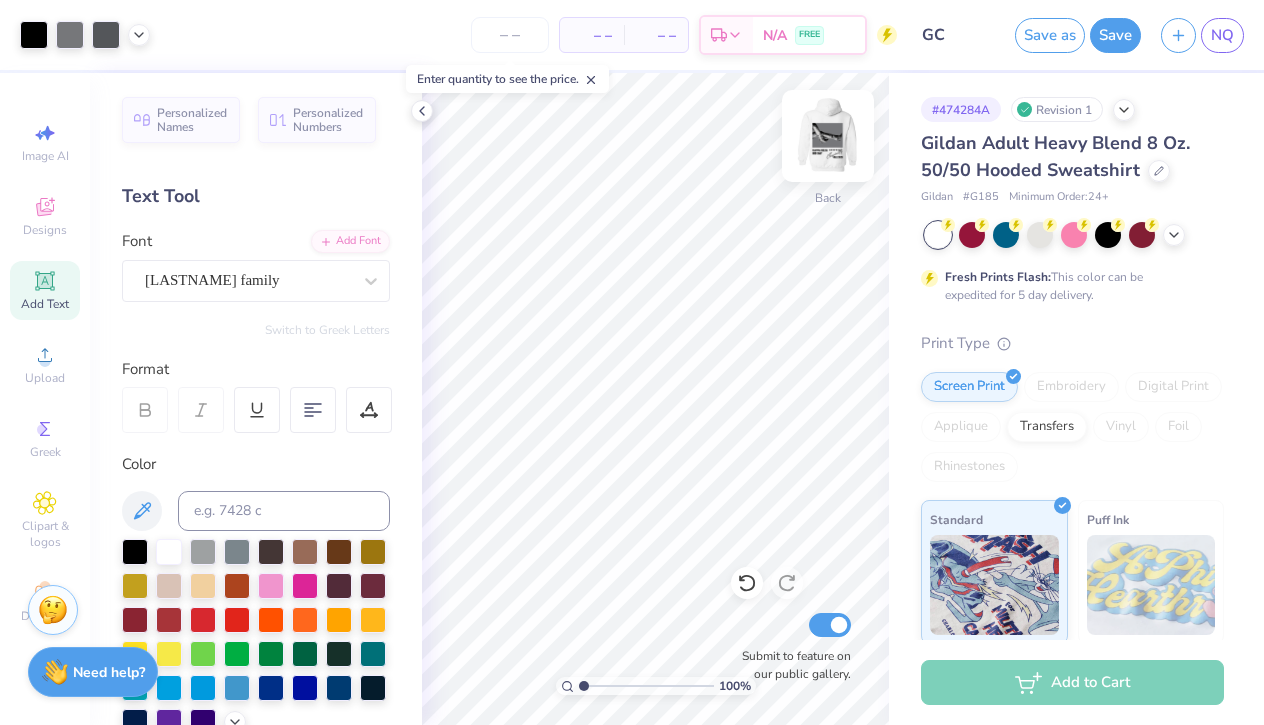 click at bounding box center [828, 136] 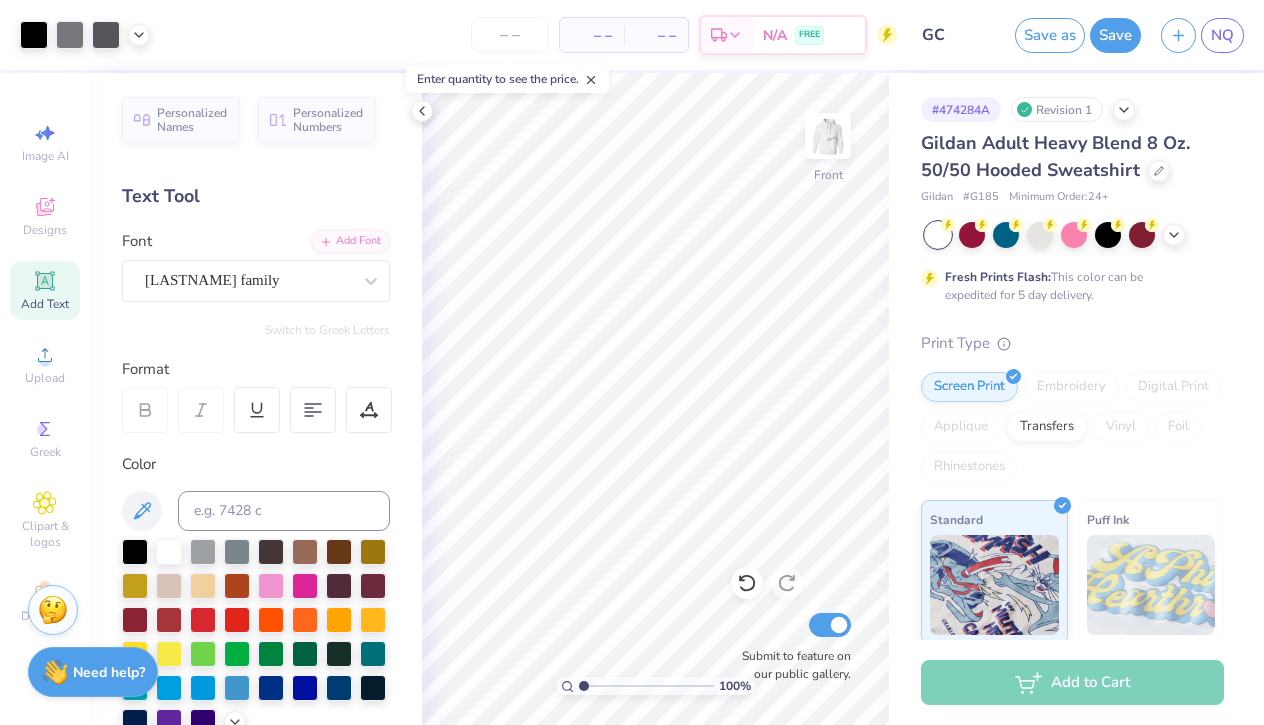 click at bounding box center [828, 136] 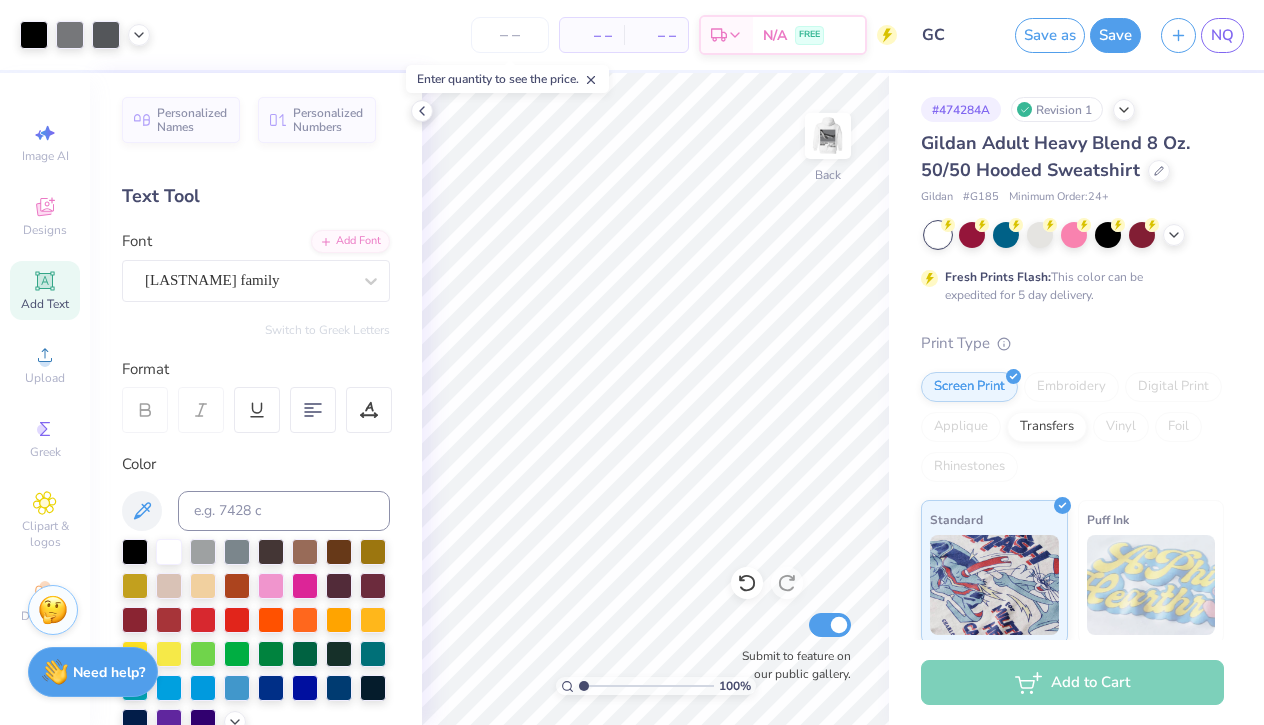 click at bounding box center (828, 136) 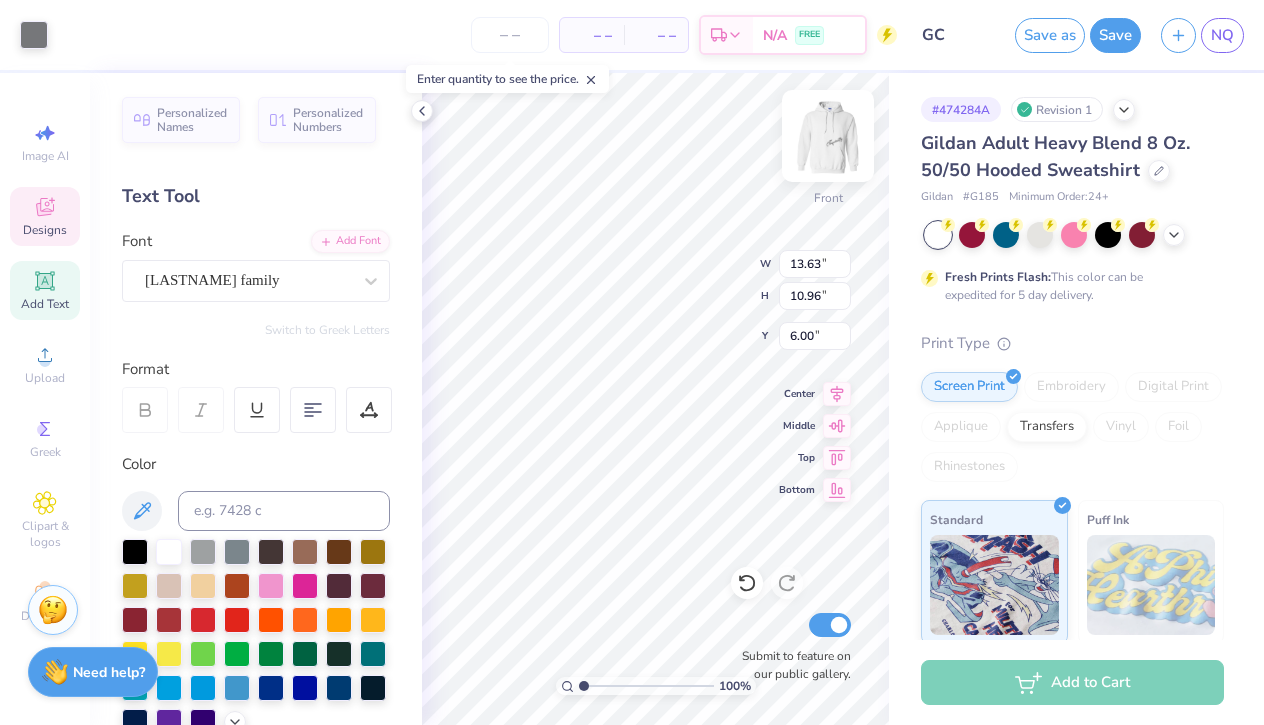 click on "Front" at bounding box center (828, 148) 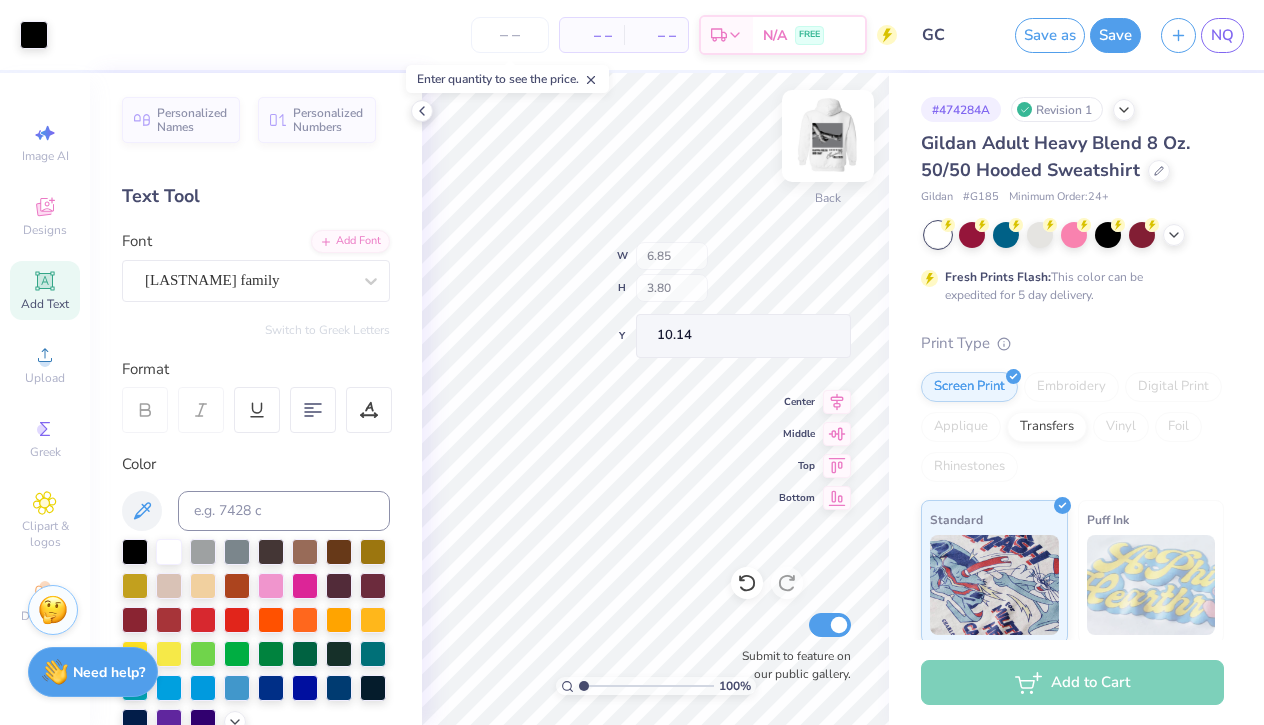 click at bounding box center (828, 136) 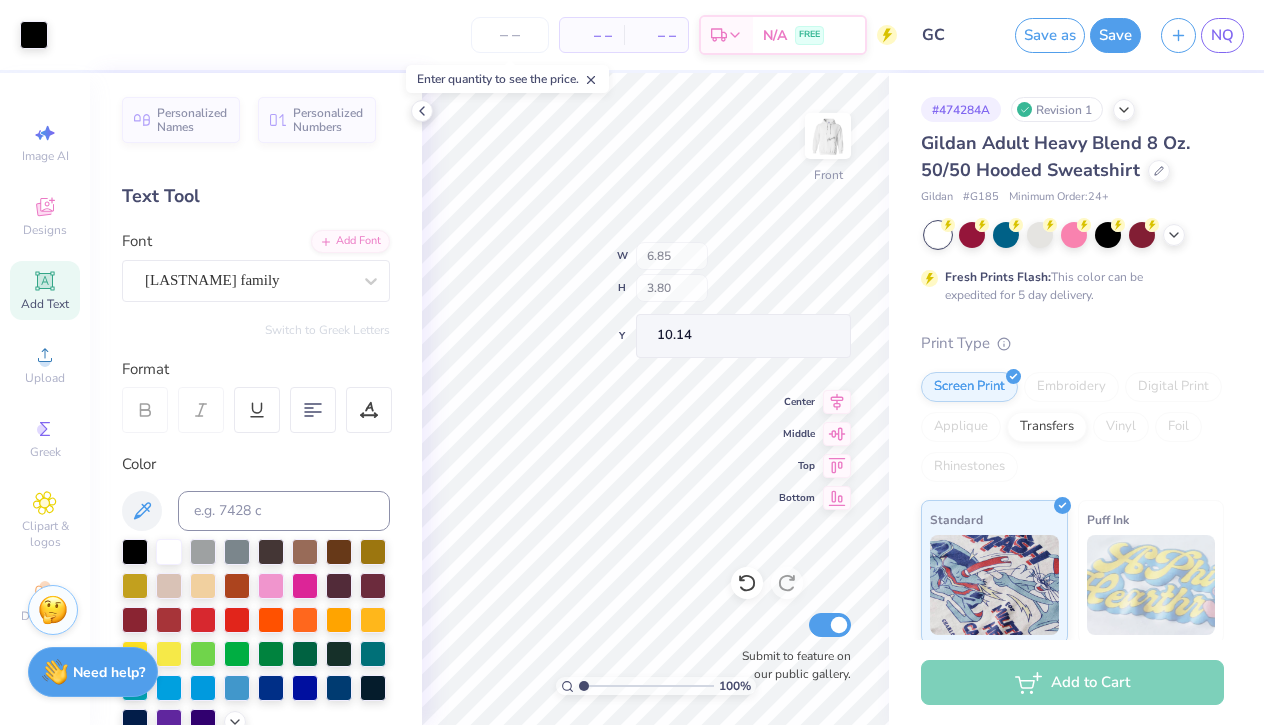 type on "13.63" 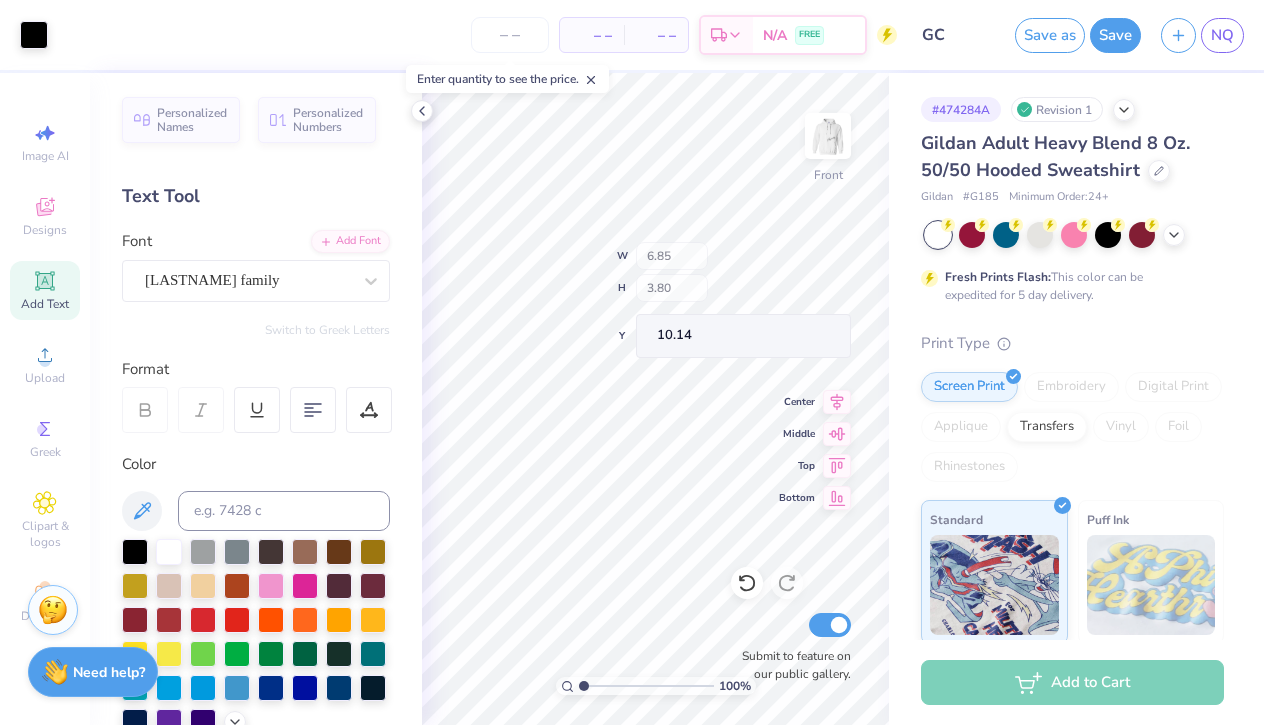 type on "10.96" 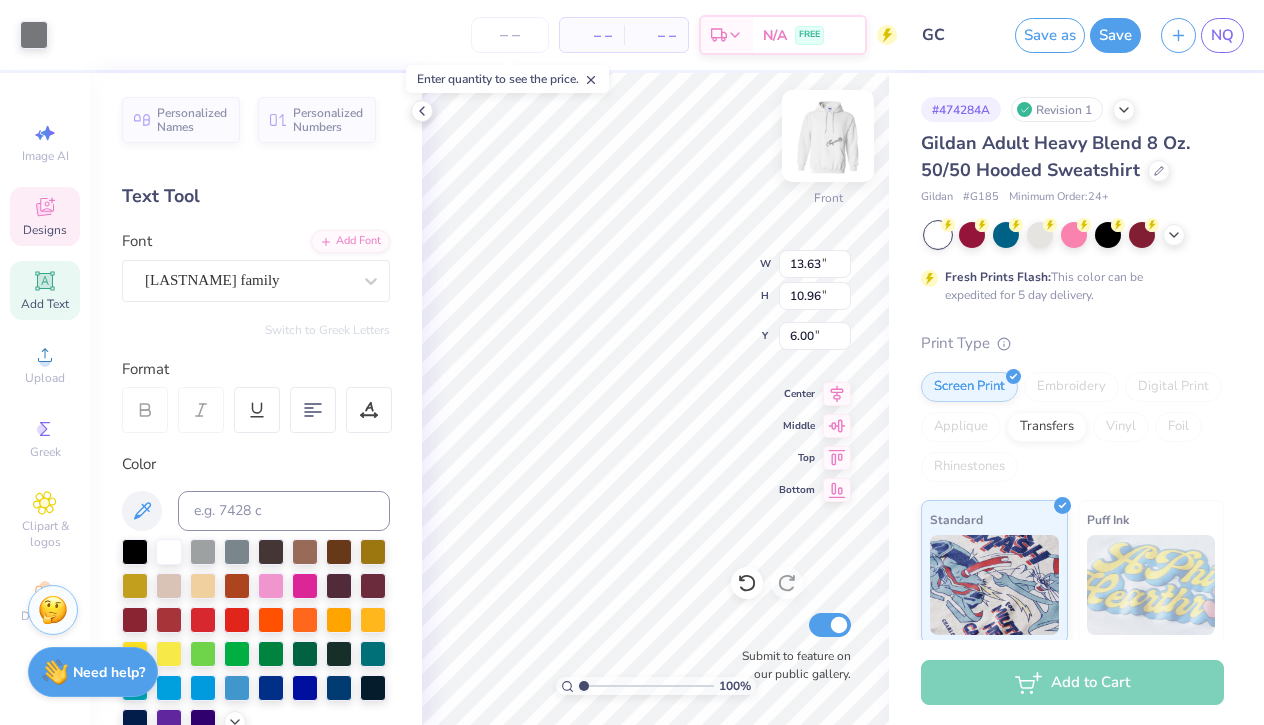 click at bounding box center (828, 136) 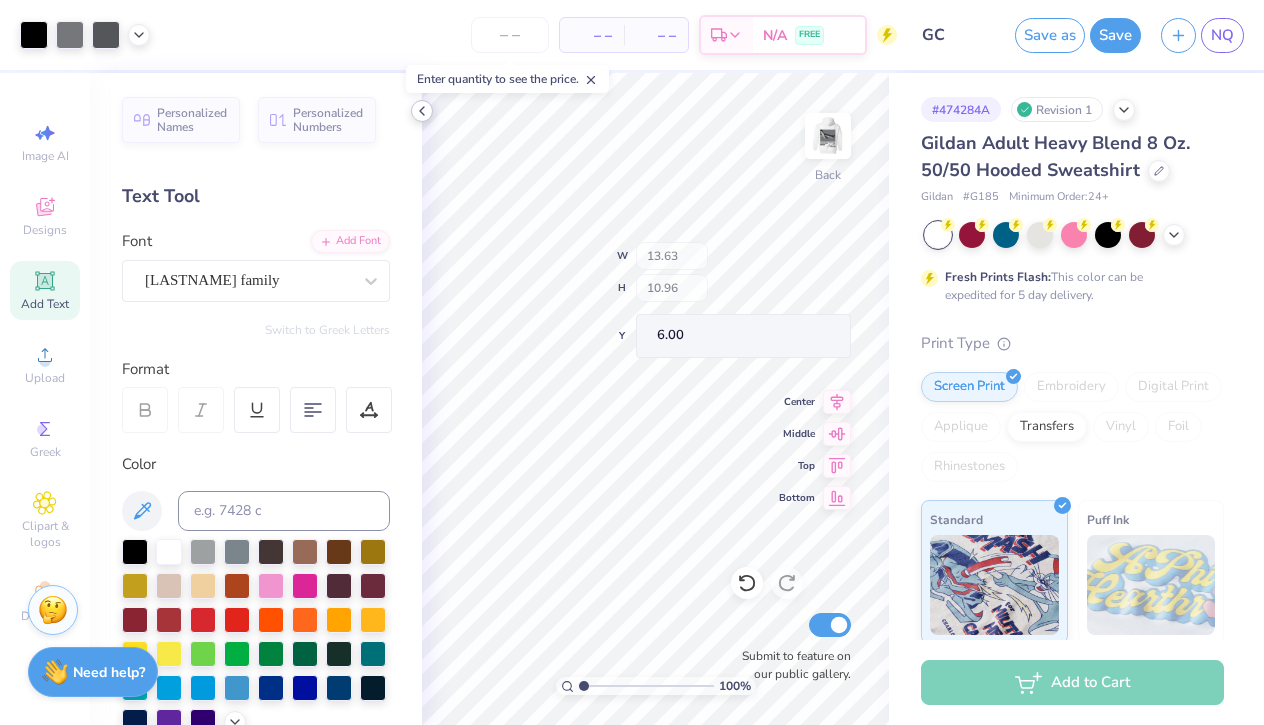 click 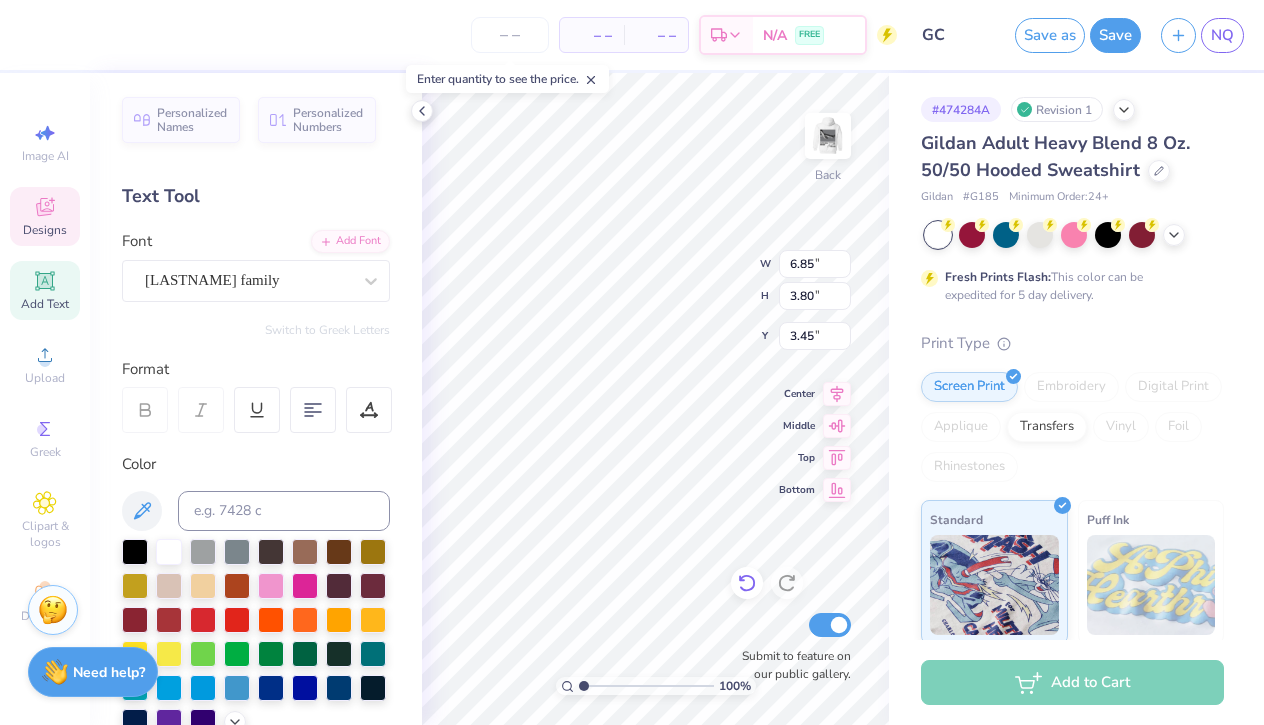 click at bounding box center [747, 583] 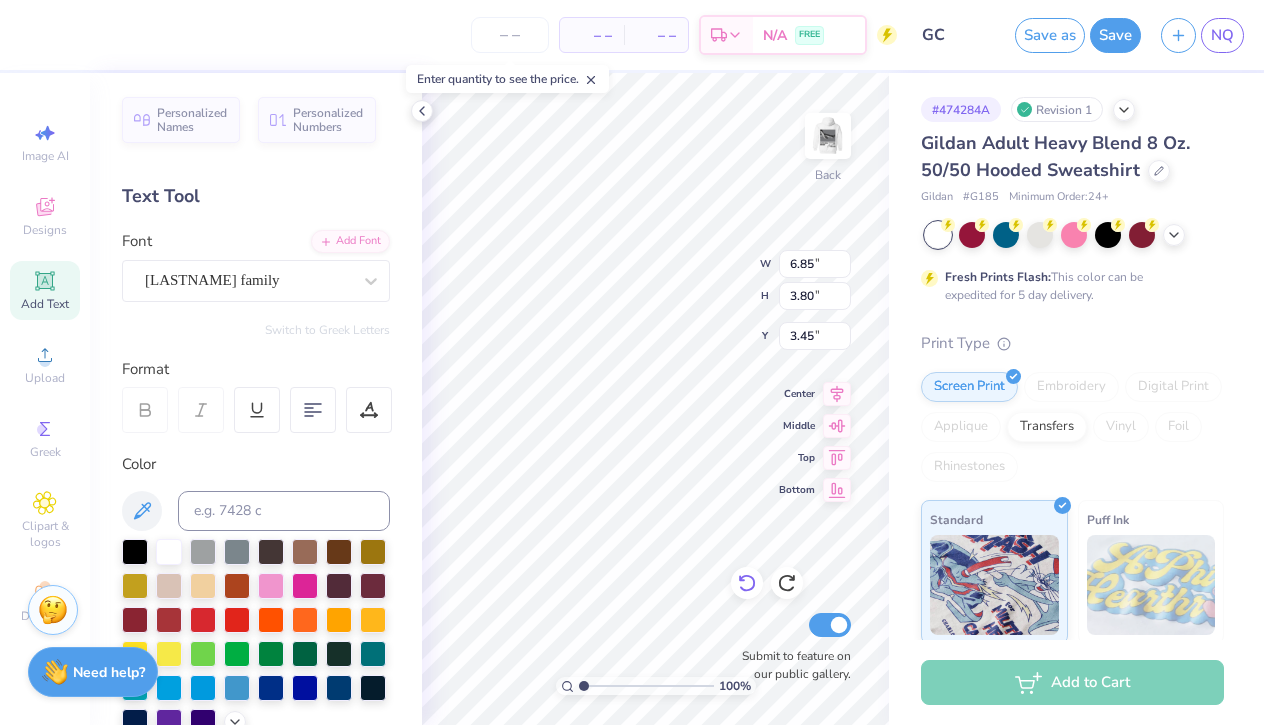 type on "10.14" 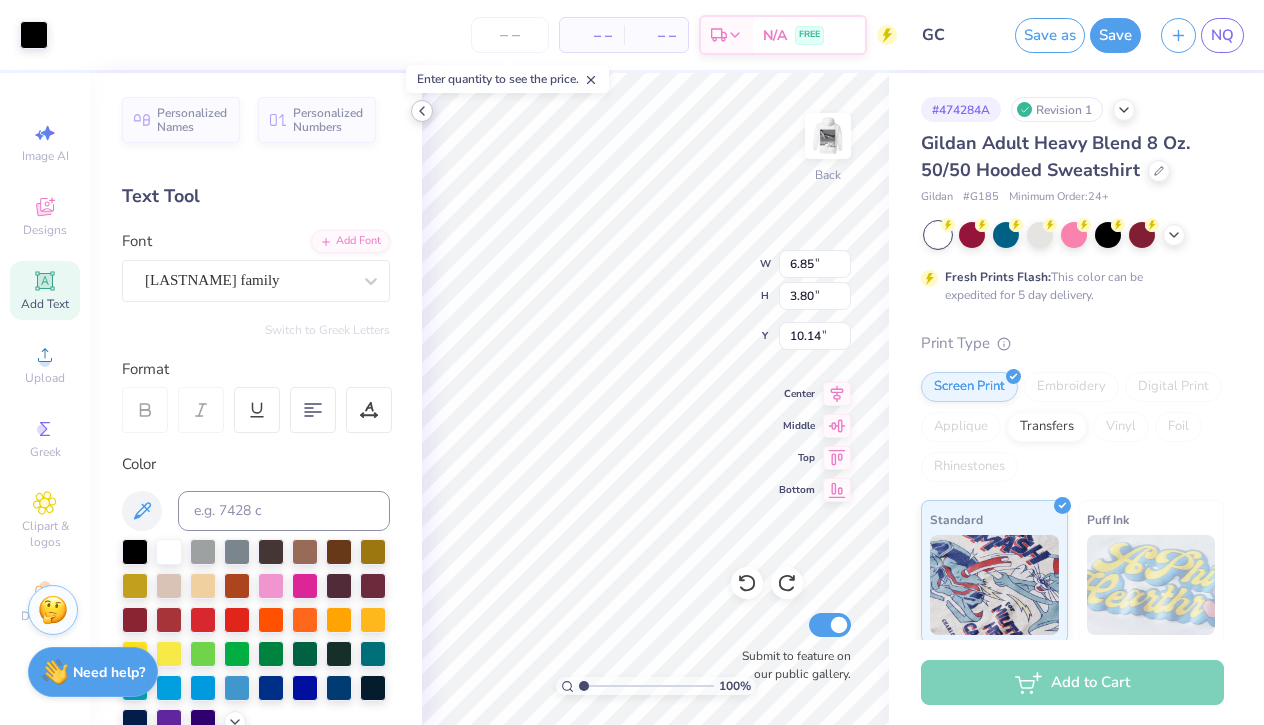 click 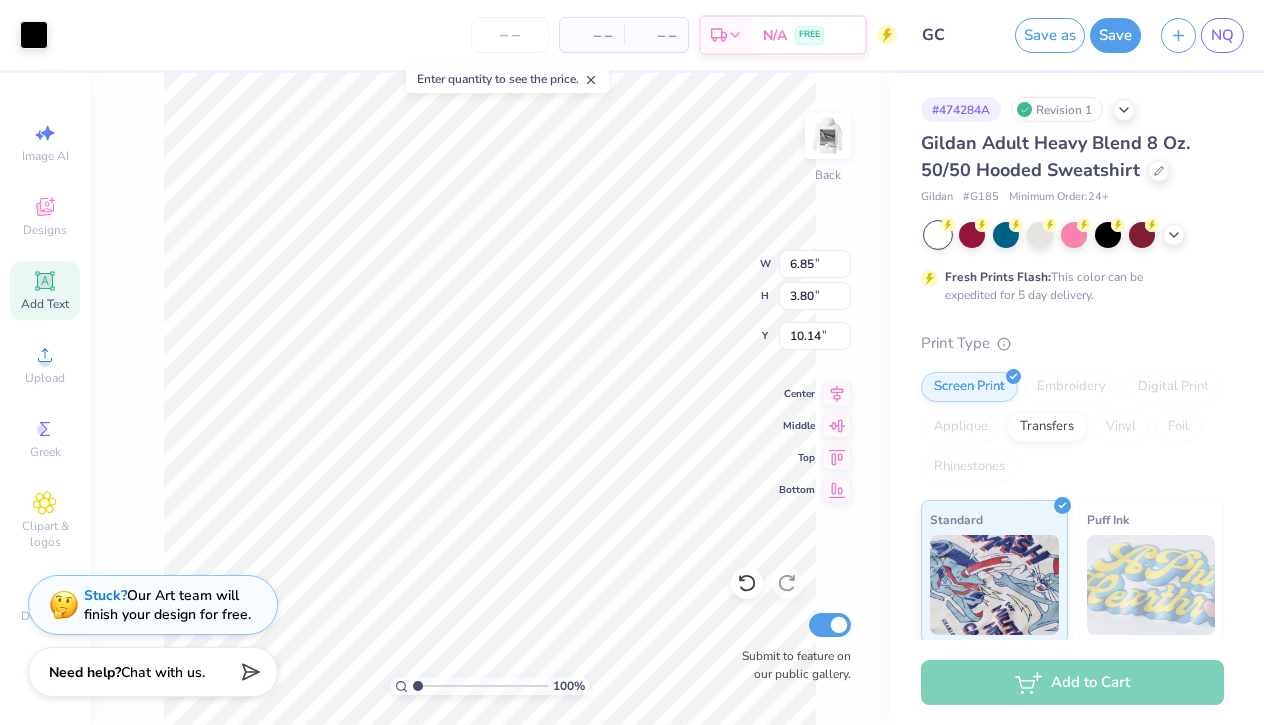 type on "7.77" 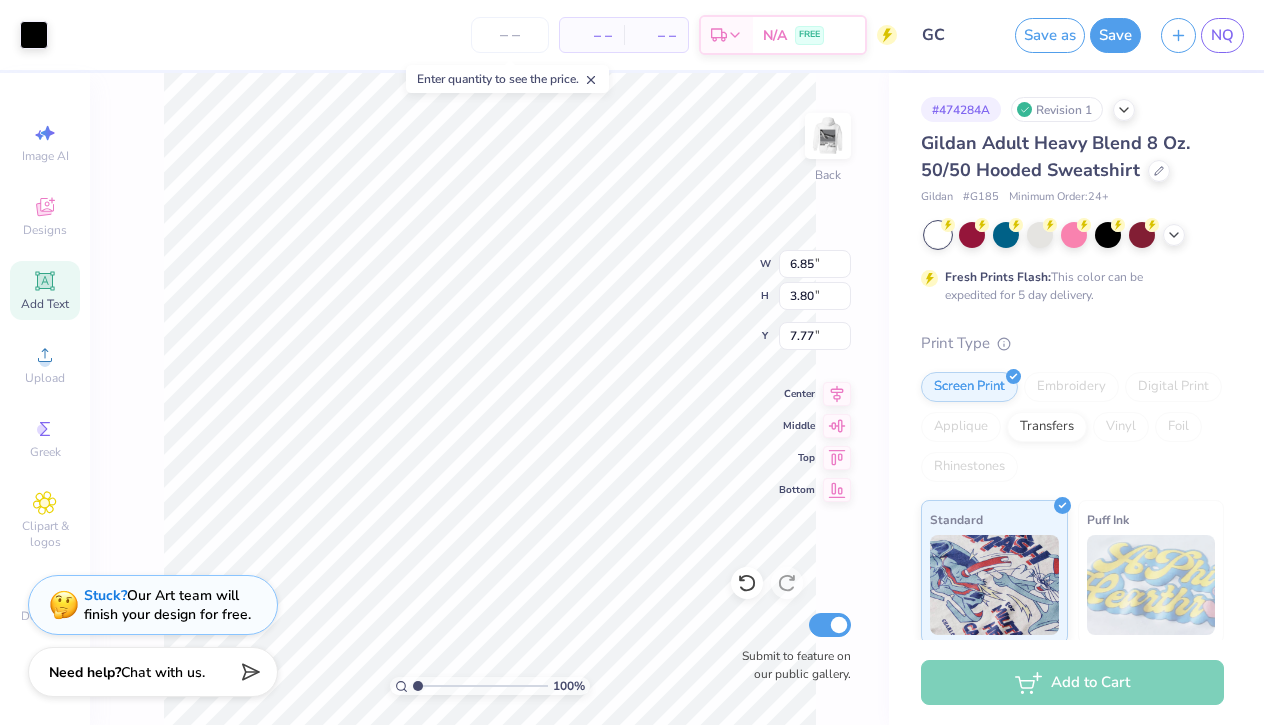 type on "3.86" 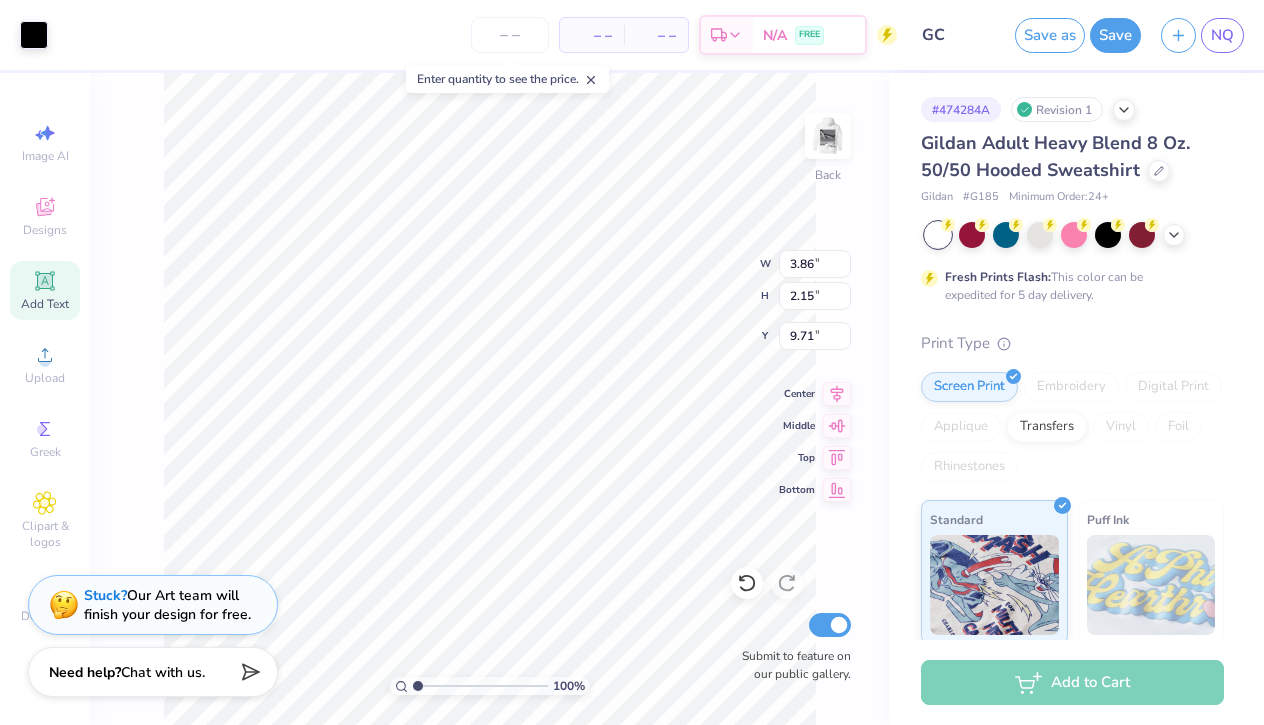 type on "3.66" 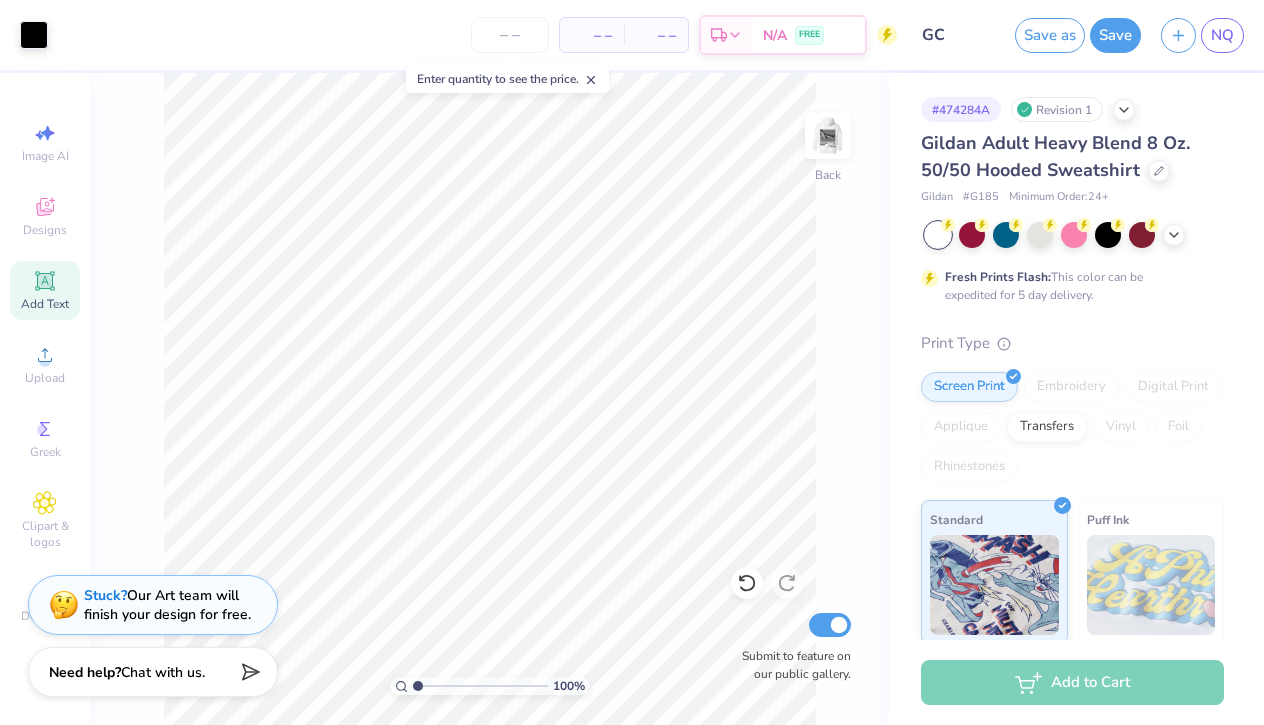 click on "– –" at bounding box center [592, 35] 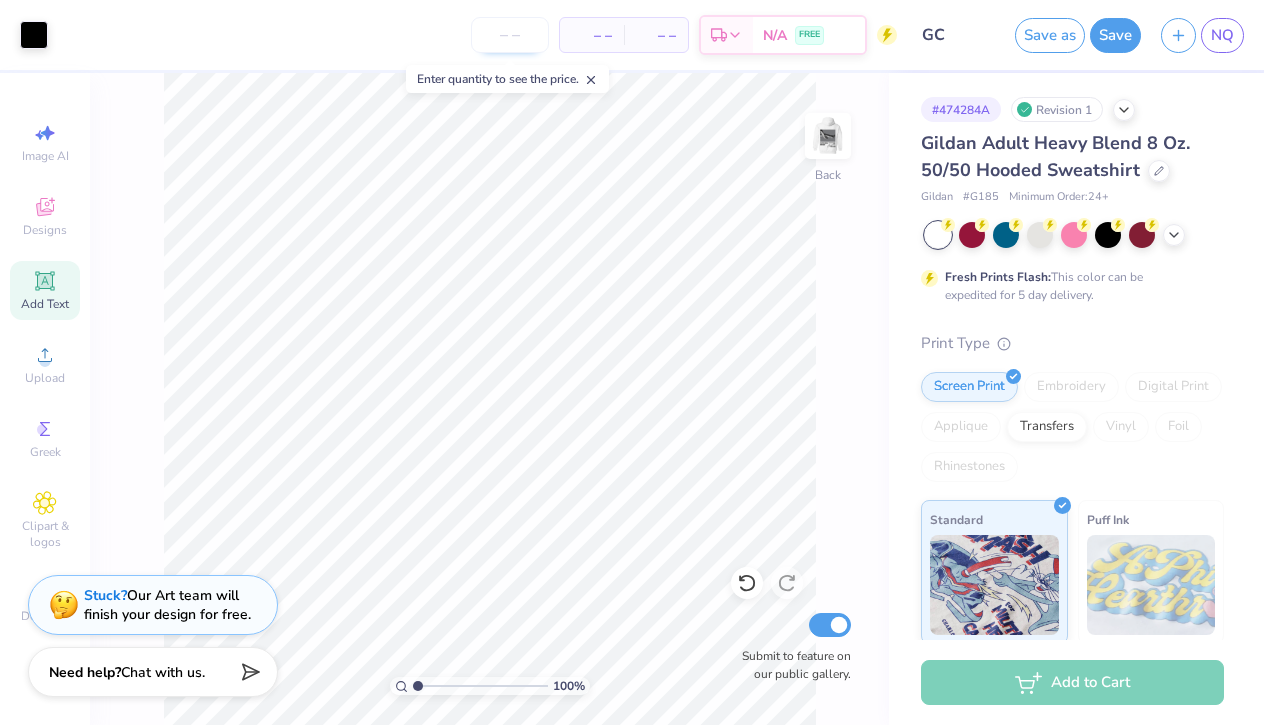 click at bounding box center (510, 35) 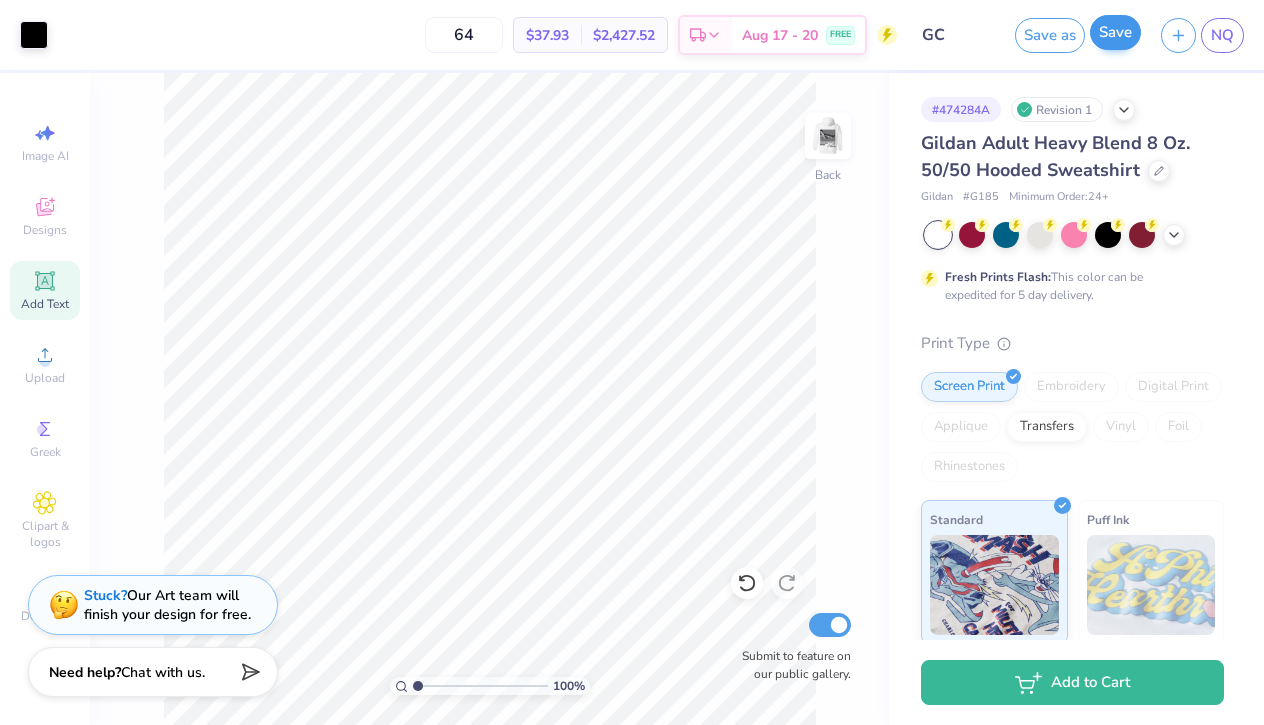 type on "64" 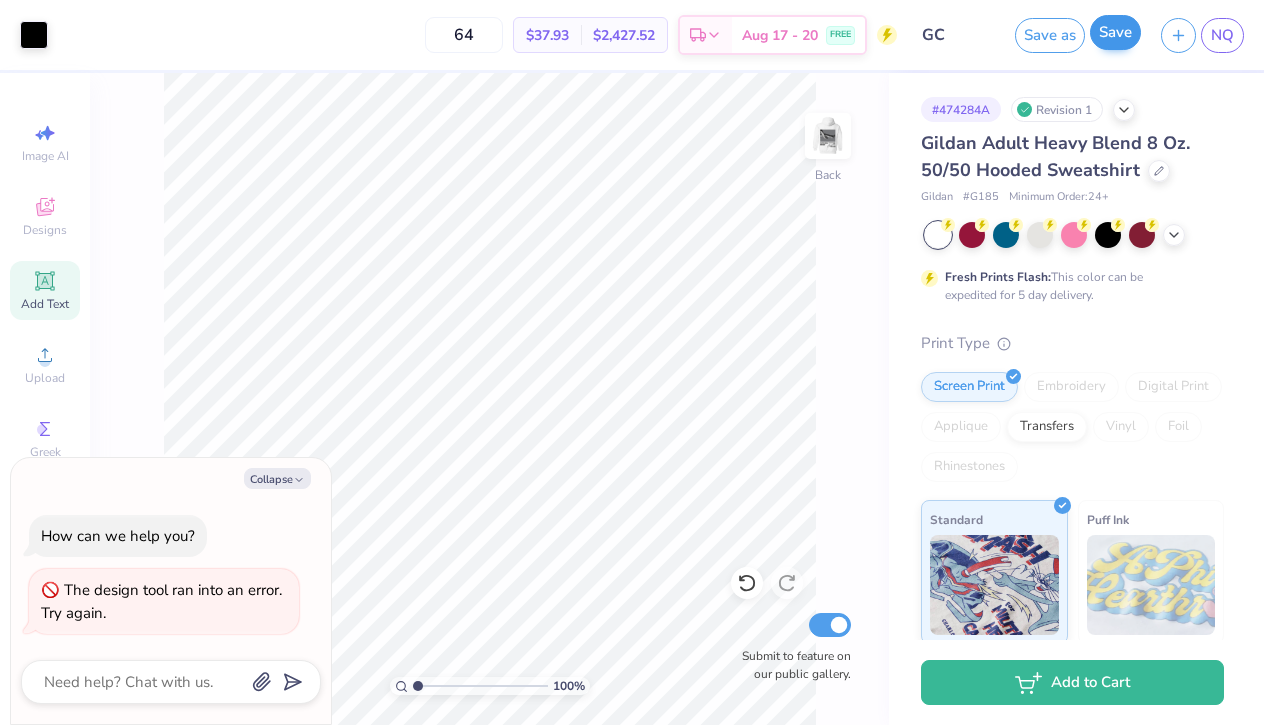 click on "Save" at bounding box center [1115, 32] 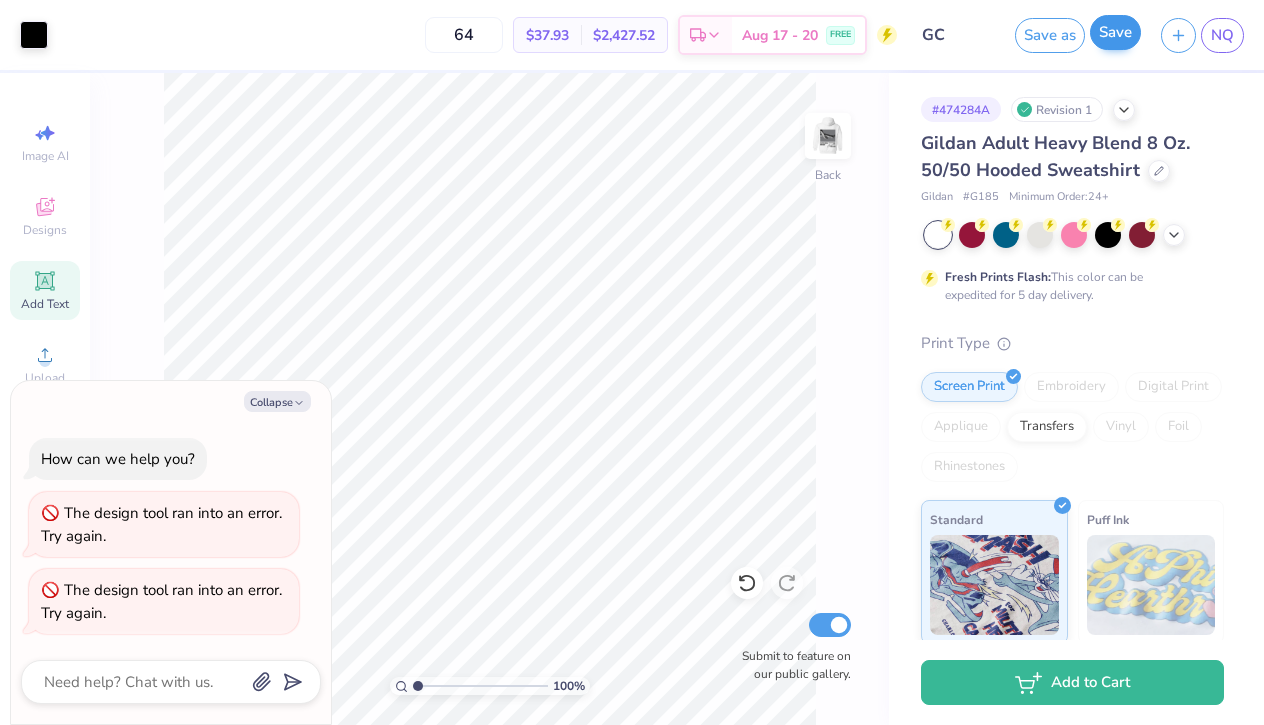 click on "Save" at bounding box center [1115, 32] 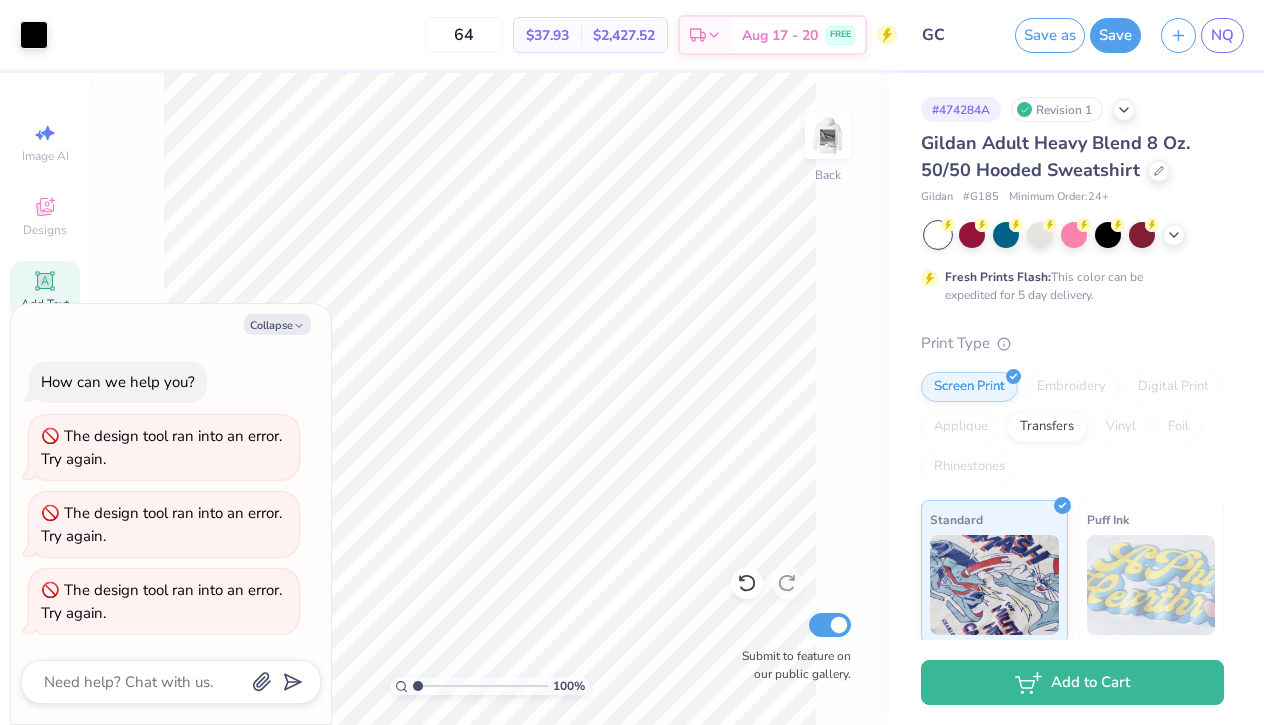 click on "Collapse How can we help you? The design tool ran into an error. Try again. The design tool ran into an error. Try again. The design tool ran into an error. Try again." at bounding box center [171, 514] 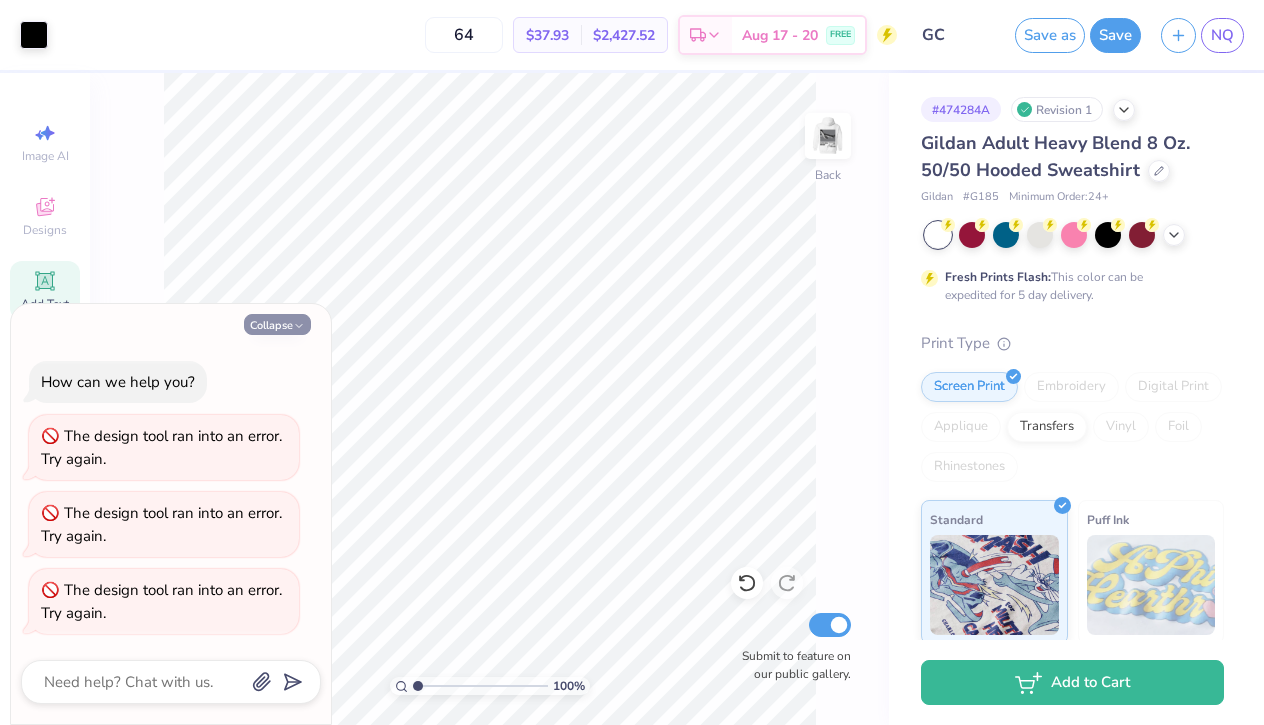 click on "Collapse" at bounding box center [277, 324] 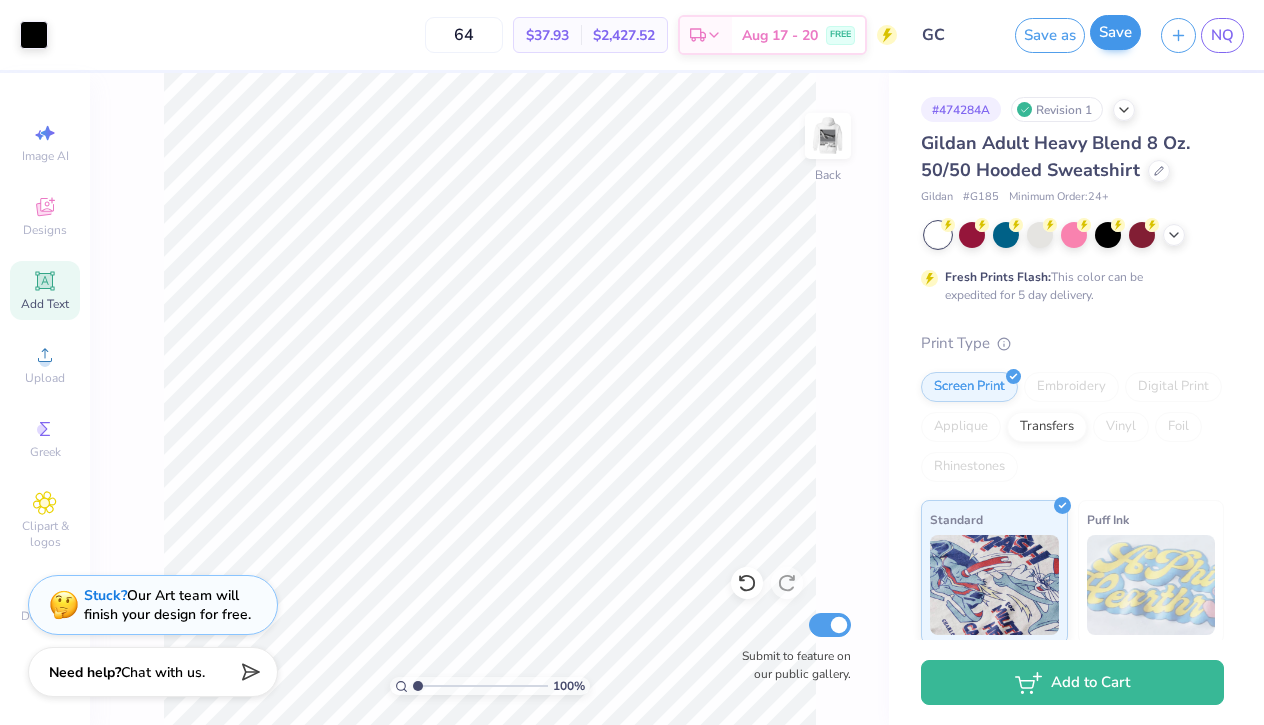 click on "Save" at bounding box center (1115, 32) 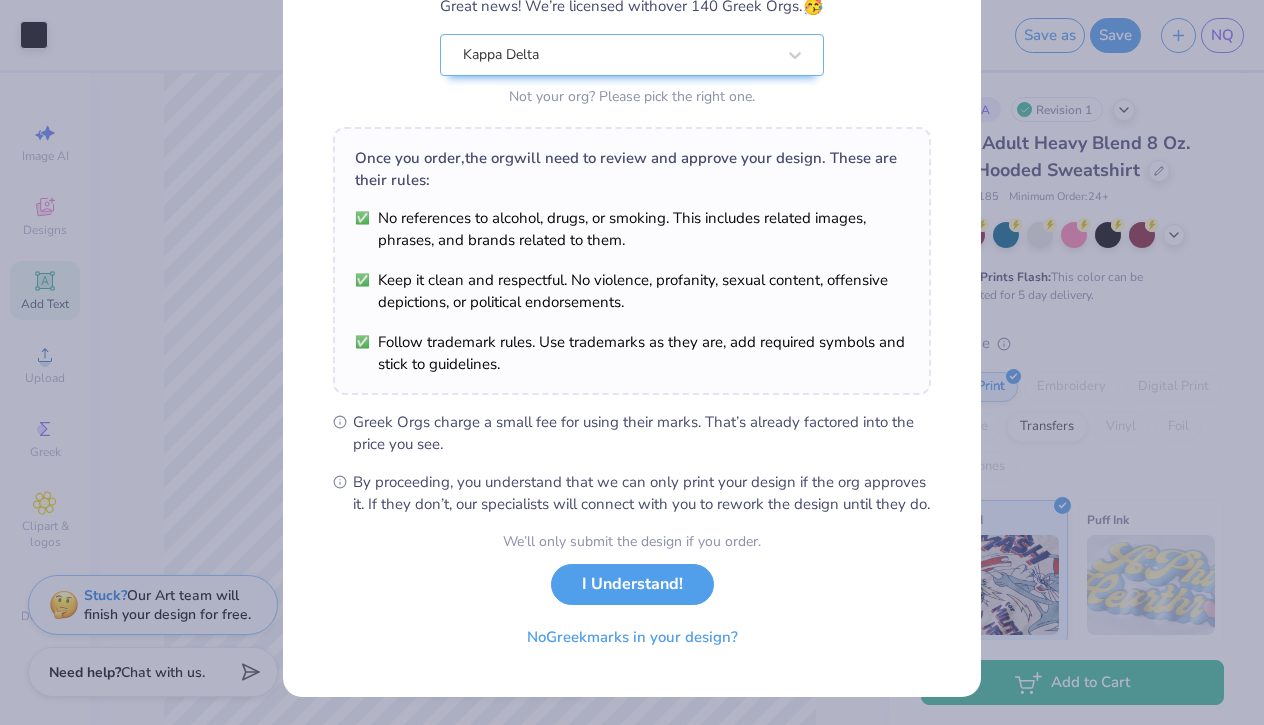 scroll, scrollTop: 211, scrollLeft: 0, axis: vertical 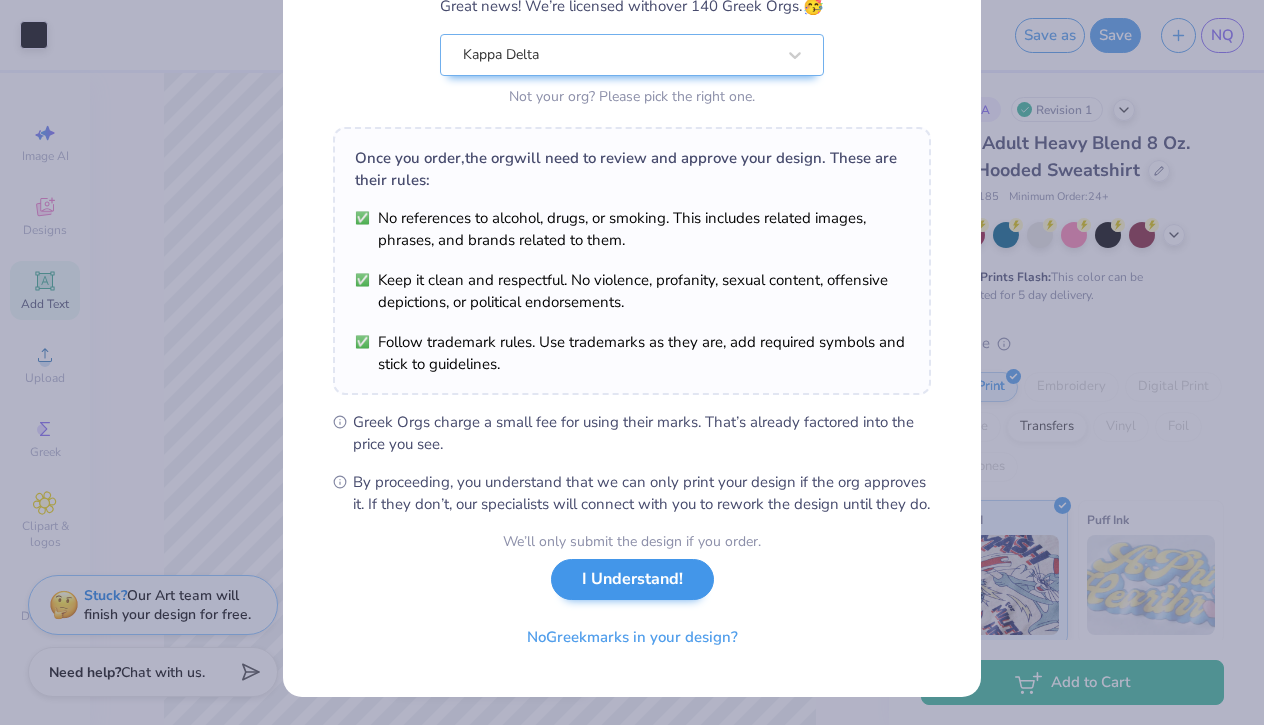 click on "I Understand!" at bounding box center [632, 579] 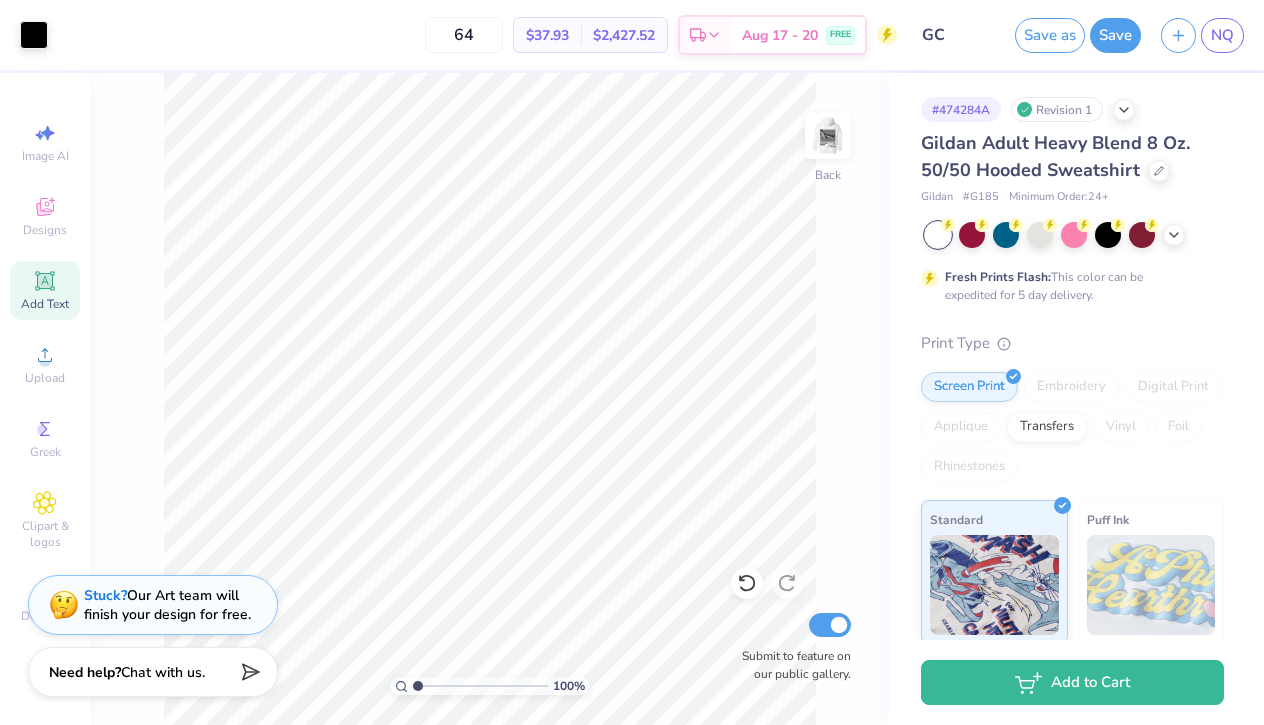 scroll, scrollTop: 0, scrollLeft: 0, axis: both 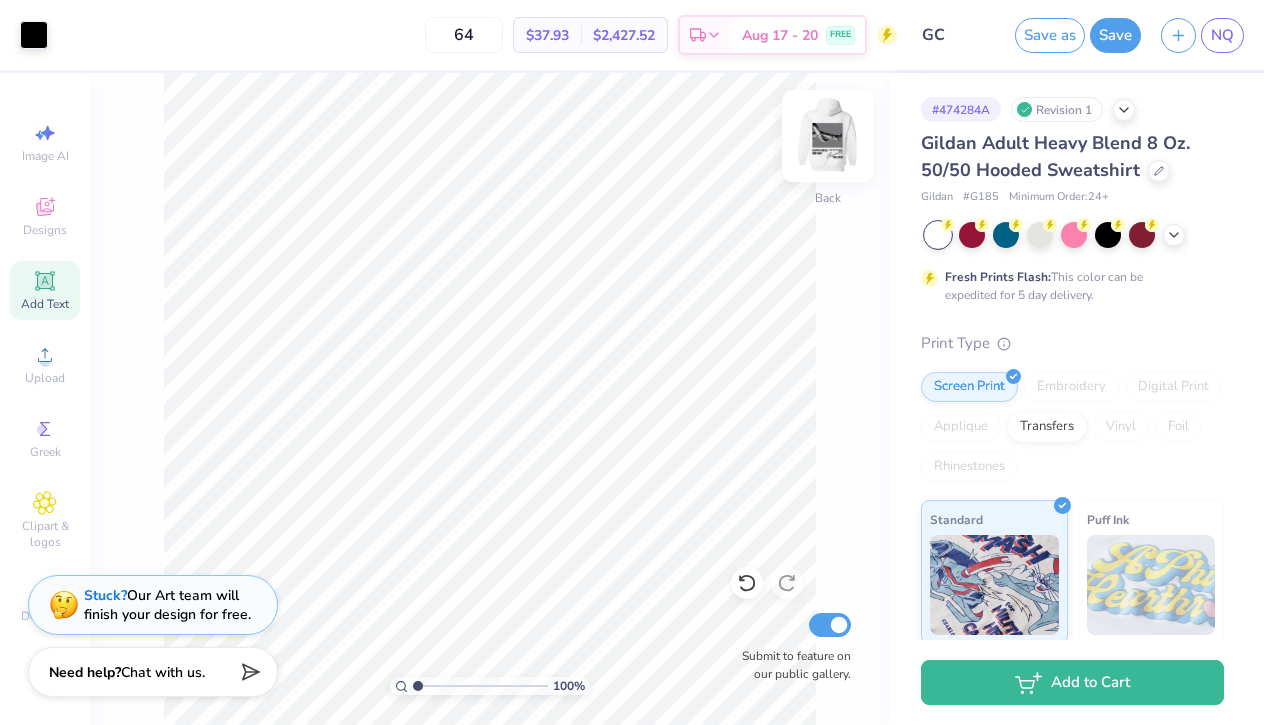 click at bounding box center (828, 136) 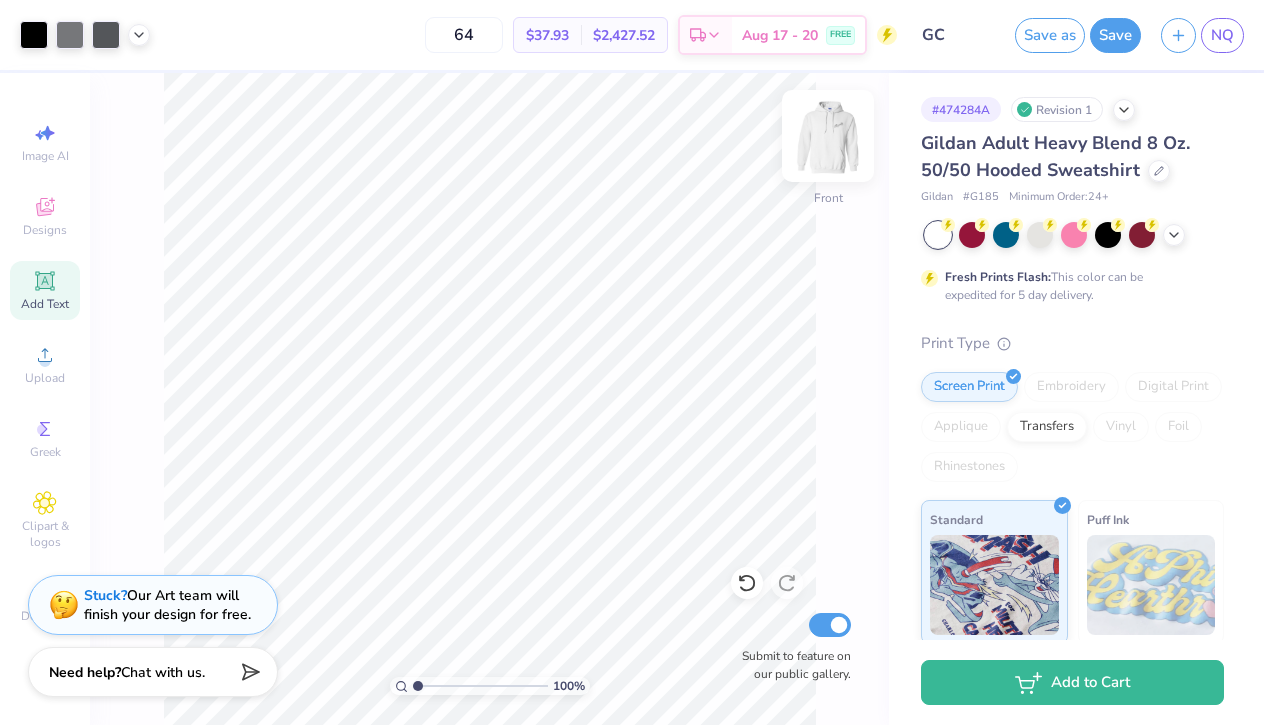 click at bounding box center (828, 136) 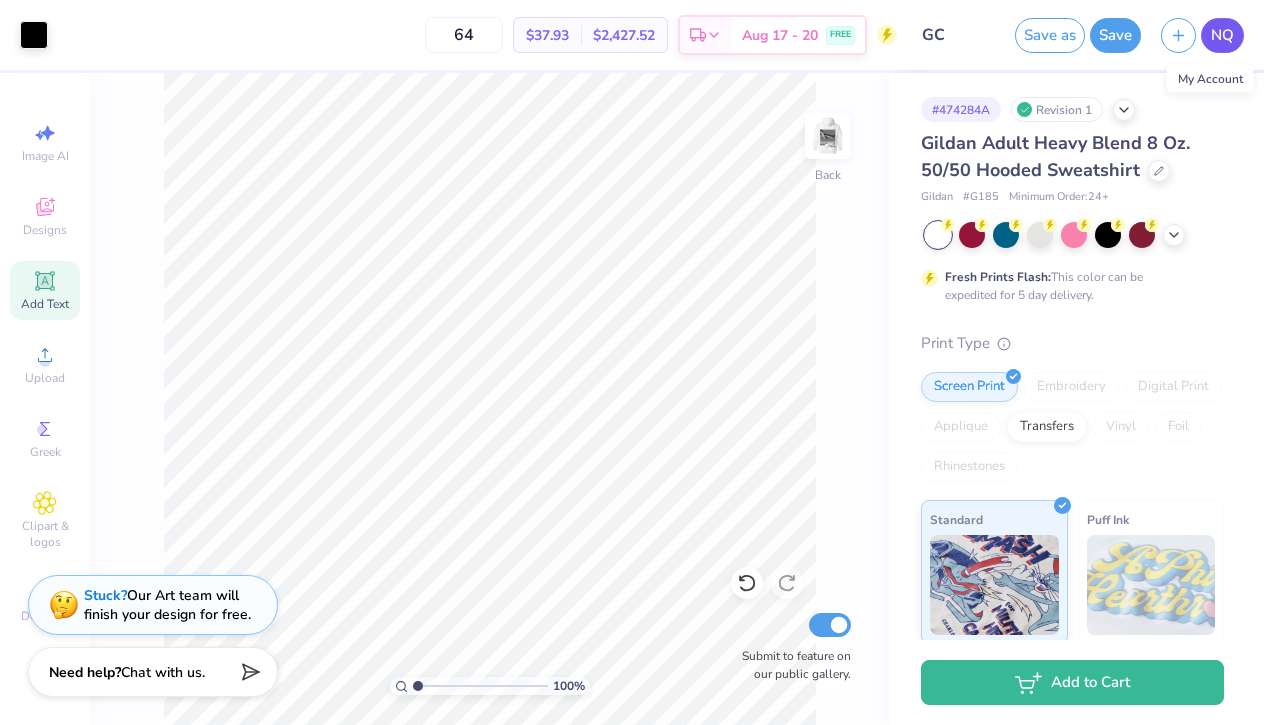 click on "NQ" at bounding box center (1222, 35) 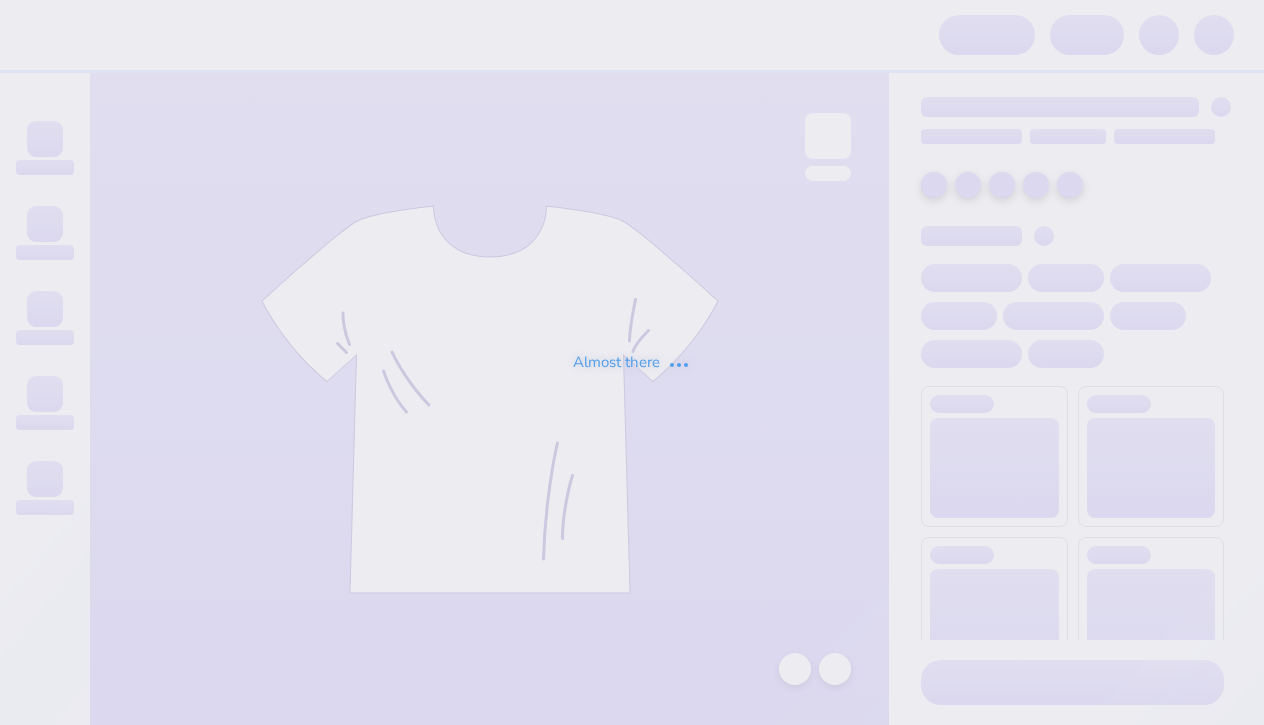 scroll, scrollTop: 0, scrollLeft: 0, axis: both 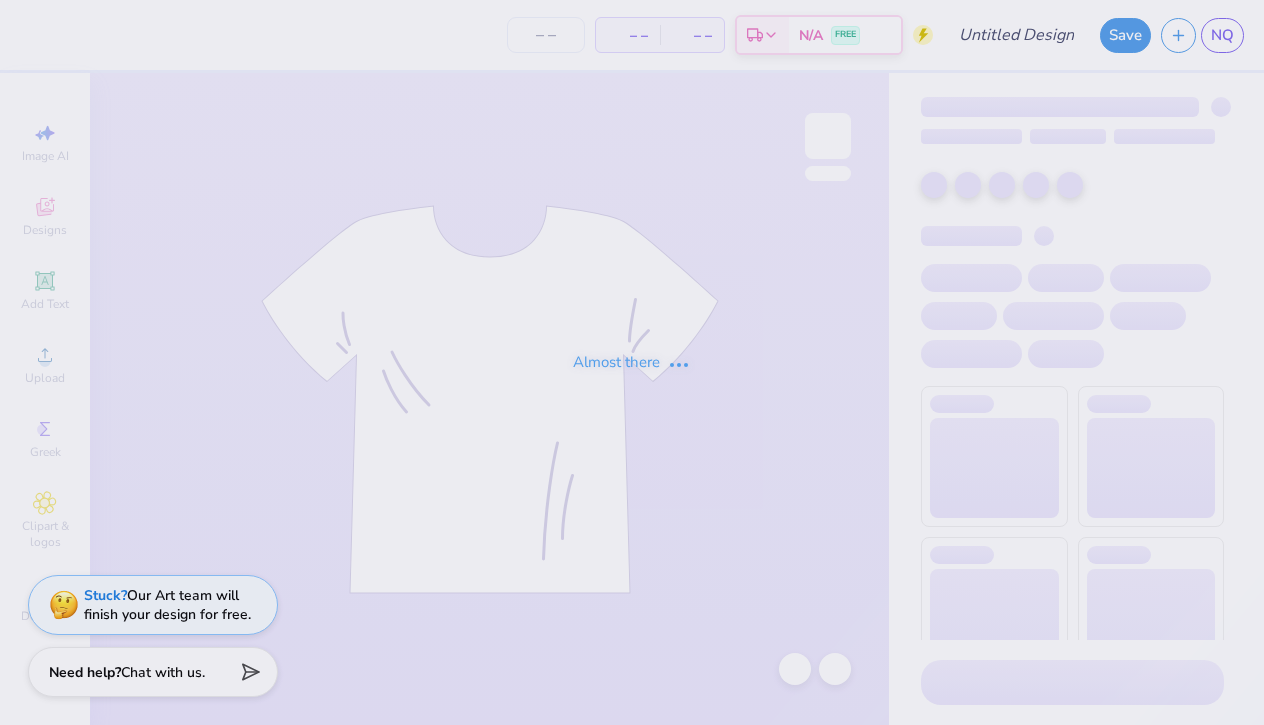 type on "GC" 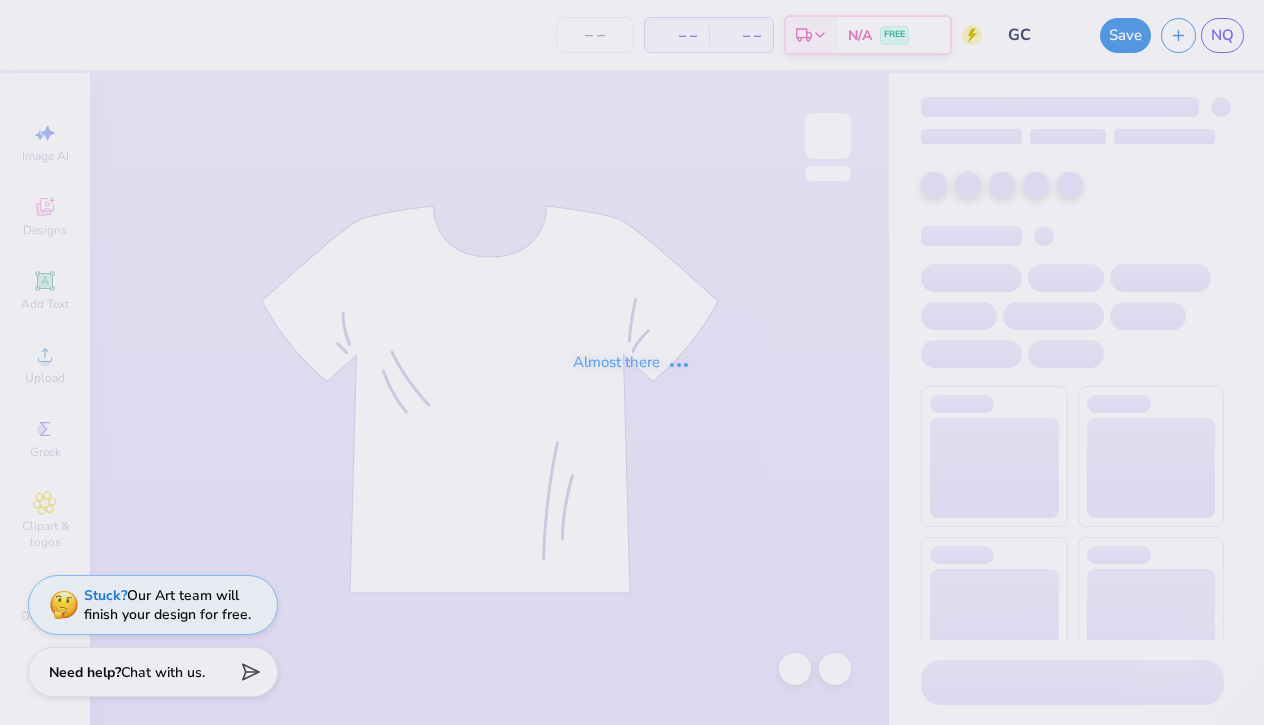 type on "64" 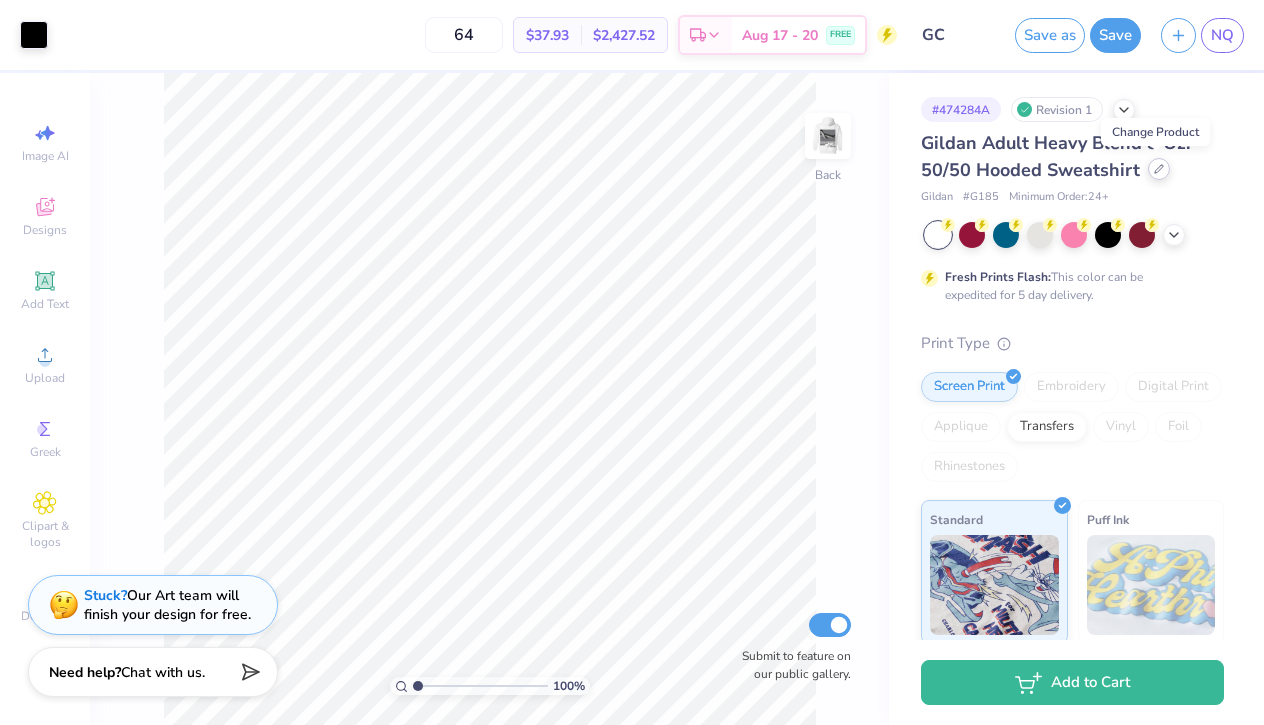 click 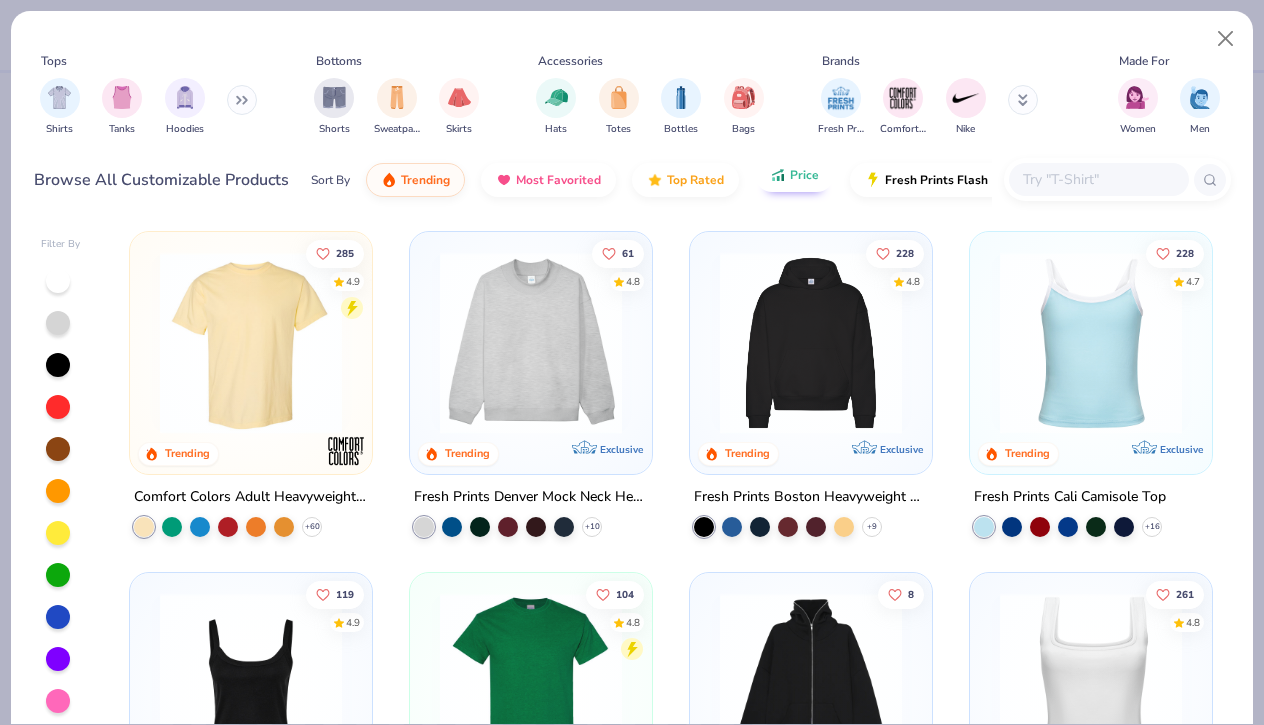 click on "Price" at bounding box center (794, 175) 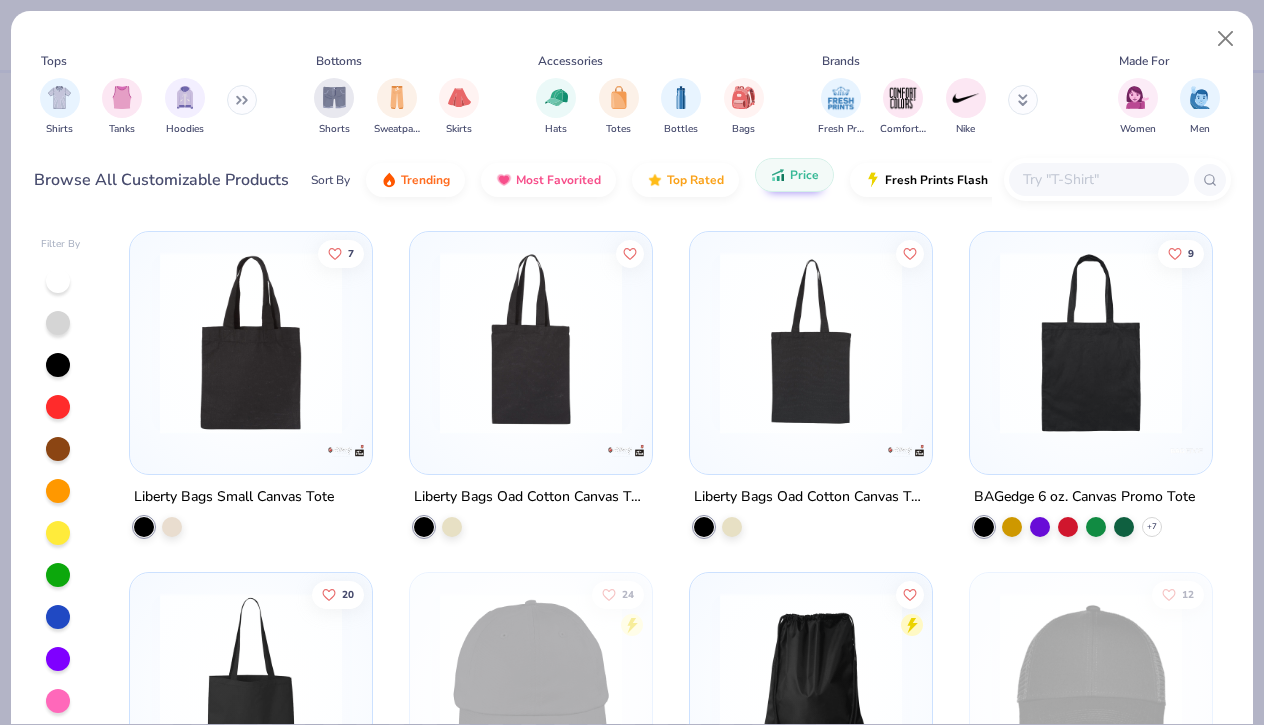 click on "Price" at bounding box center (794, 175) 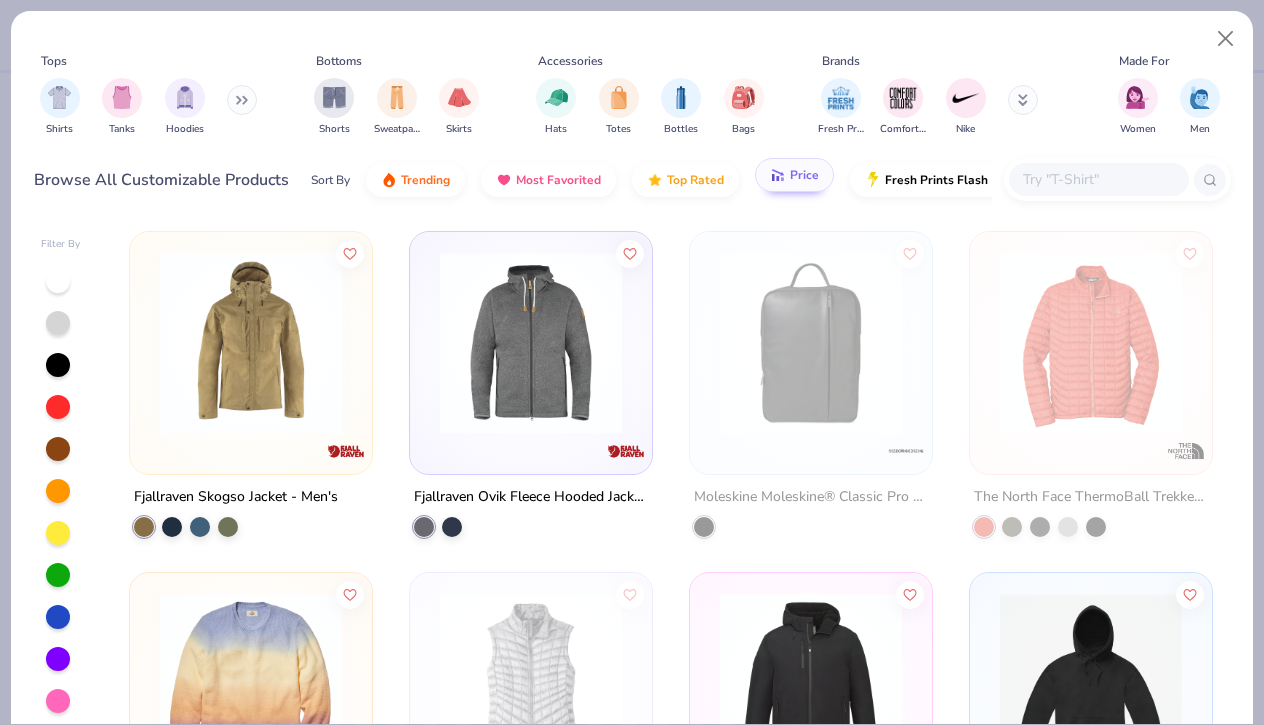 click on "Price" at bounding box center [794, 175] 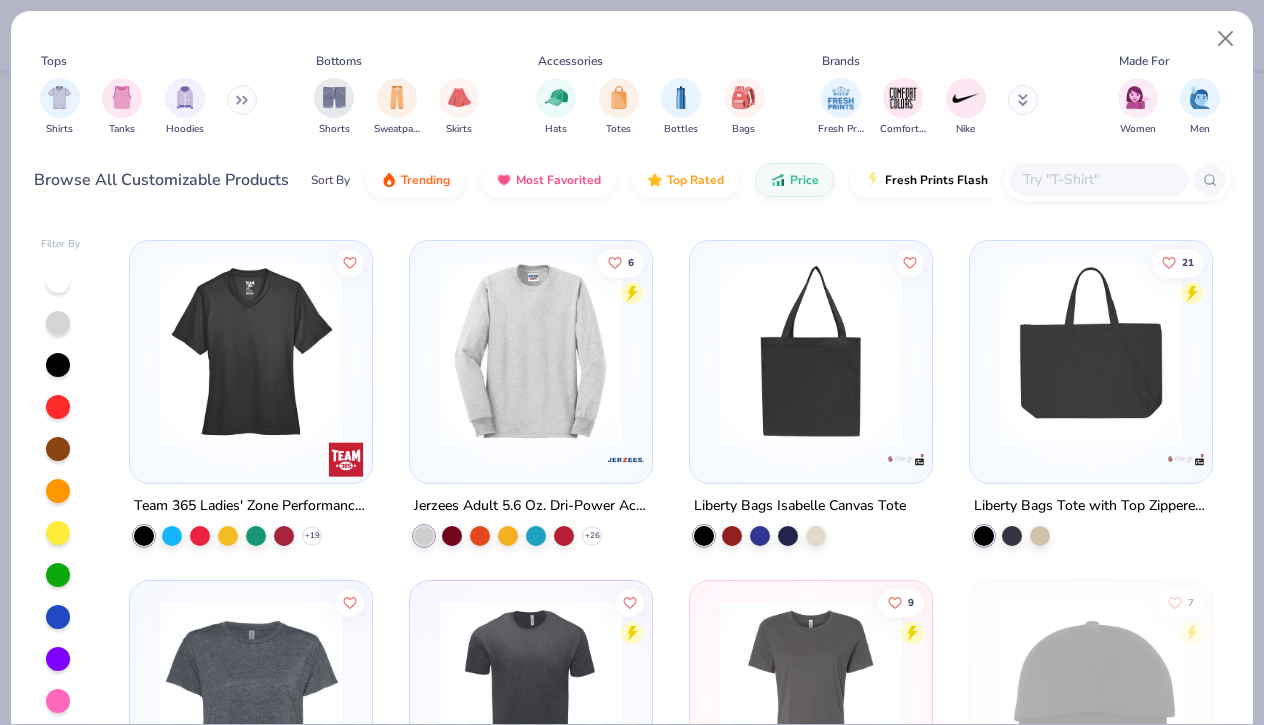 scroll, scrollTop: 8852, scrollLeft: 0, axis: vertical 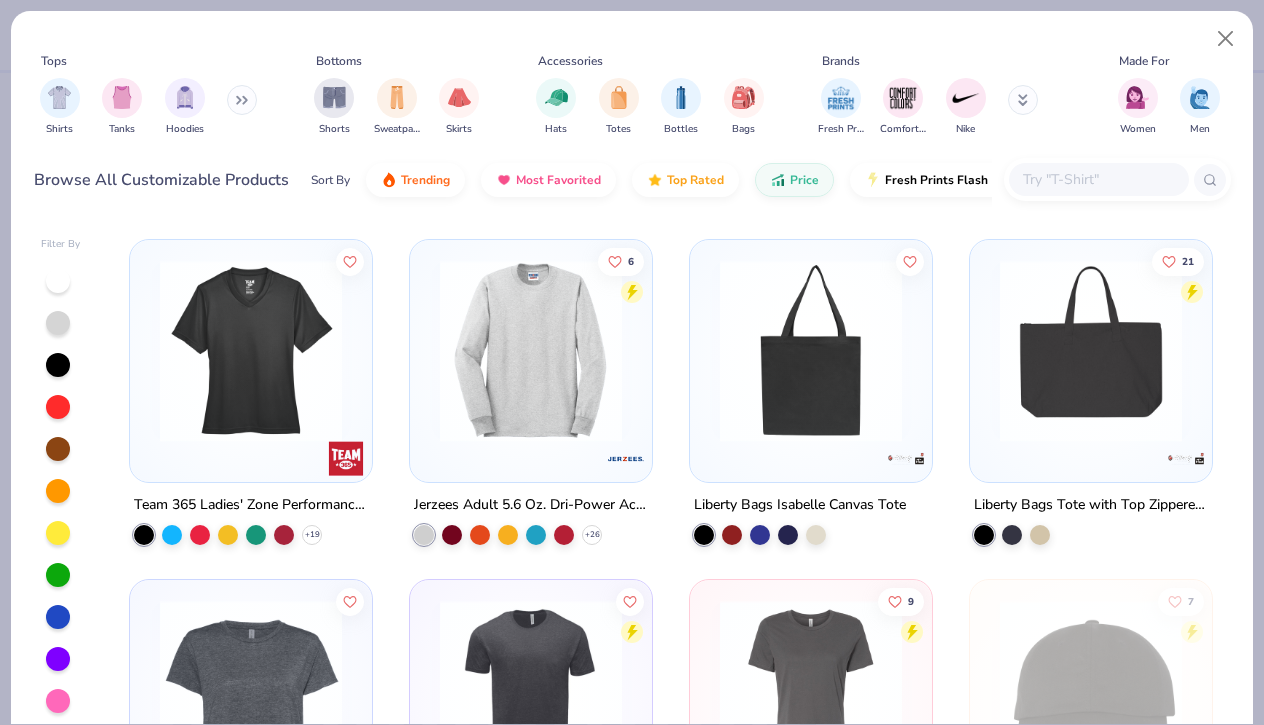 click at bounding box center [531, 350] 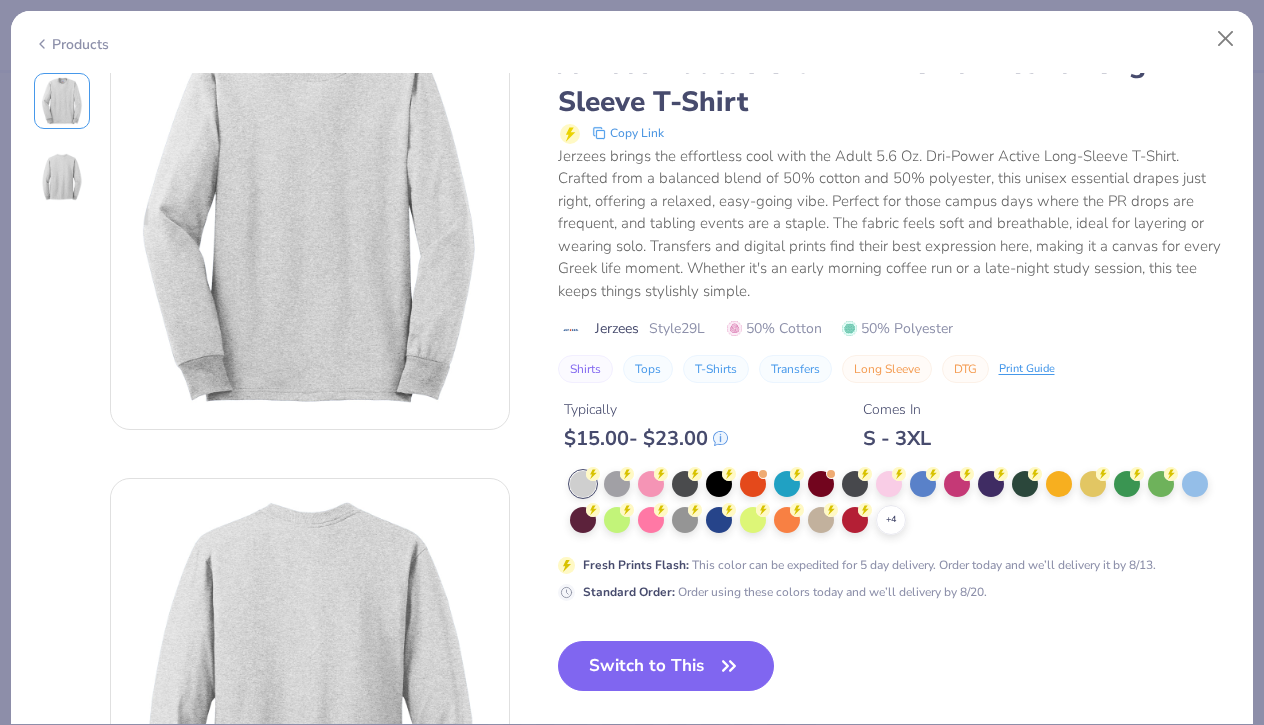 scroll, scrollTop: 122, scrollLeft: 0, axis: vertical 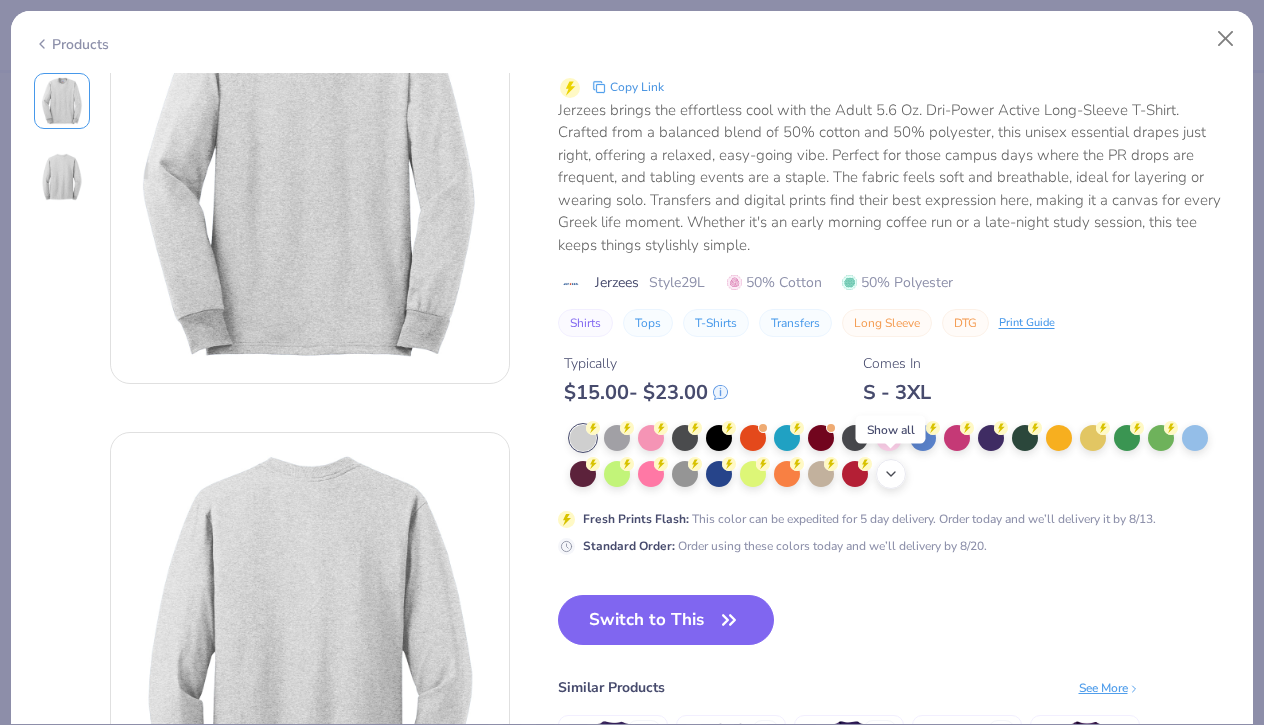 click 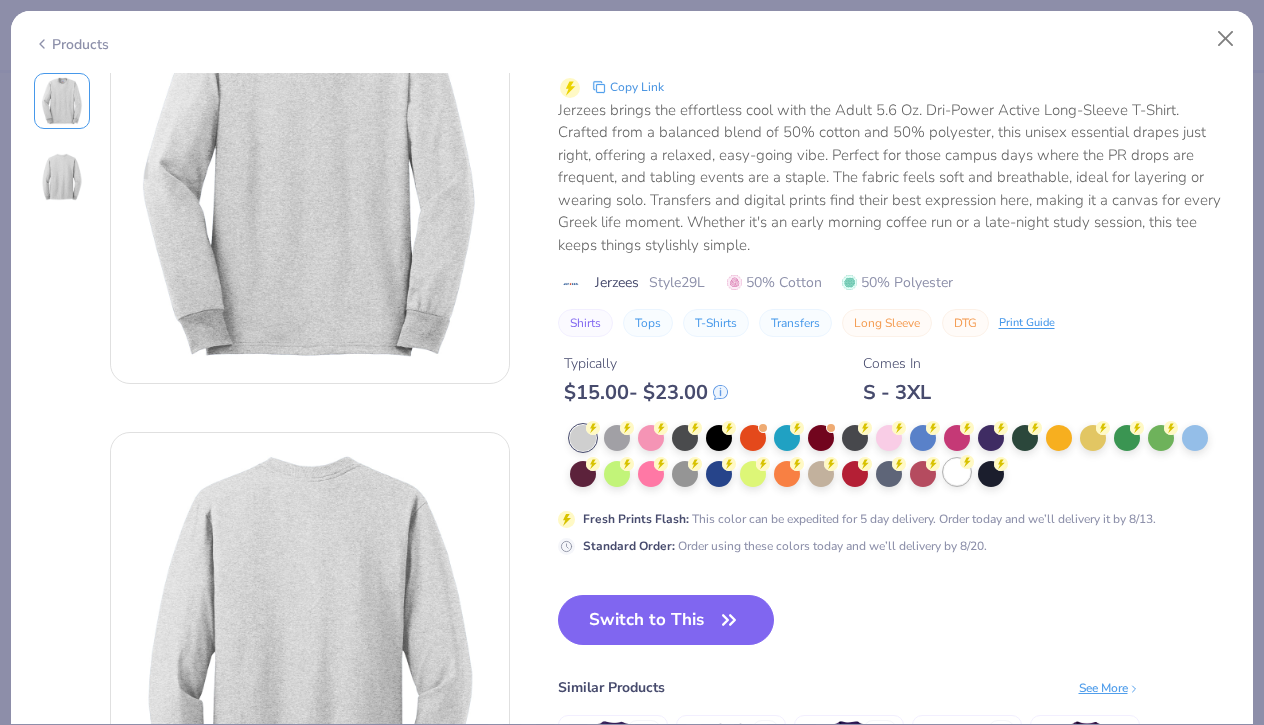 click at bounding box center (957, 472) 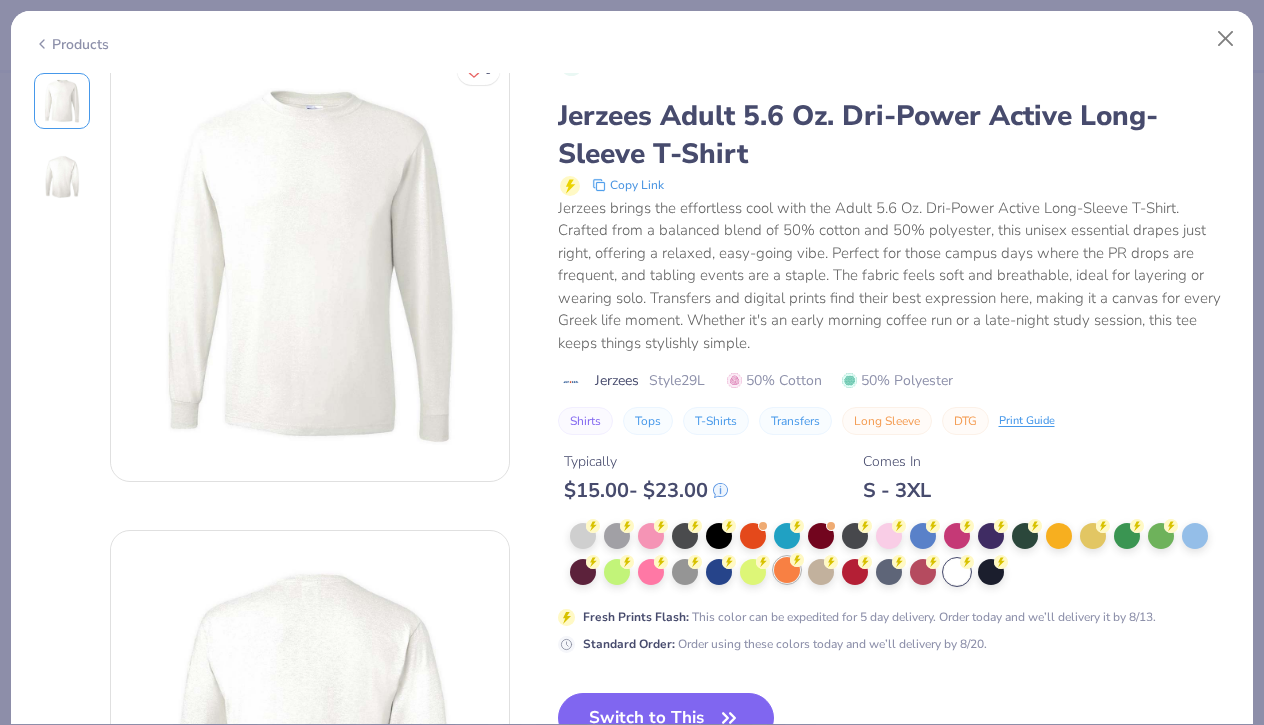 scroll, scrollTop: 18, scrollLeft: 0, axis: vertical 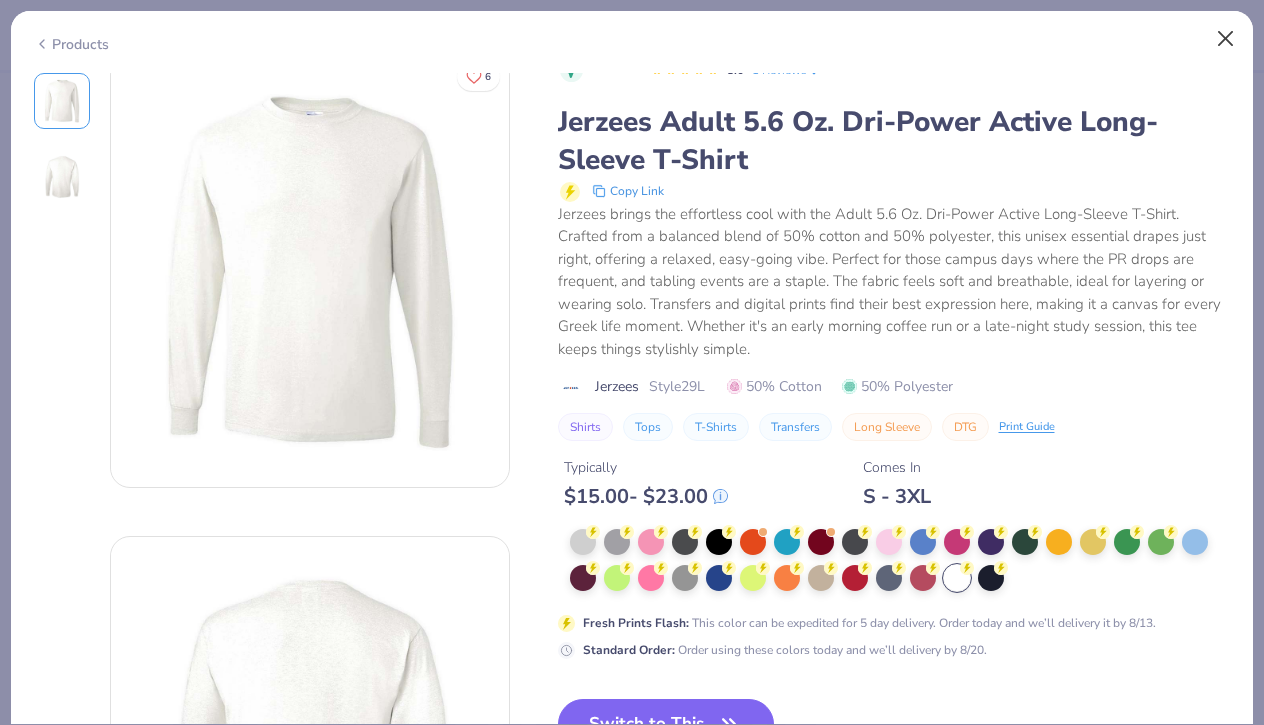 click at bounding box center [1226, 39] 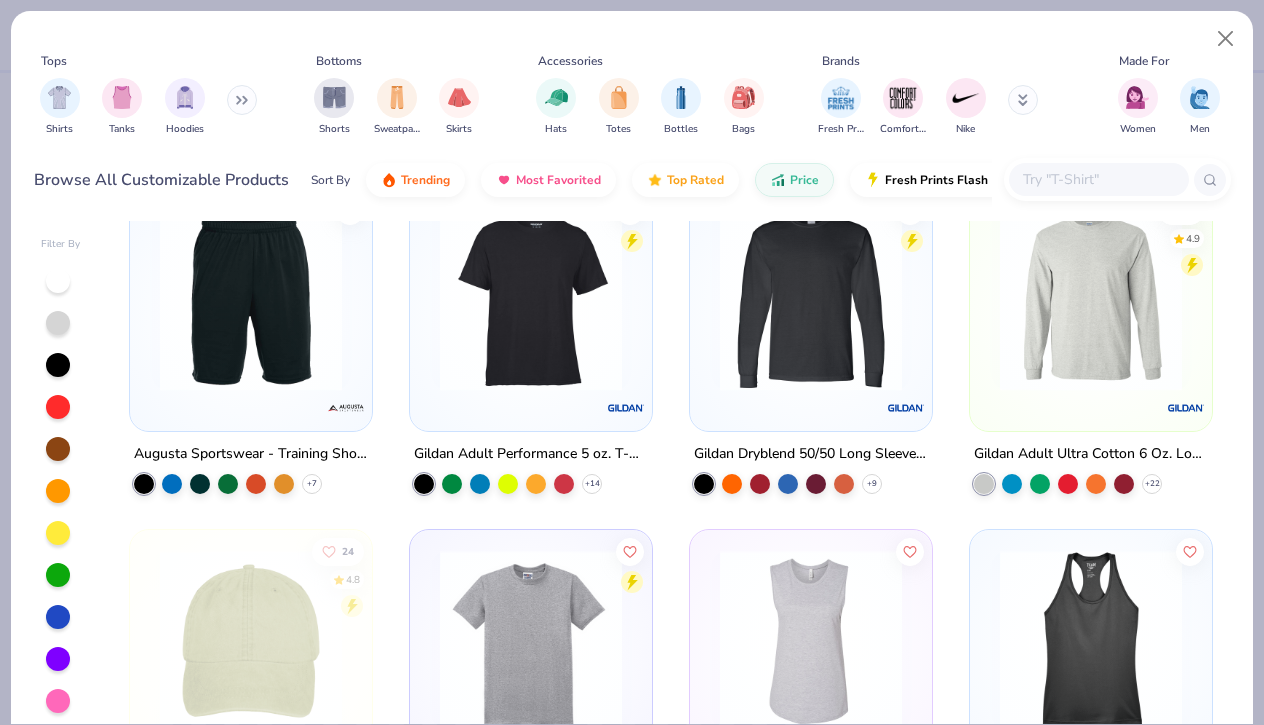 scroll, scrollTop: 8191, scrollLeft: 0, axis: vertical 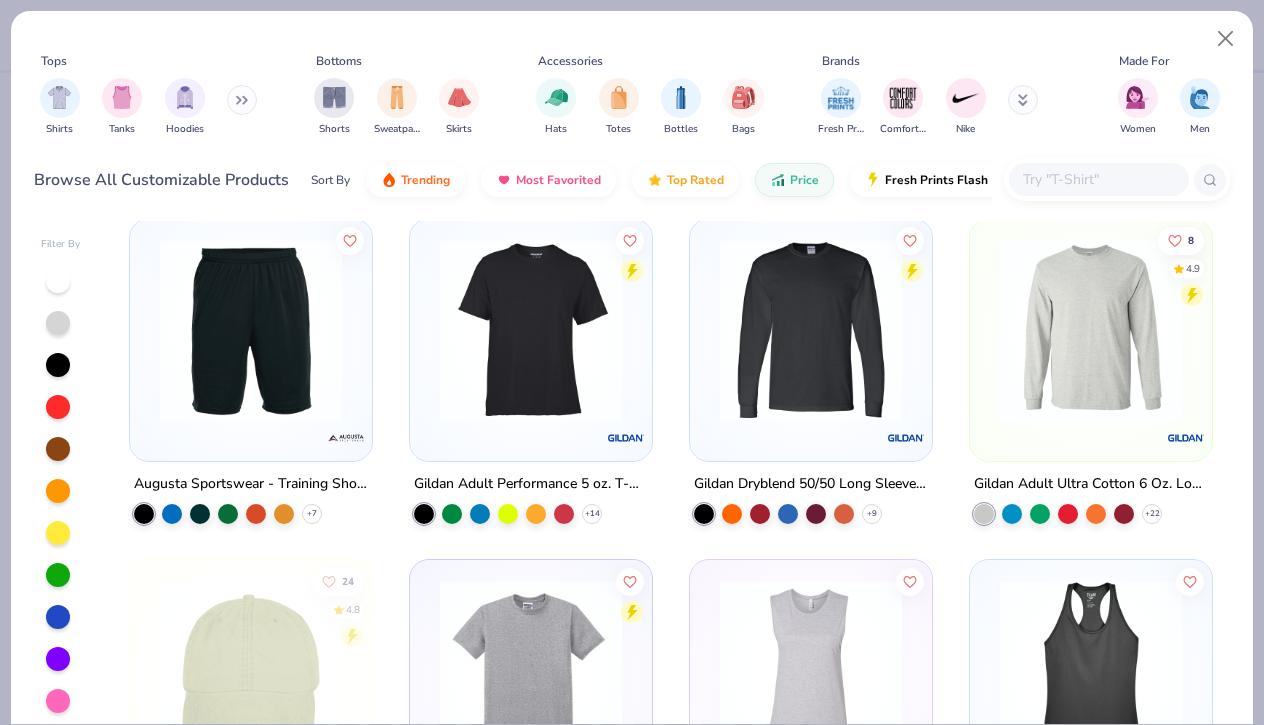 click at bounding box center [1091, 330] 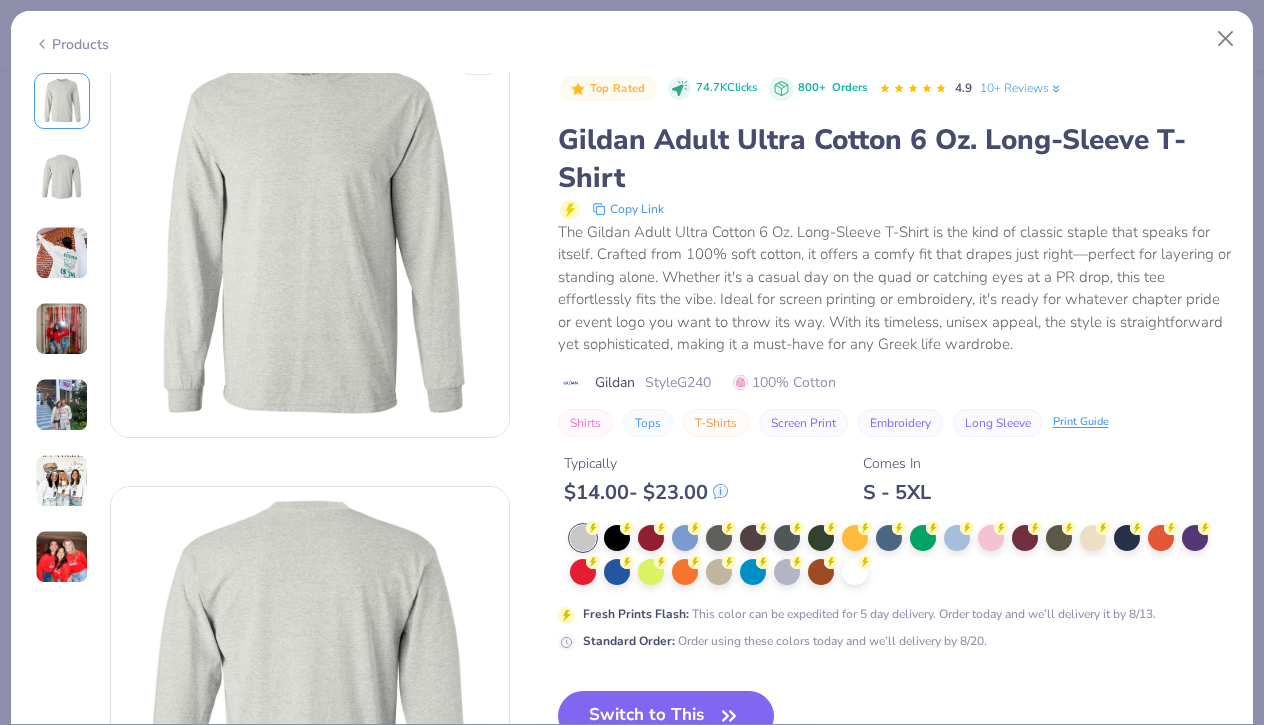 scroll, scrollTop: 73, scrollLeft: 0, axis: vertical 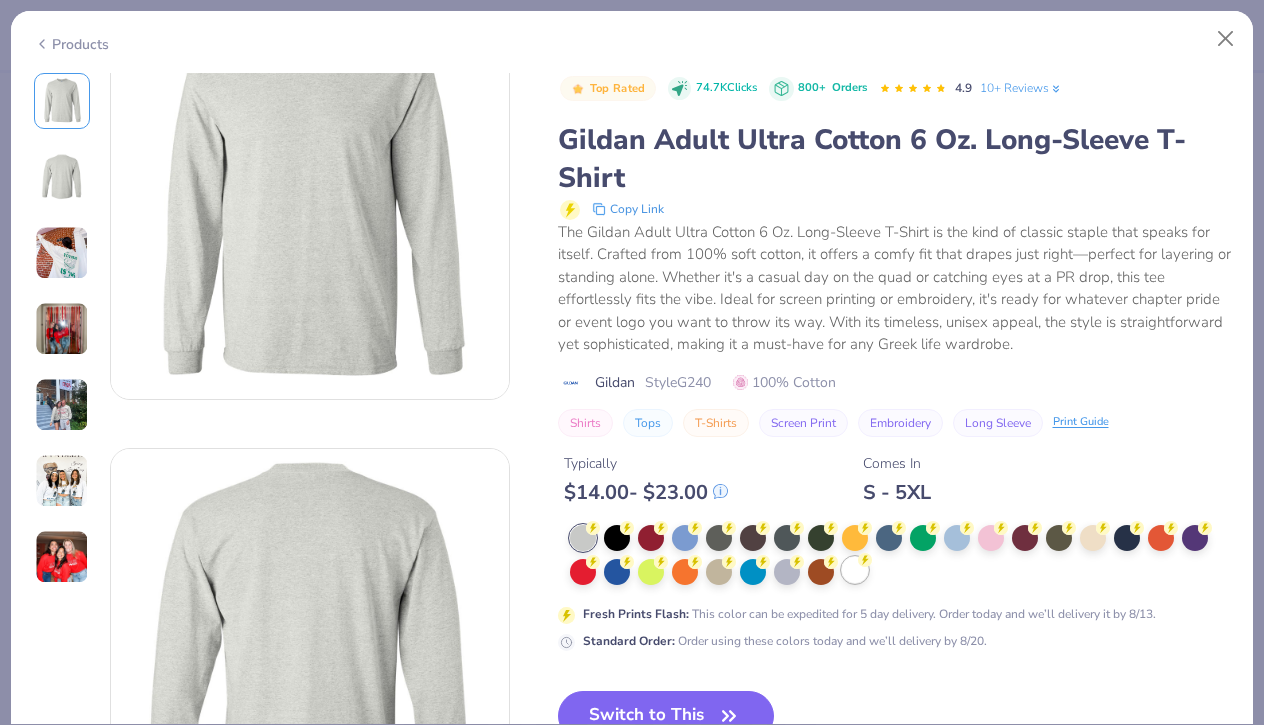 click at bounding box center (855, 570) 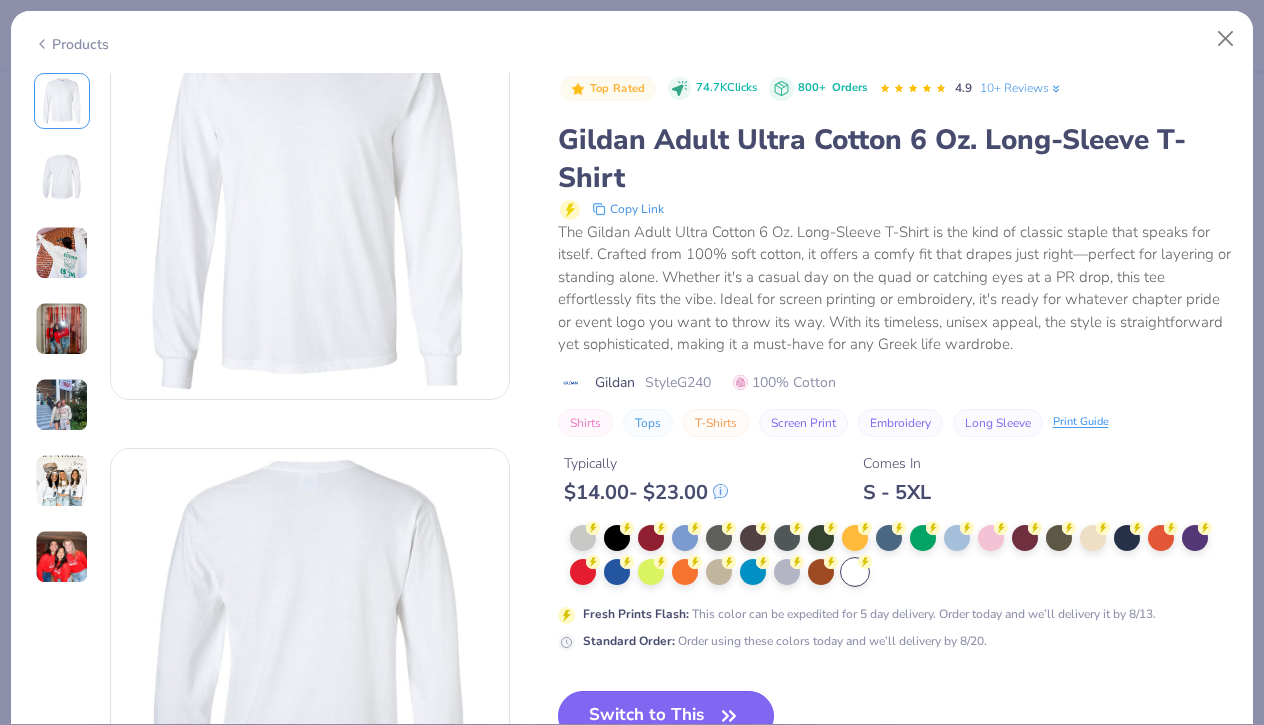 click on "Switch to This" at bounding box center (666, 716) 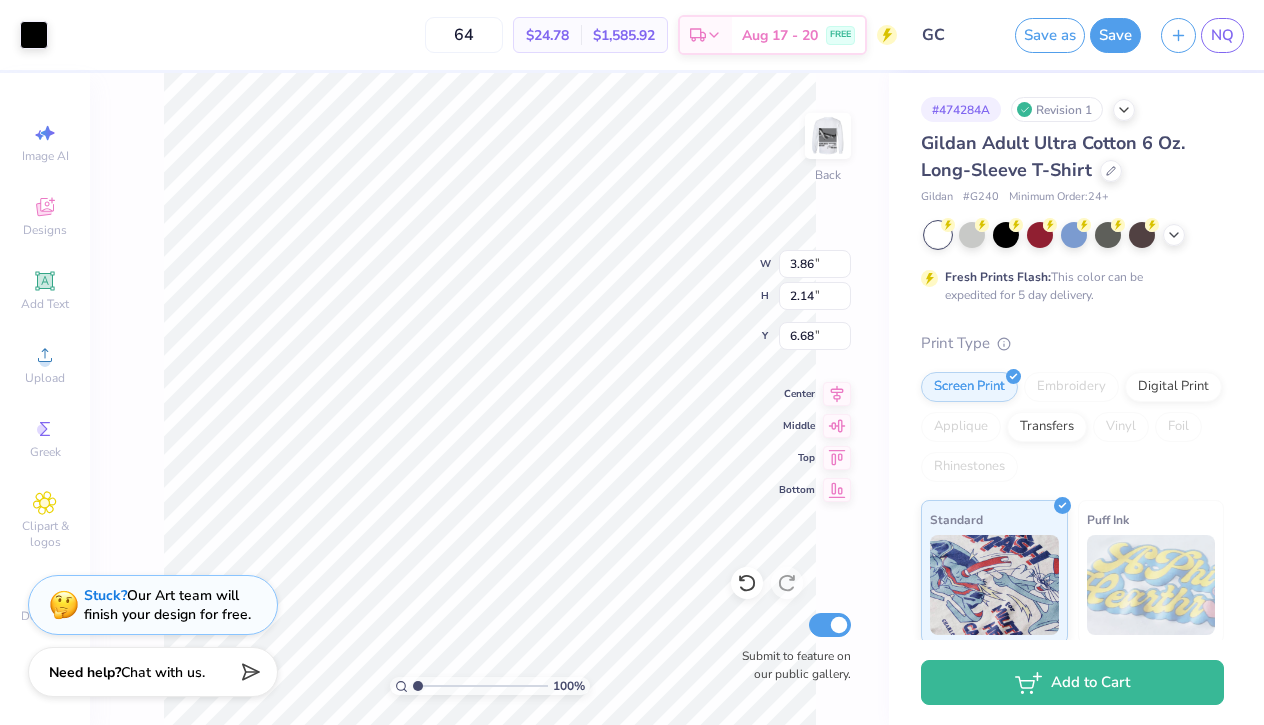 type on "4.38" 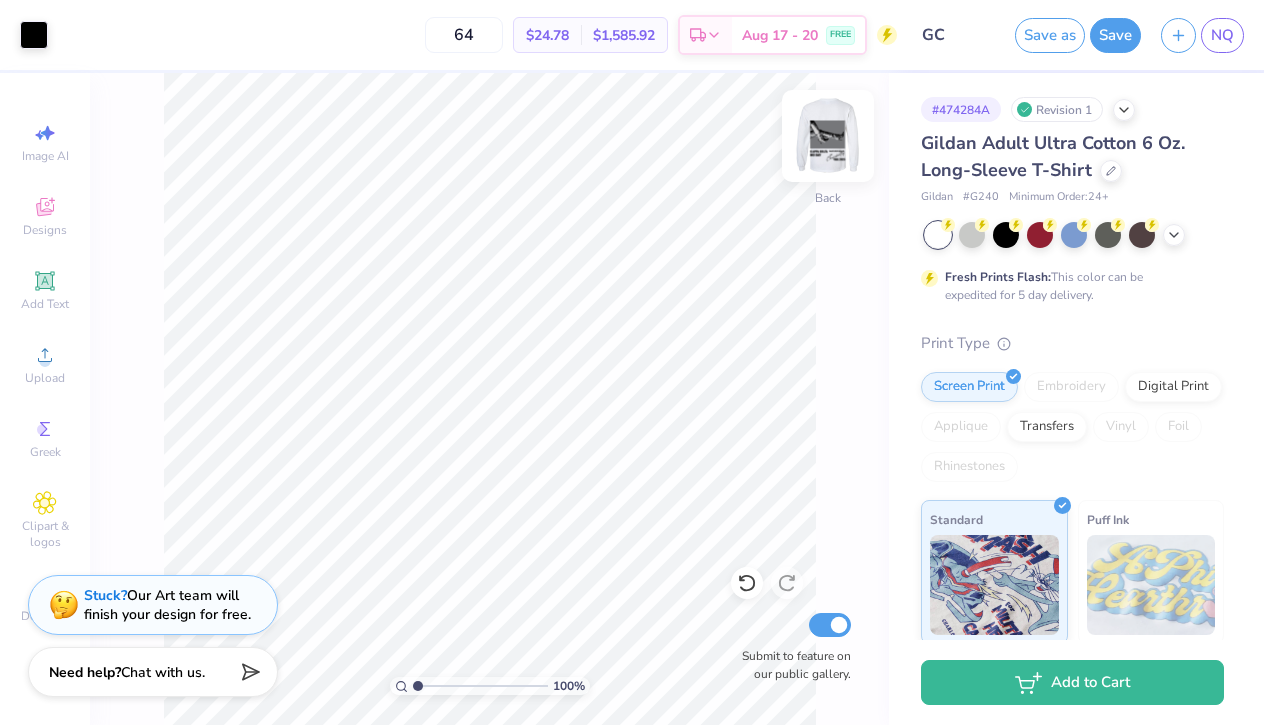 click at bounding box center [828, 136] 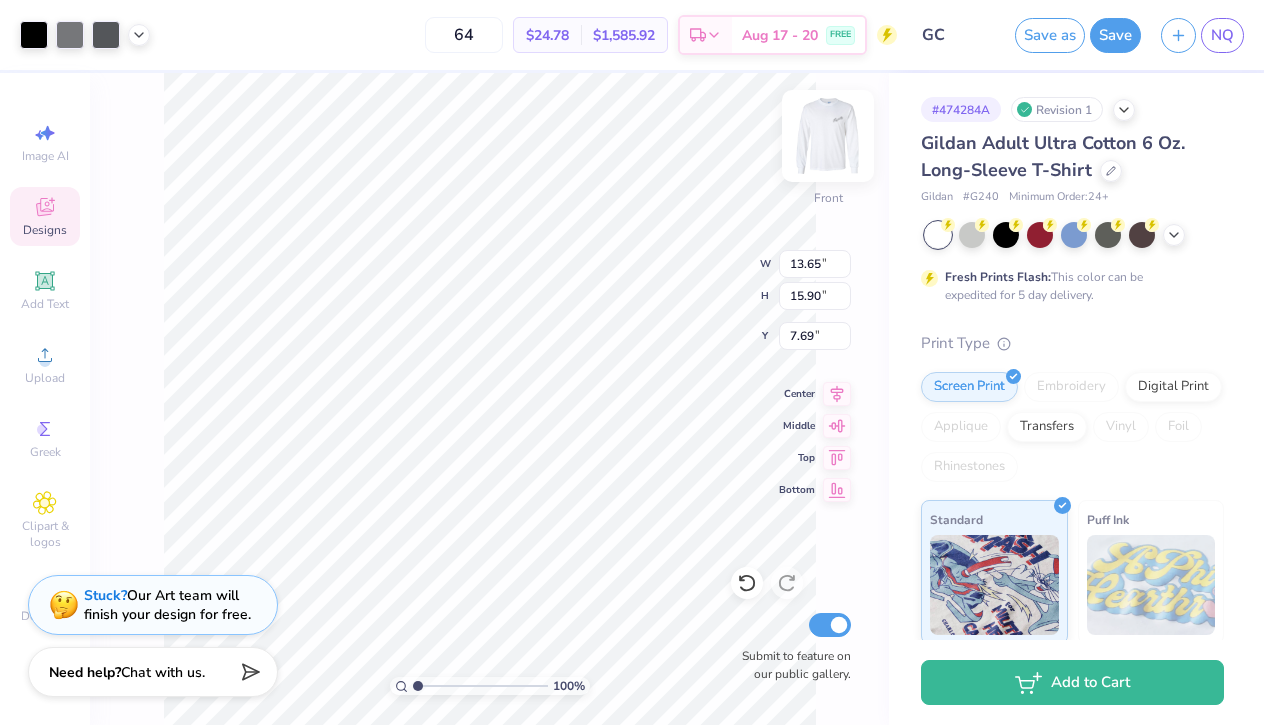 type on "12.13" 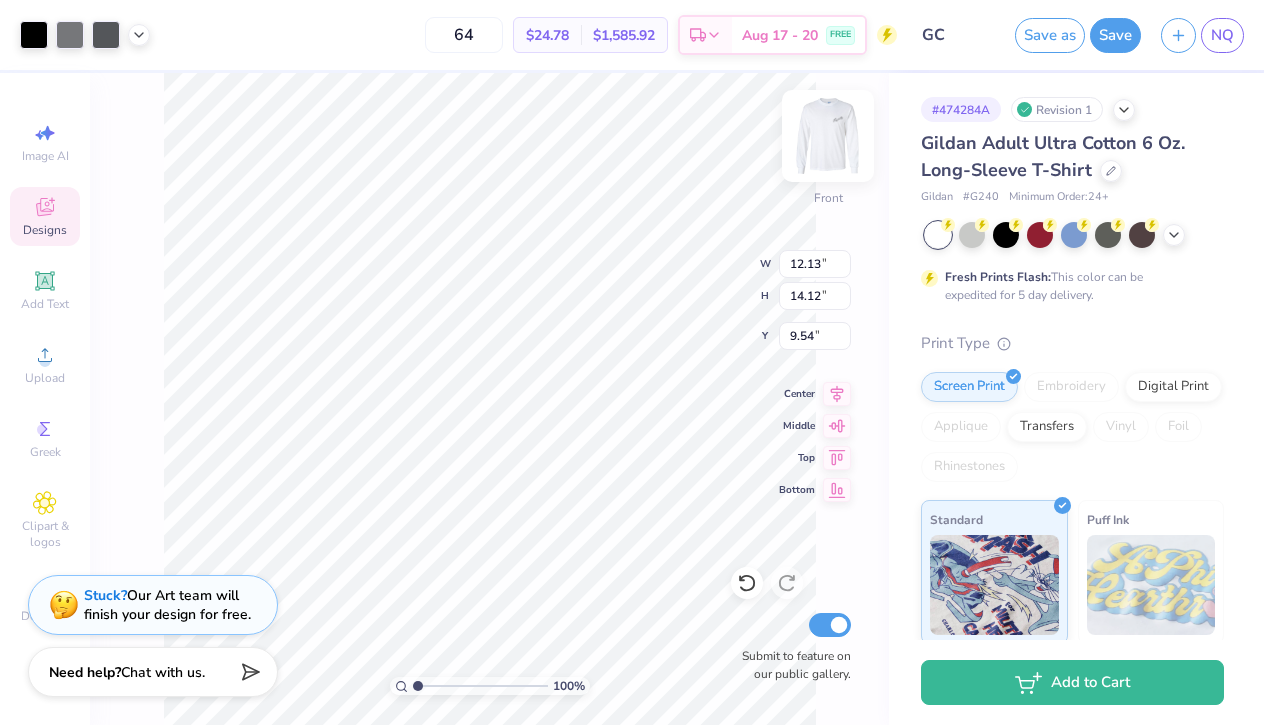type on "5.51" 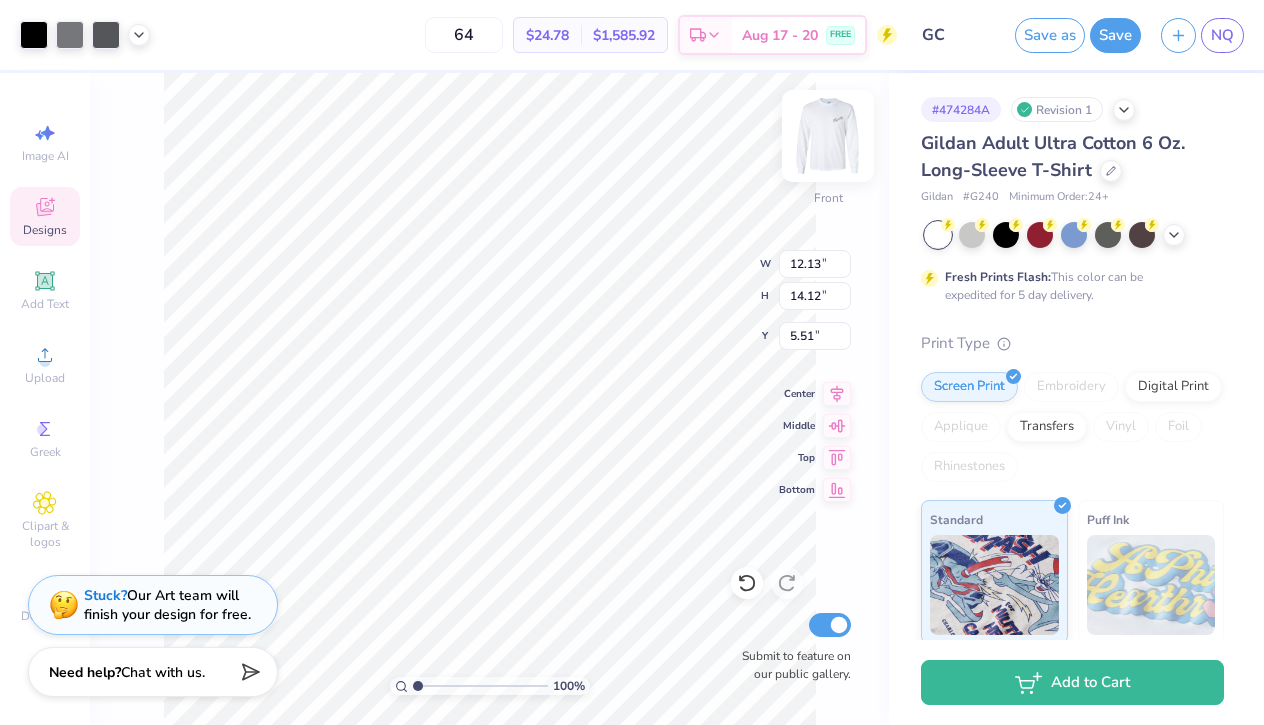 type on "10.86" 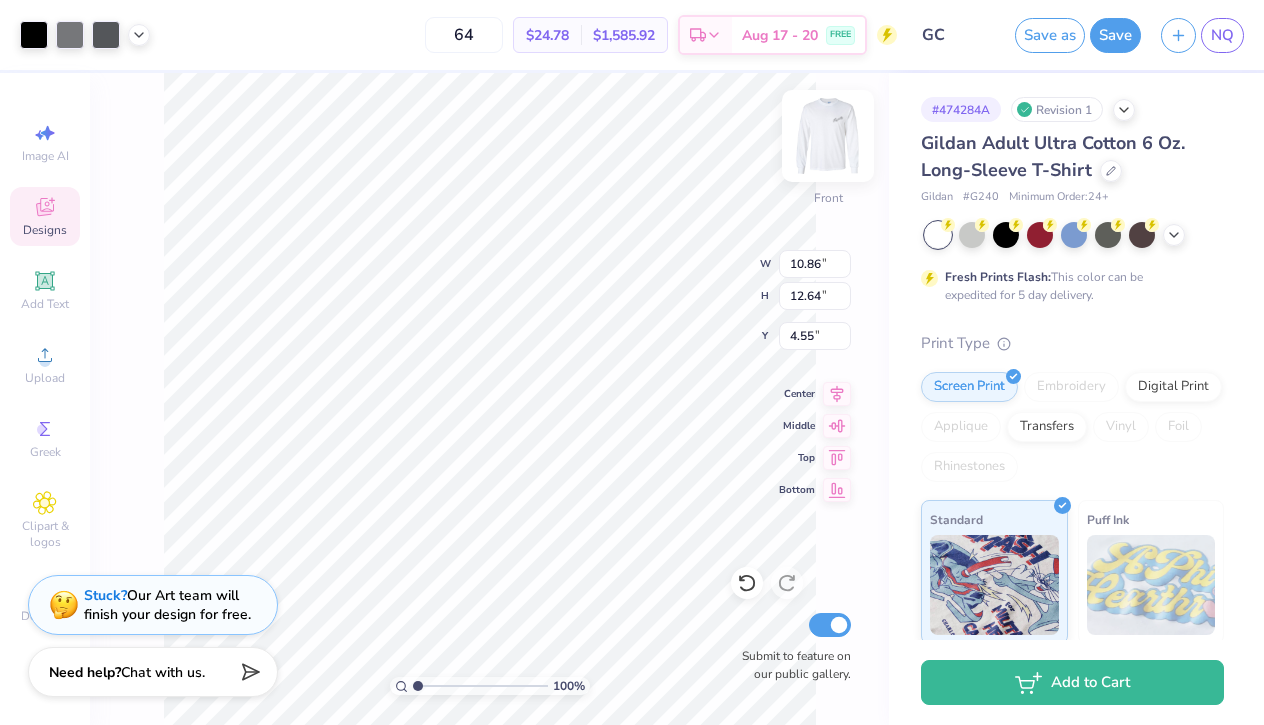 type on "4.75" 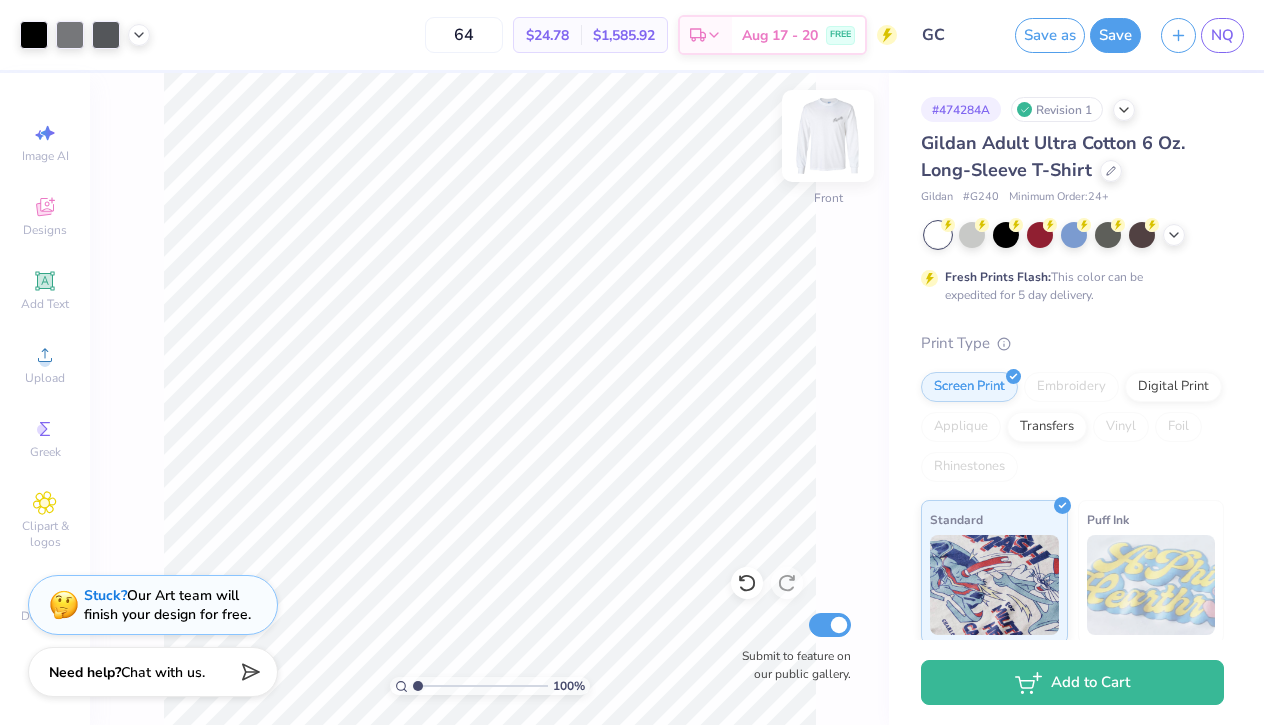 click at bounding box center [828, 136] 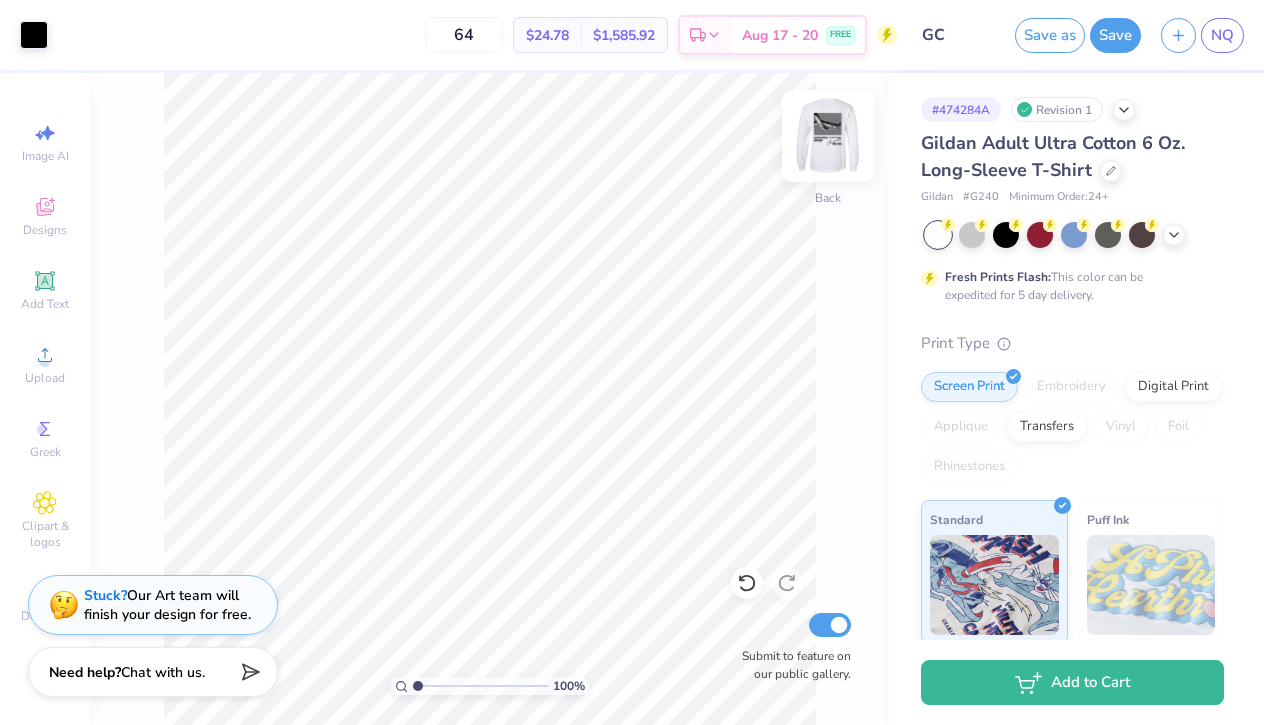 click at bounding box center (828, 136) 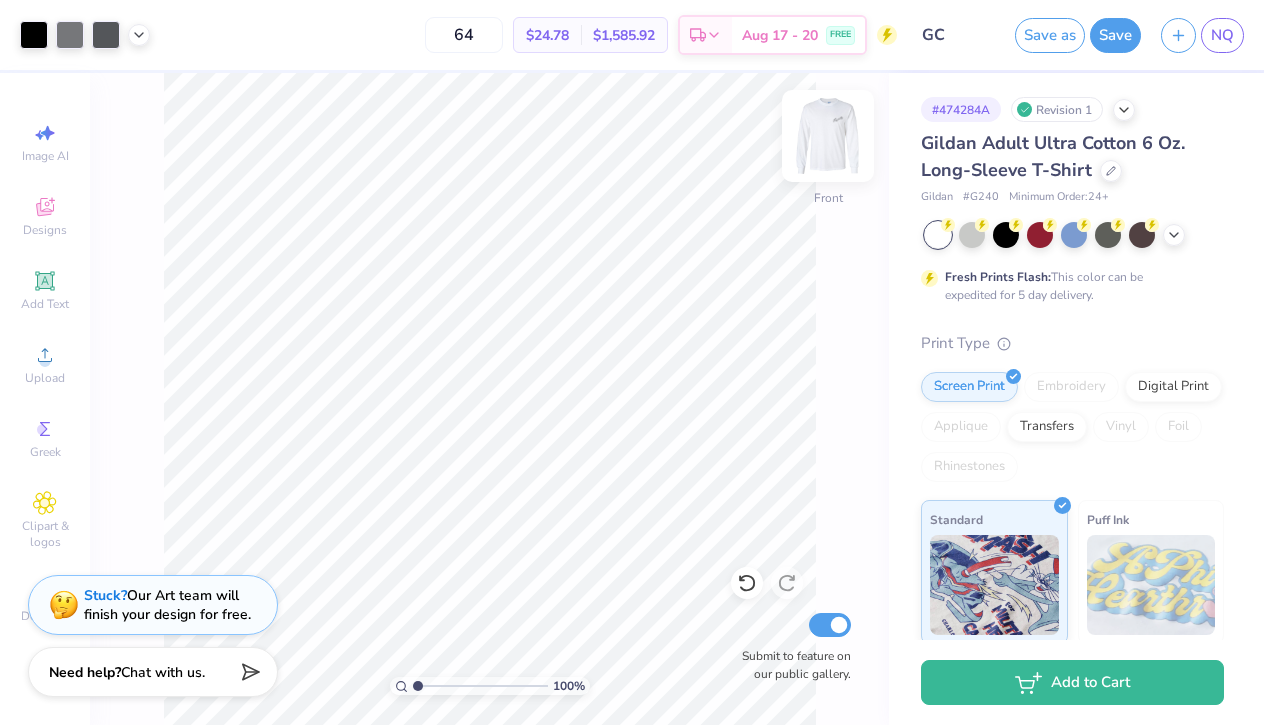click at bounding box center (828, 136) 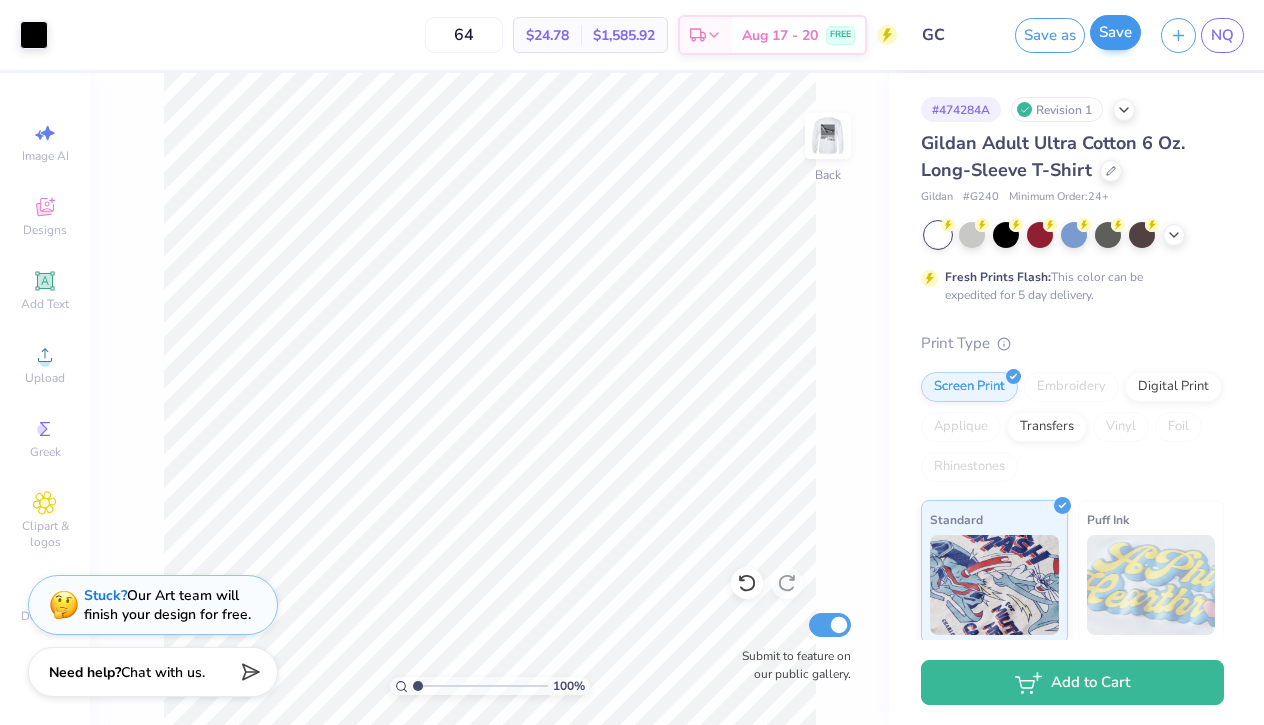 click on "Save" at bounding box center [1115, 32] 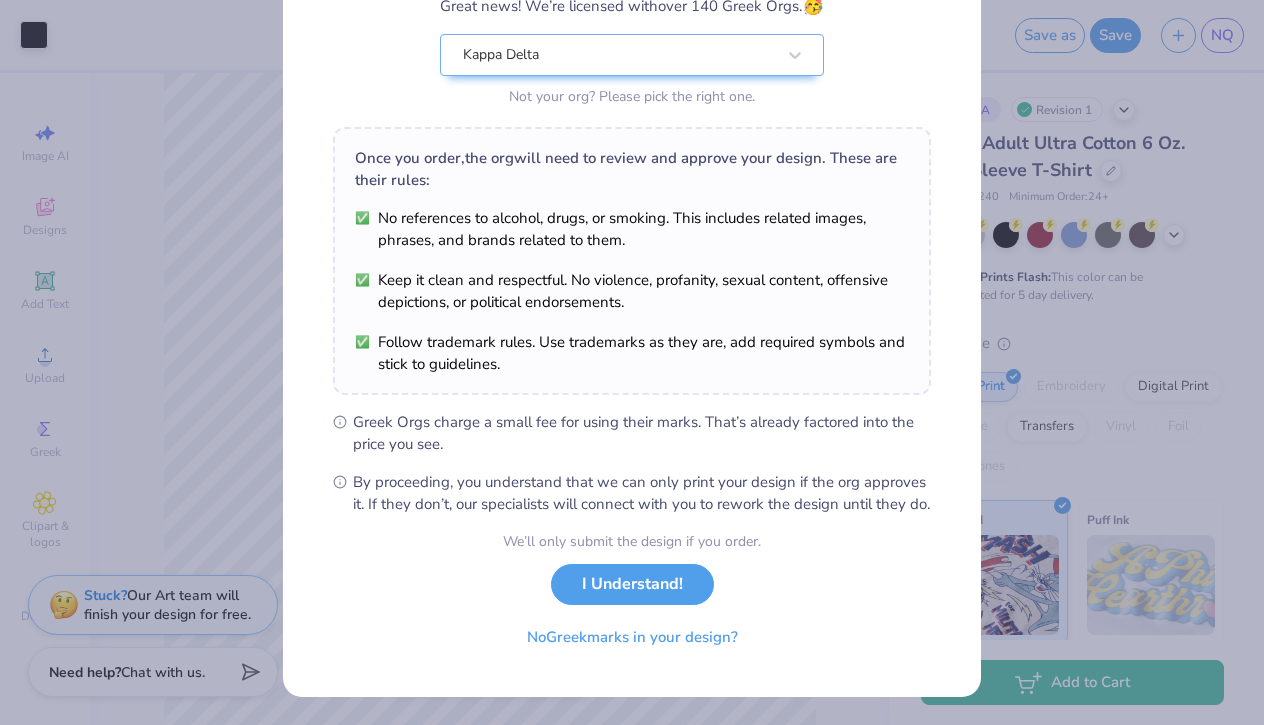 scroll, scrollTop: 211, scrollLeft: 0, axis: vertical 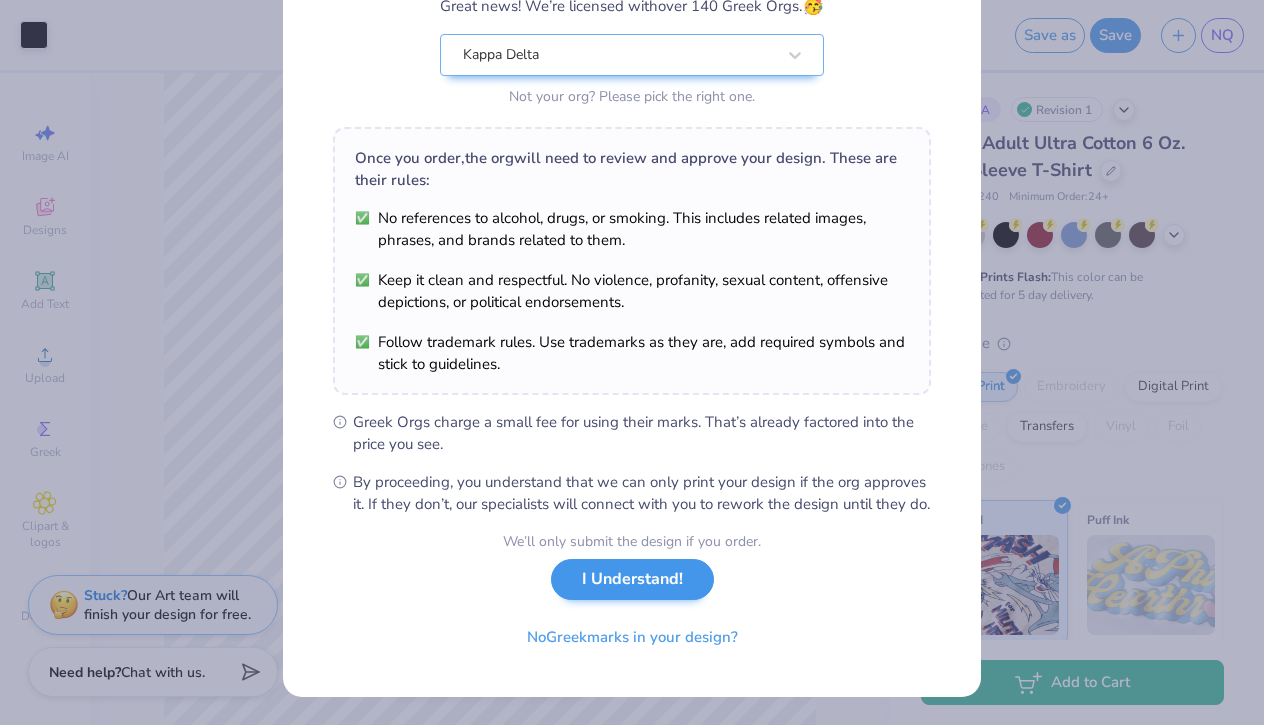 click on "I Understand!" at bounding box center (632, 579) 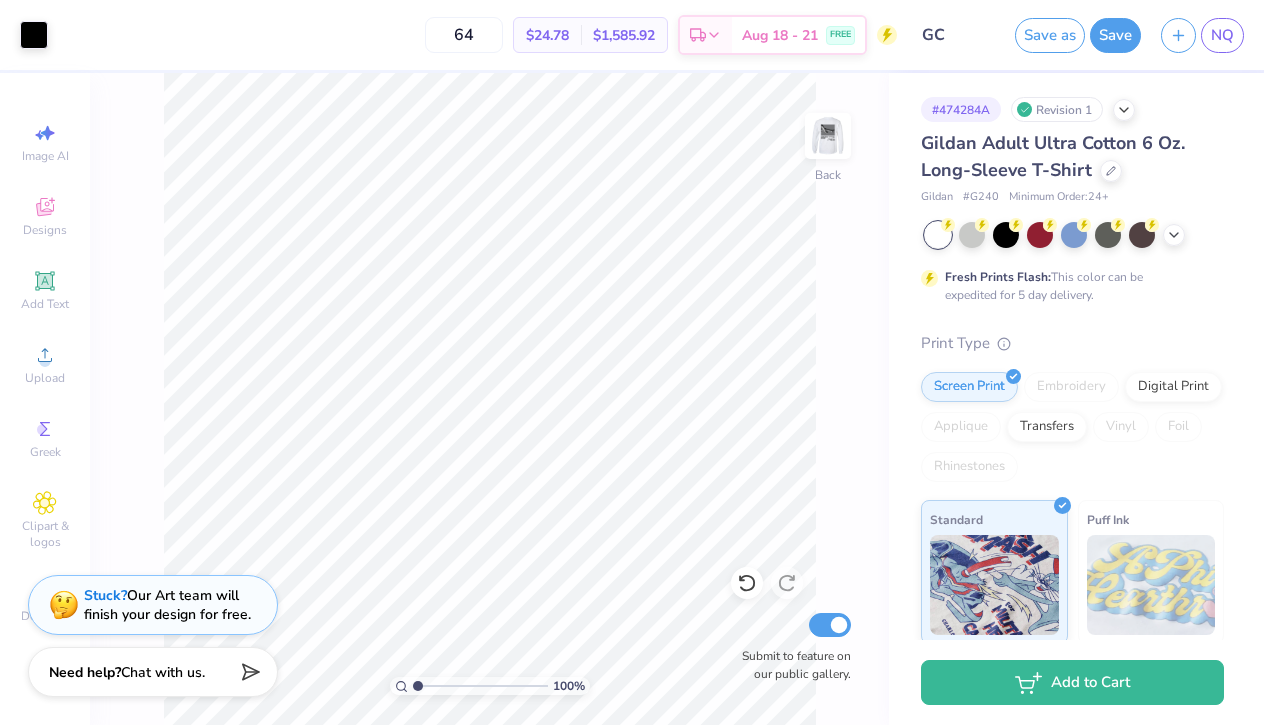 scroll, scrollTop: 0, scrollLeft: 0, axis: both 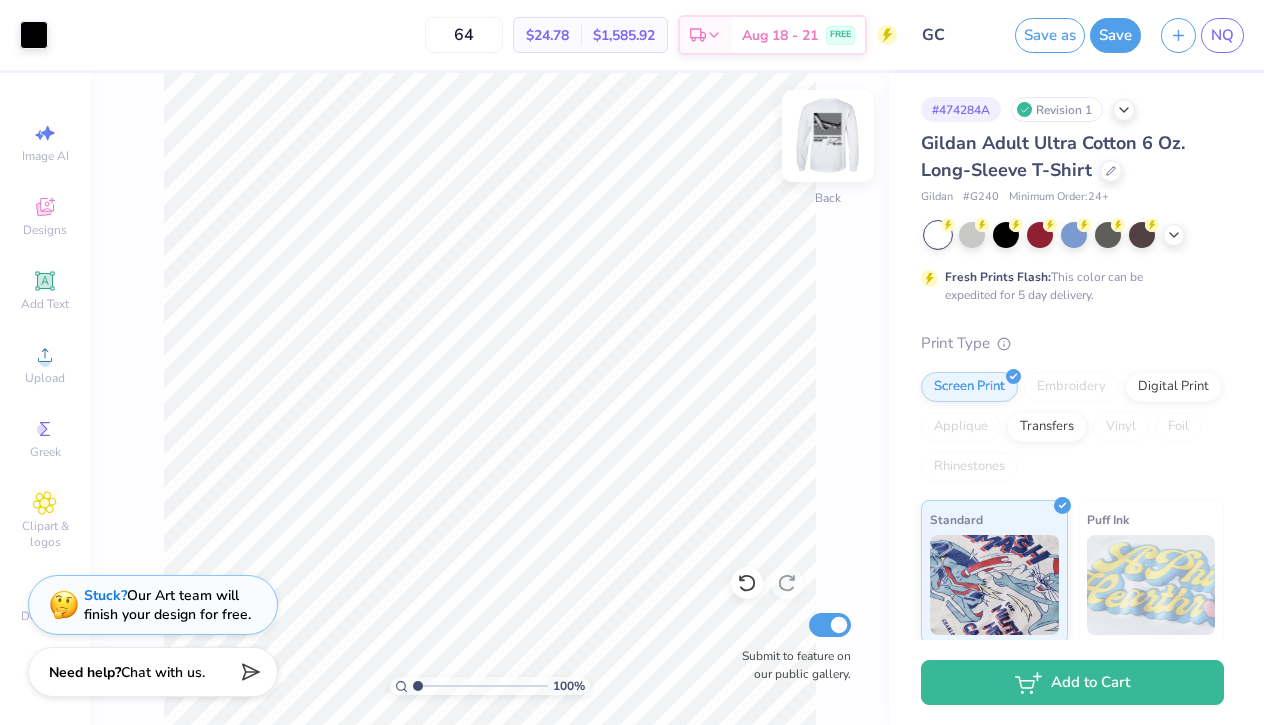 click at bounding box center [828, 136] 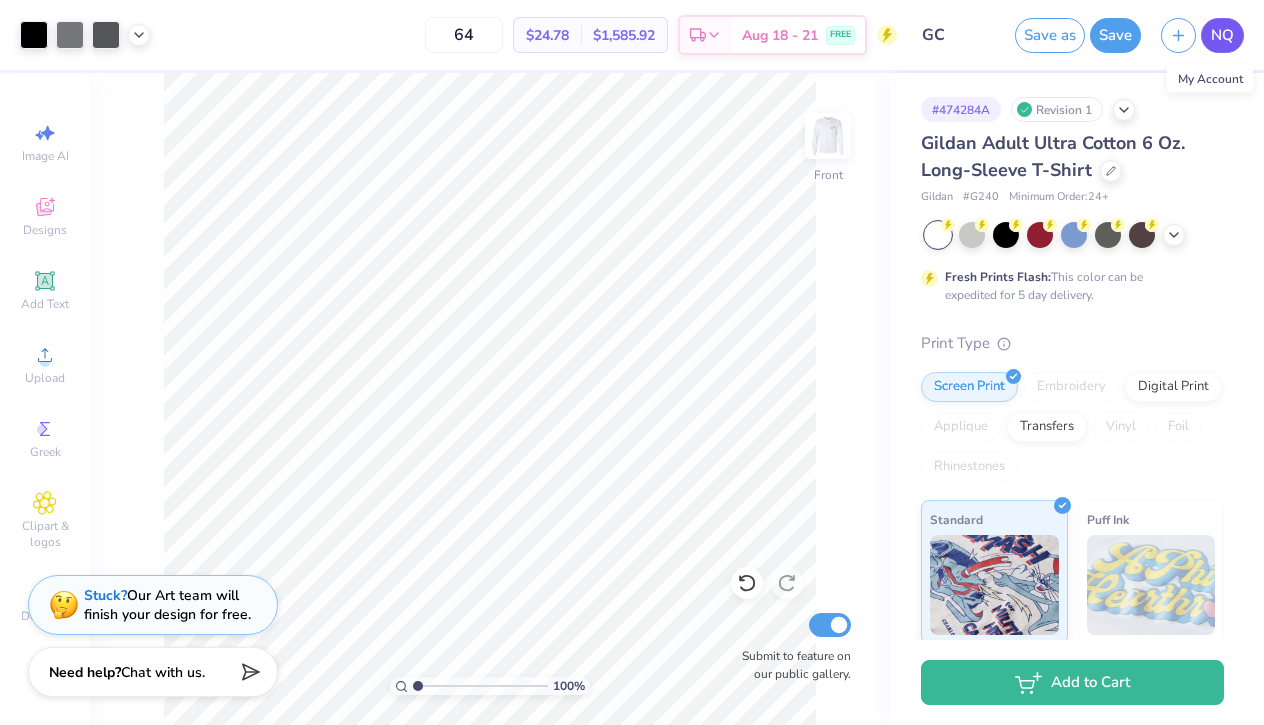 click on "NQ" at bounding box center [1222, 35] 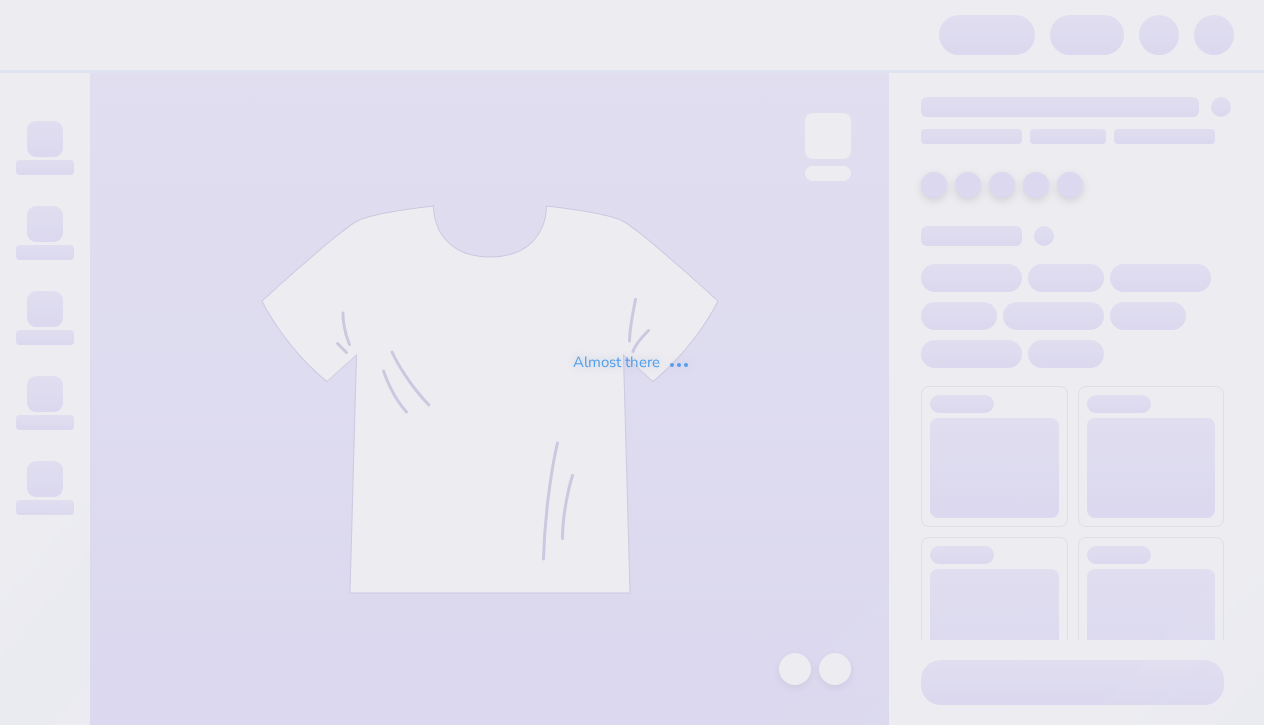 scroll, scrollTop: 0, scrollLeft: 0, axis: both 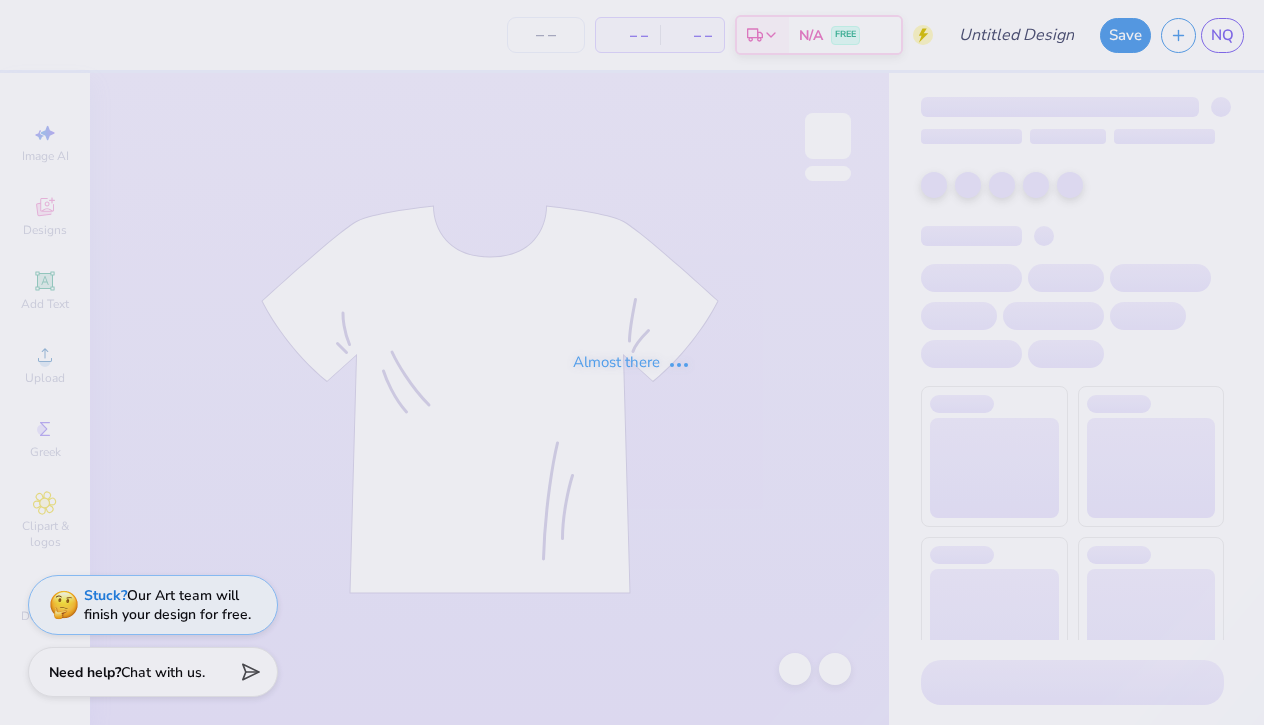 type on "GC" 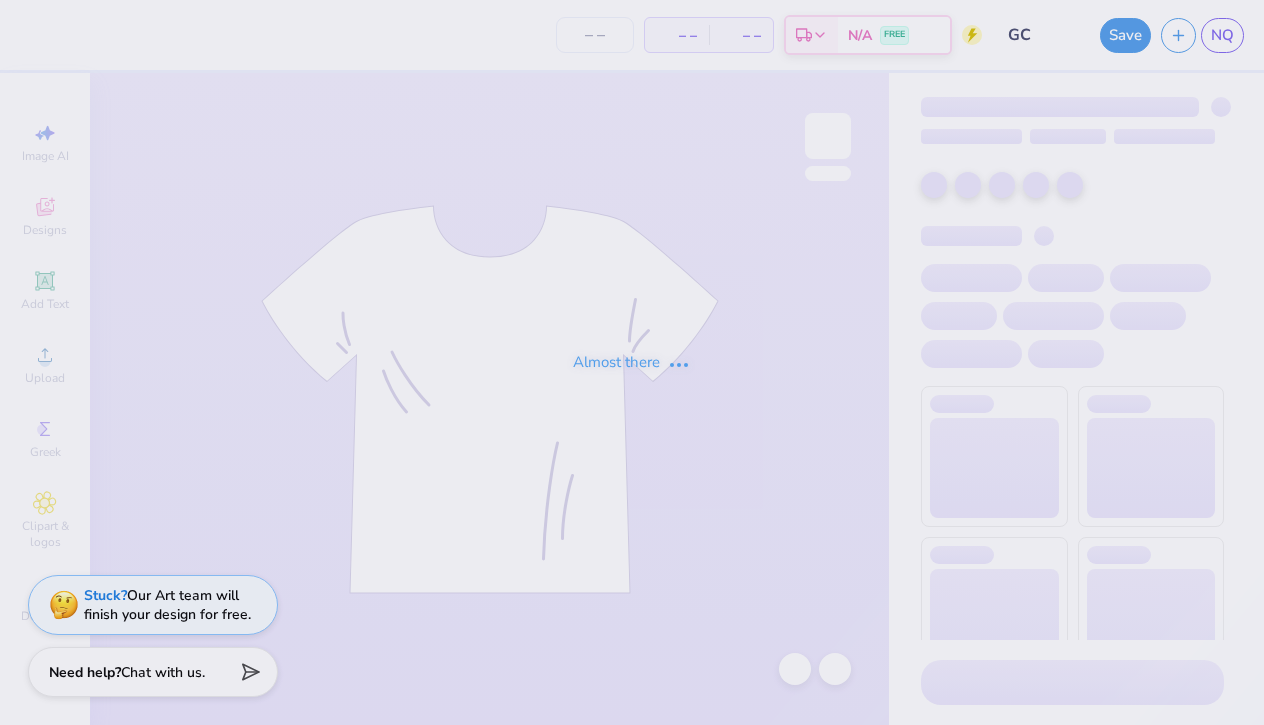 type on "64" 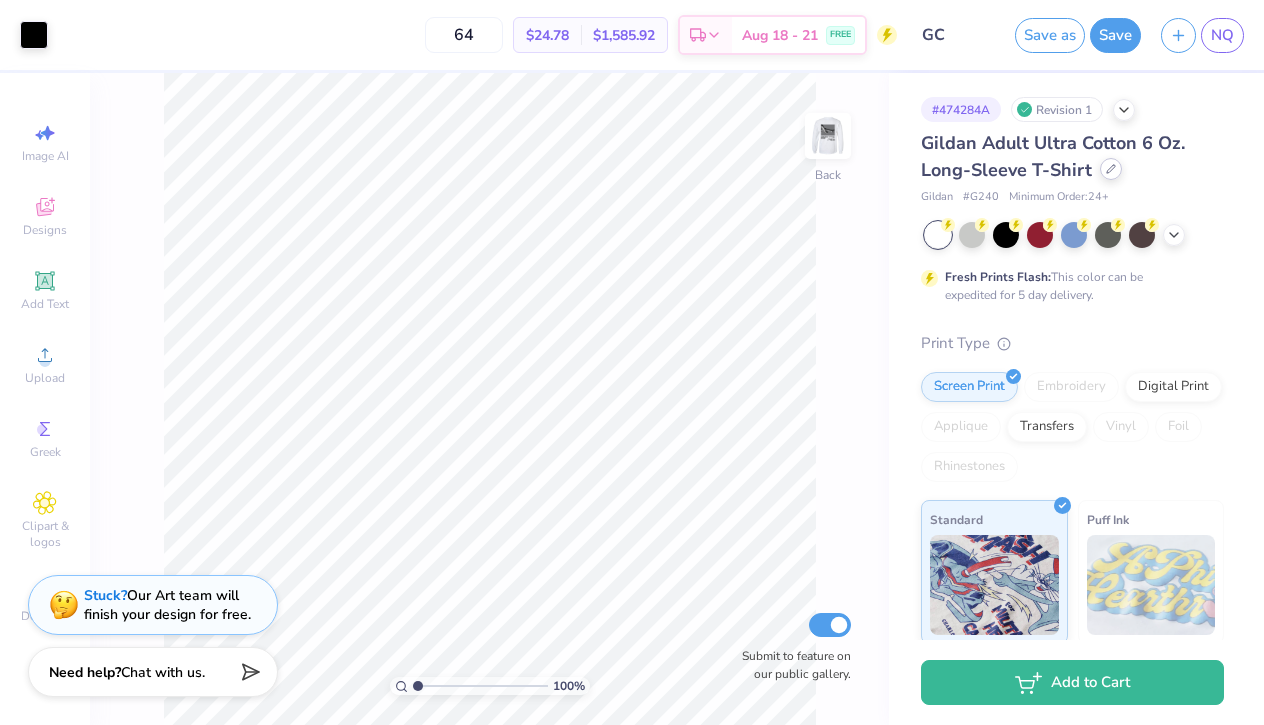click at bounding box center [1111, 169] 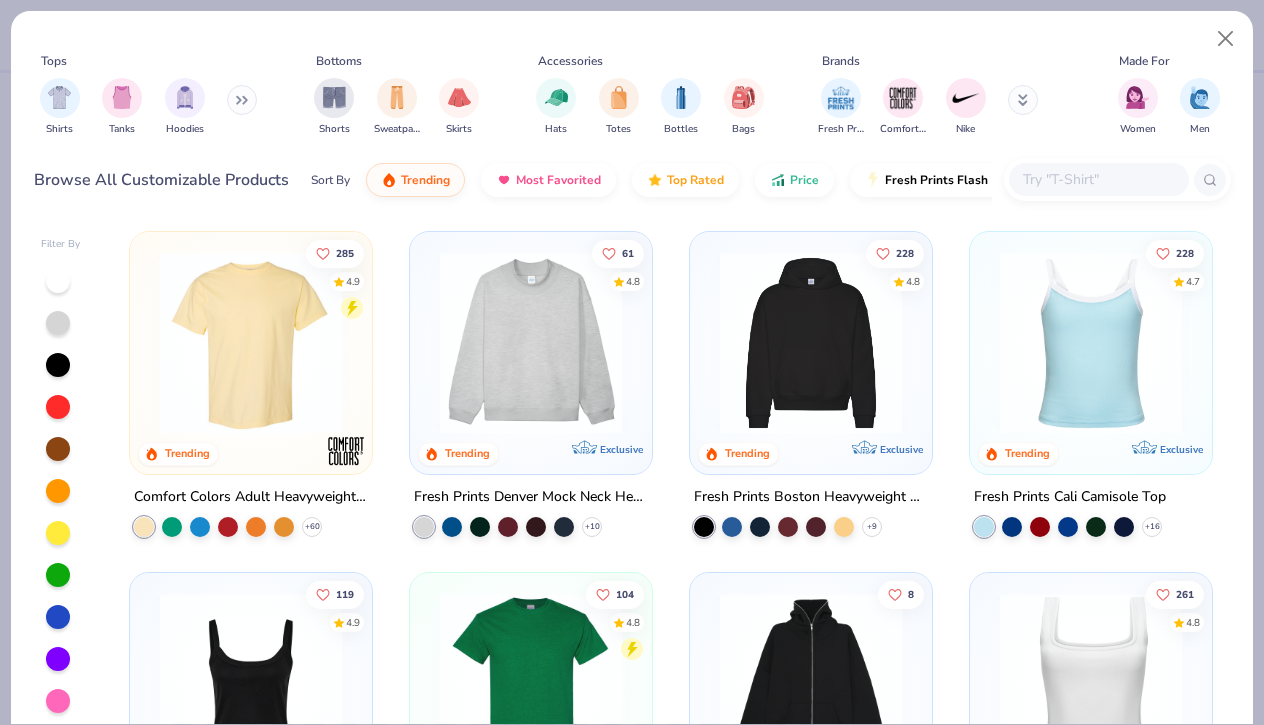 click at bounding box center (242, 100) 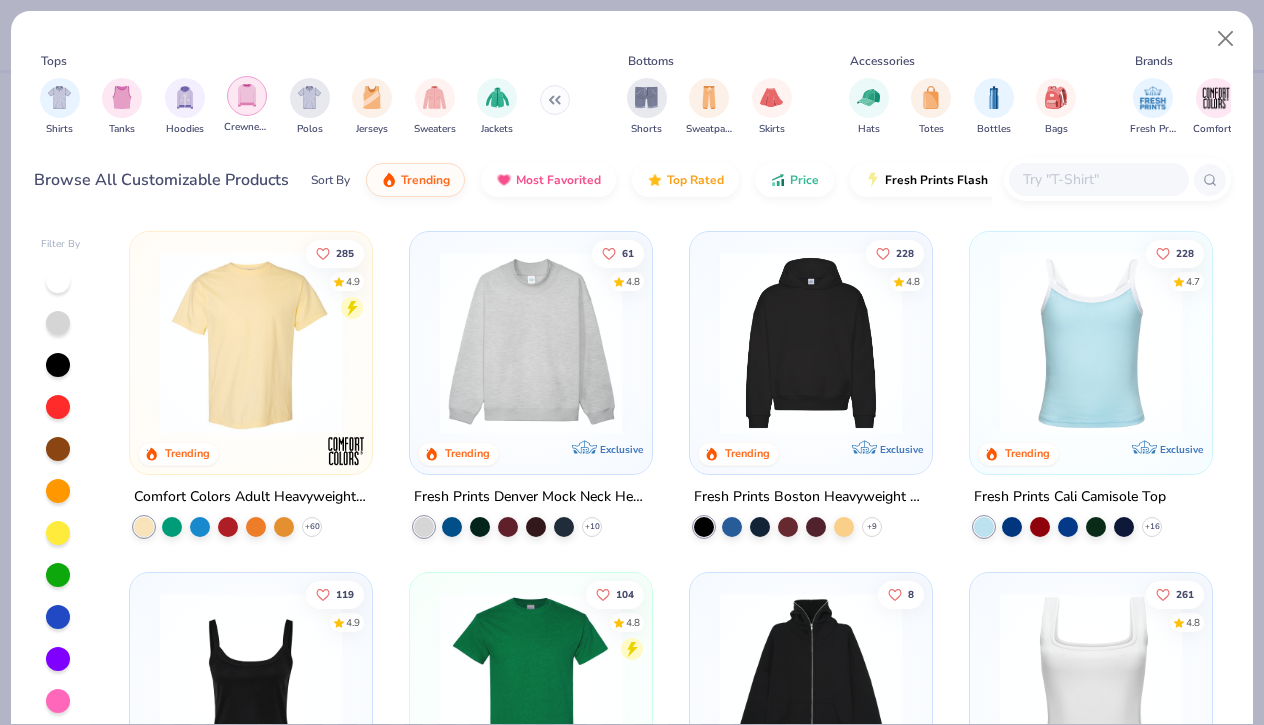 click at bounding box center (247, 95) 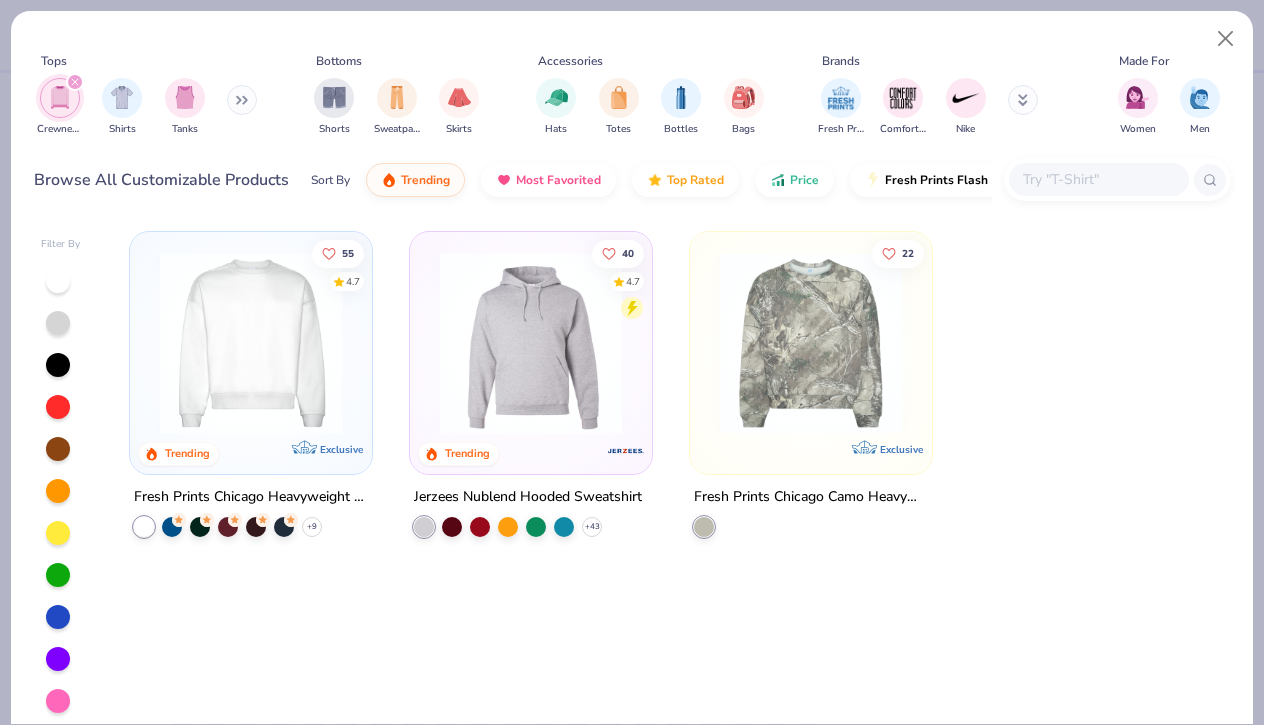 click on "Price" at bounding box center [794, 180] 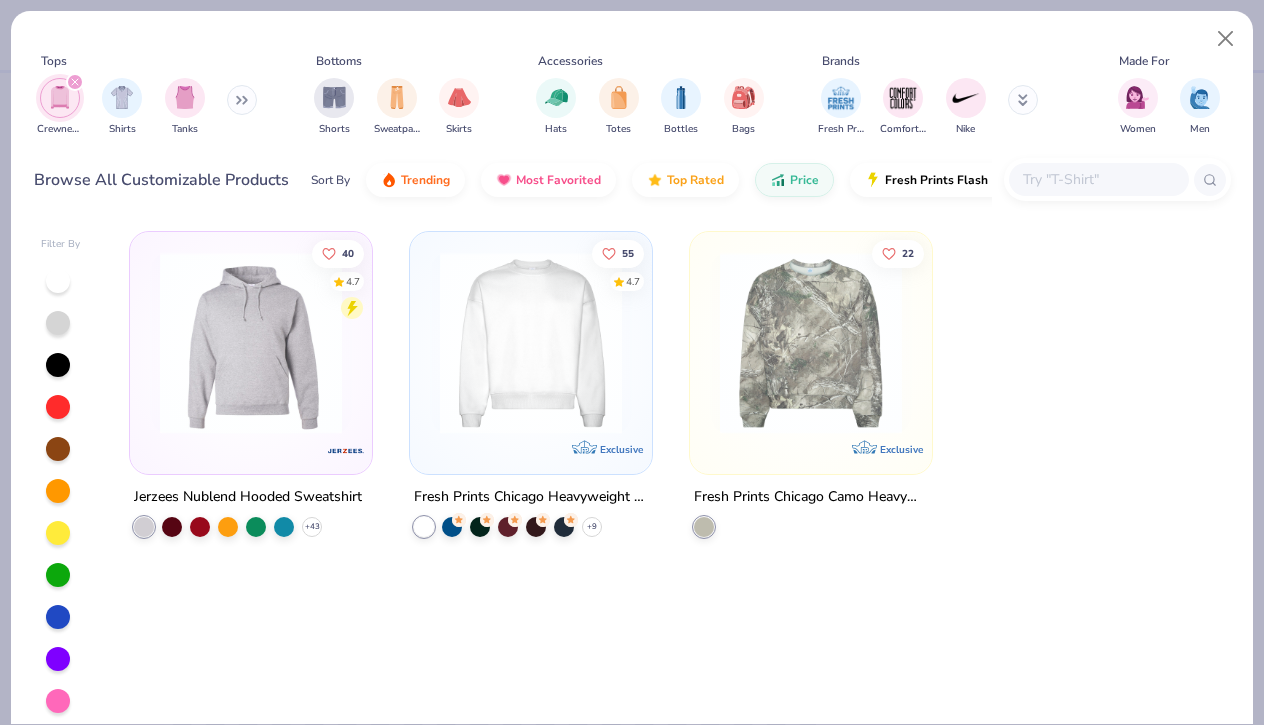 click at bounding box center [242, 100] 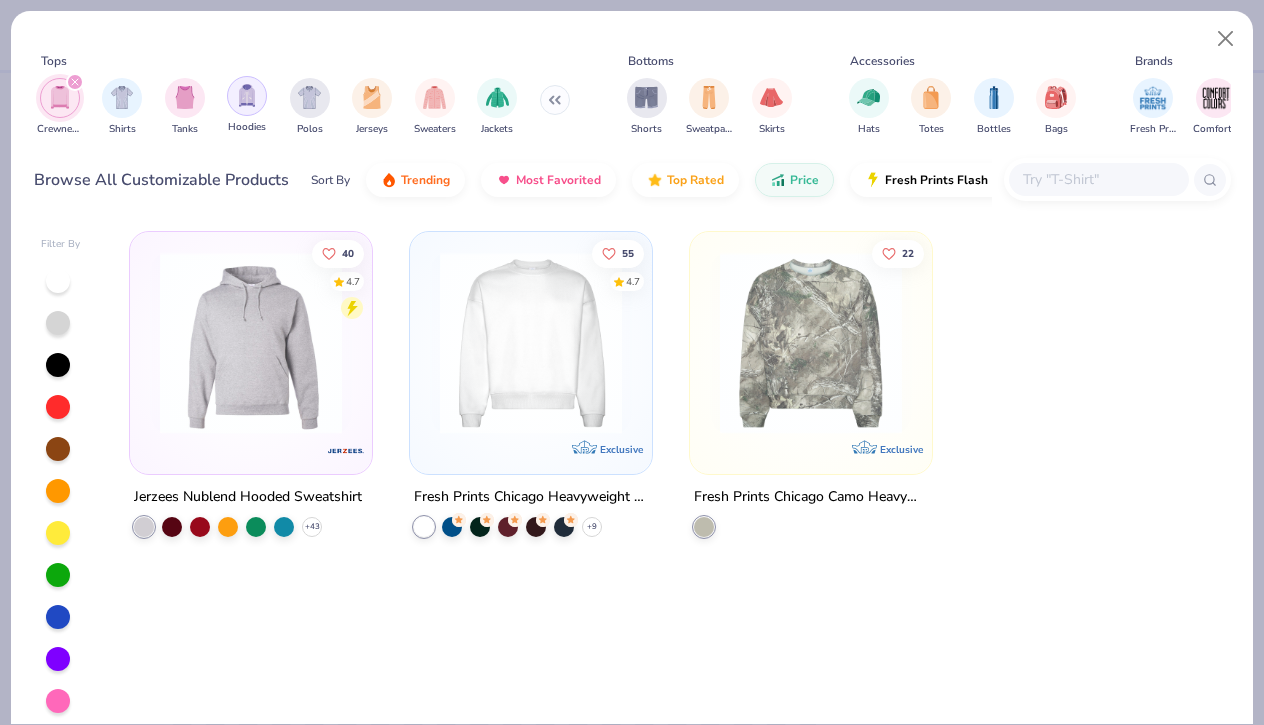 click at bounding box center (247, 95) 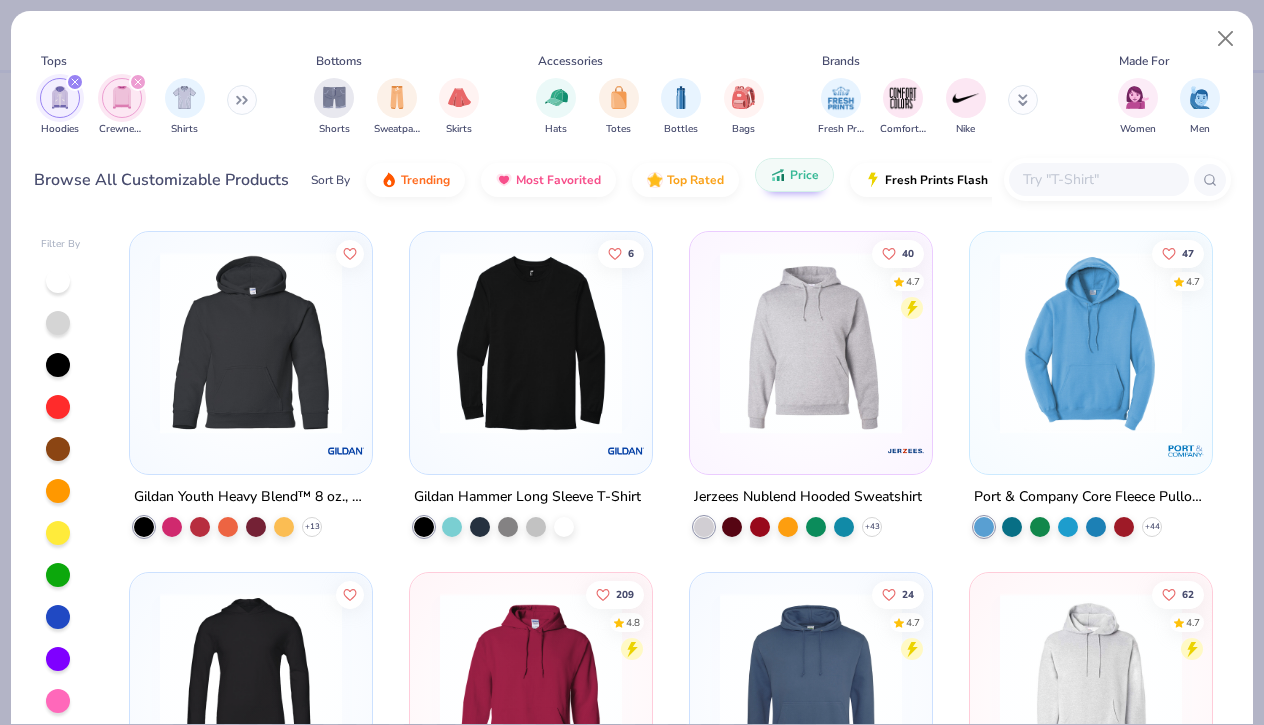 click 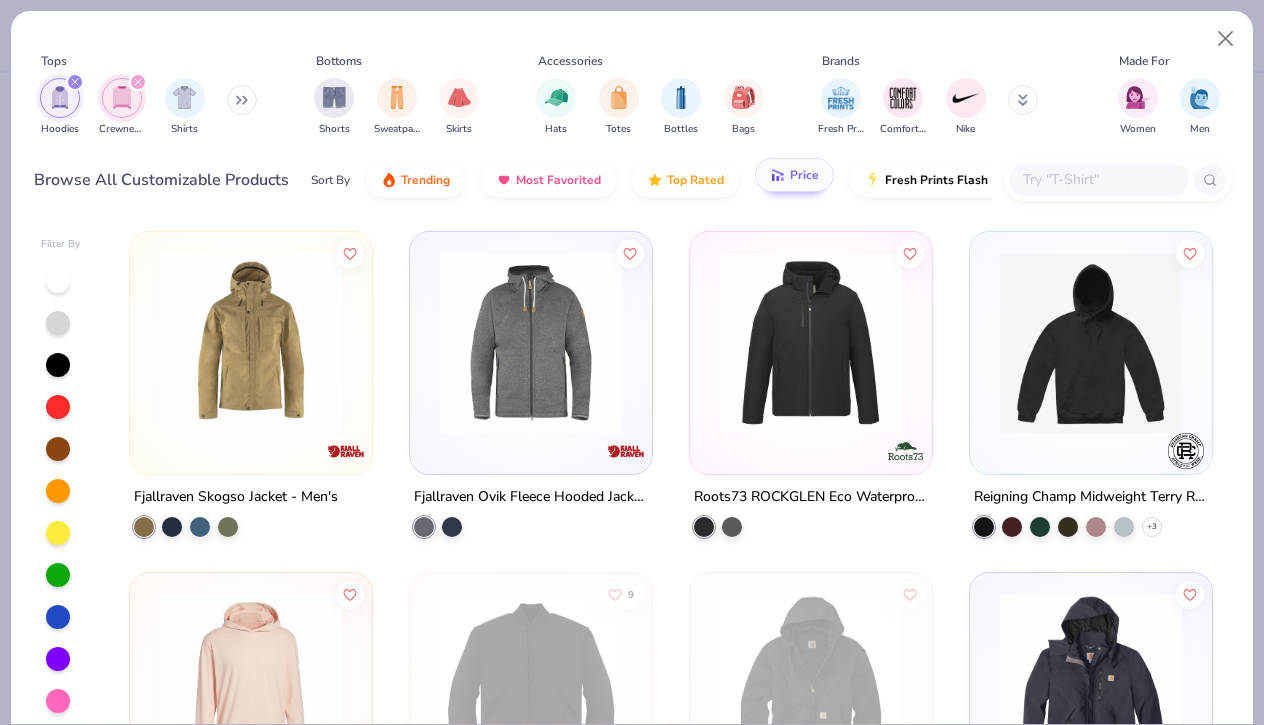 click 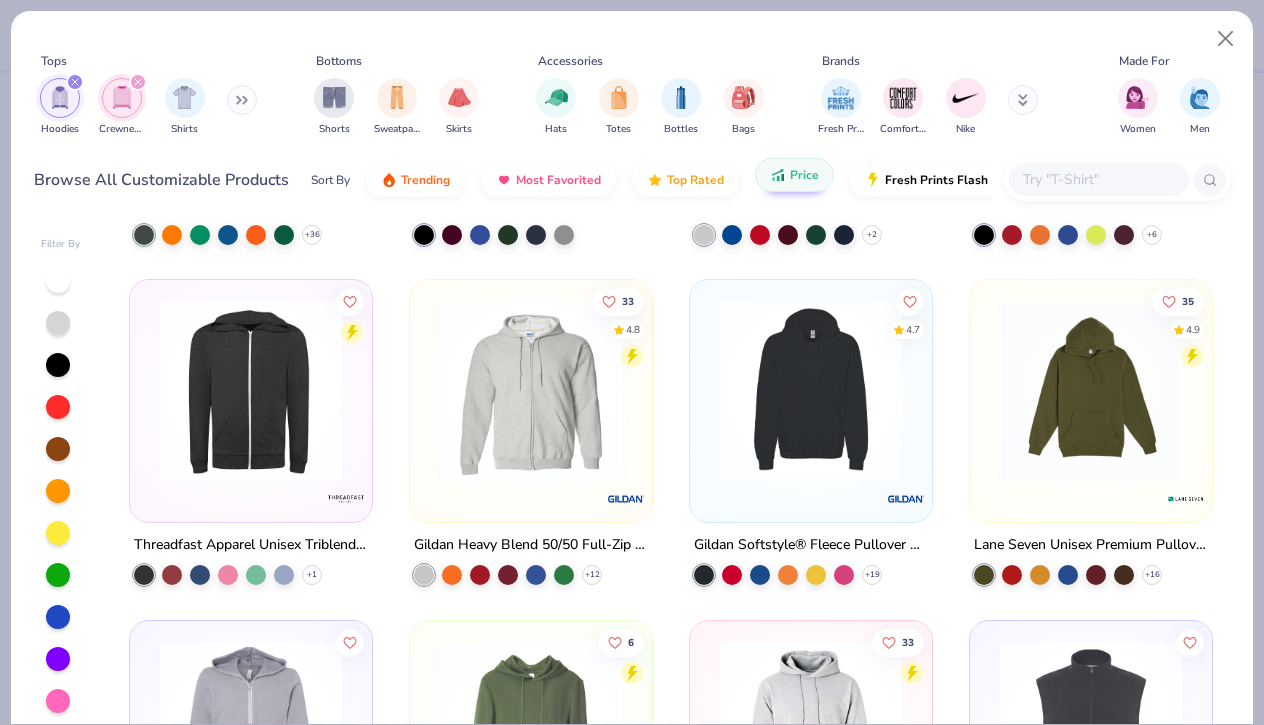 scroll, scrollTop: 975, scrollLeft: 0, axis: vertical 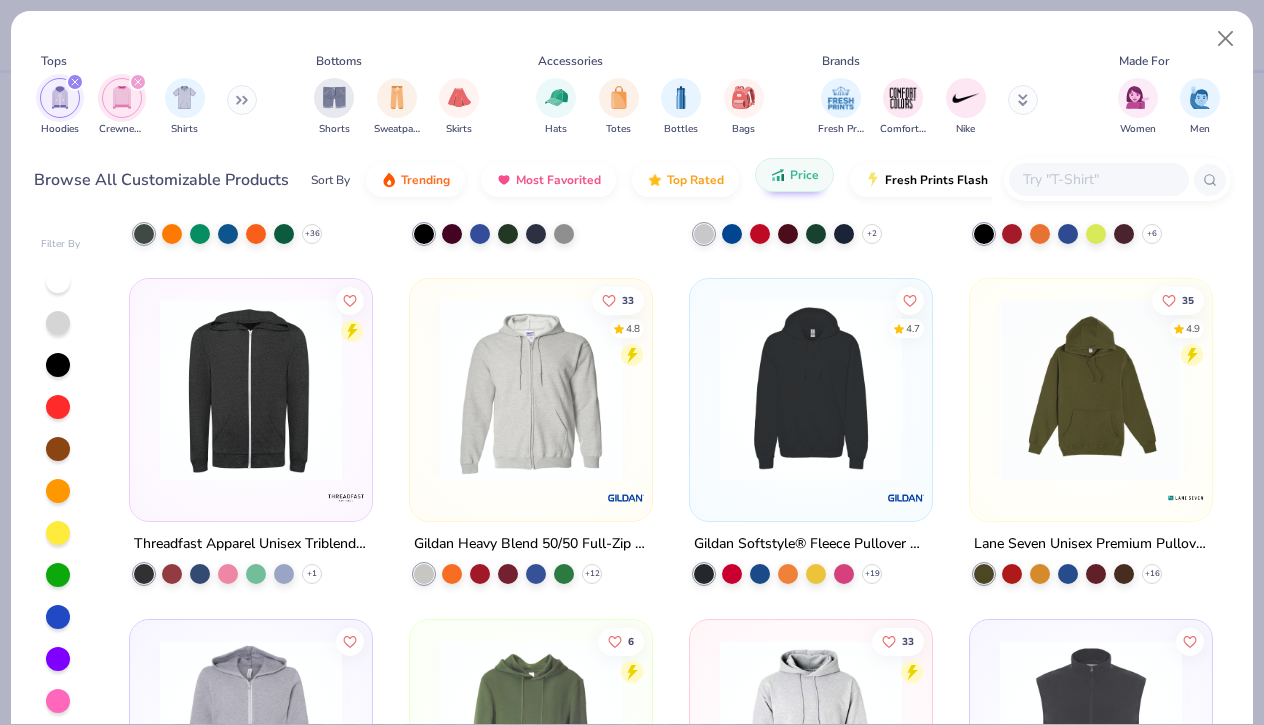click 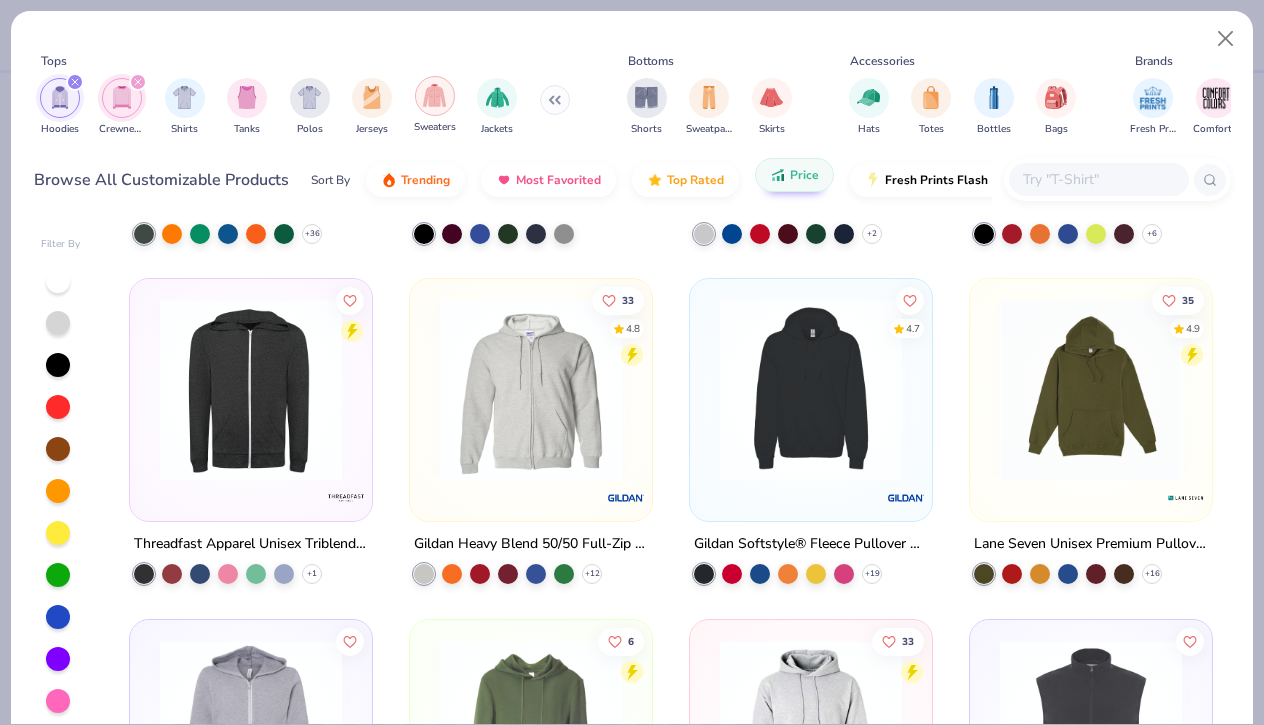 click at bounding box center [434, 95] 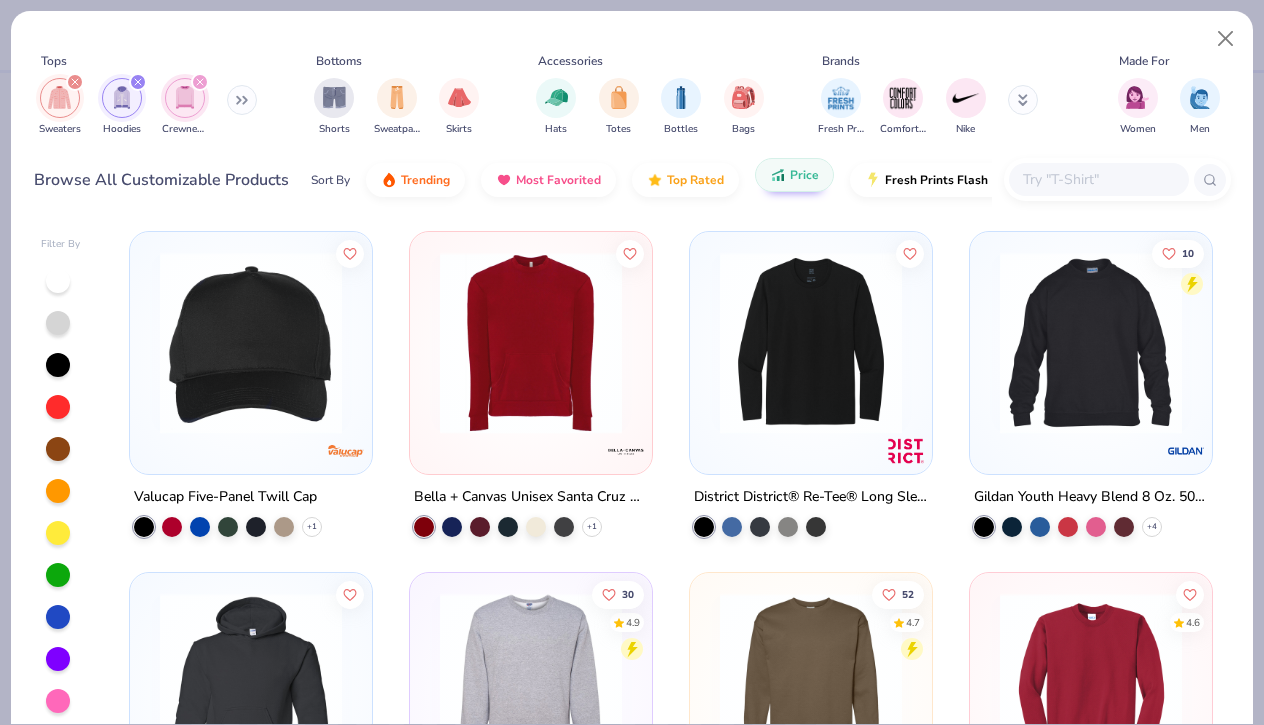 click on "Price" at bounding box center [804, 175] 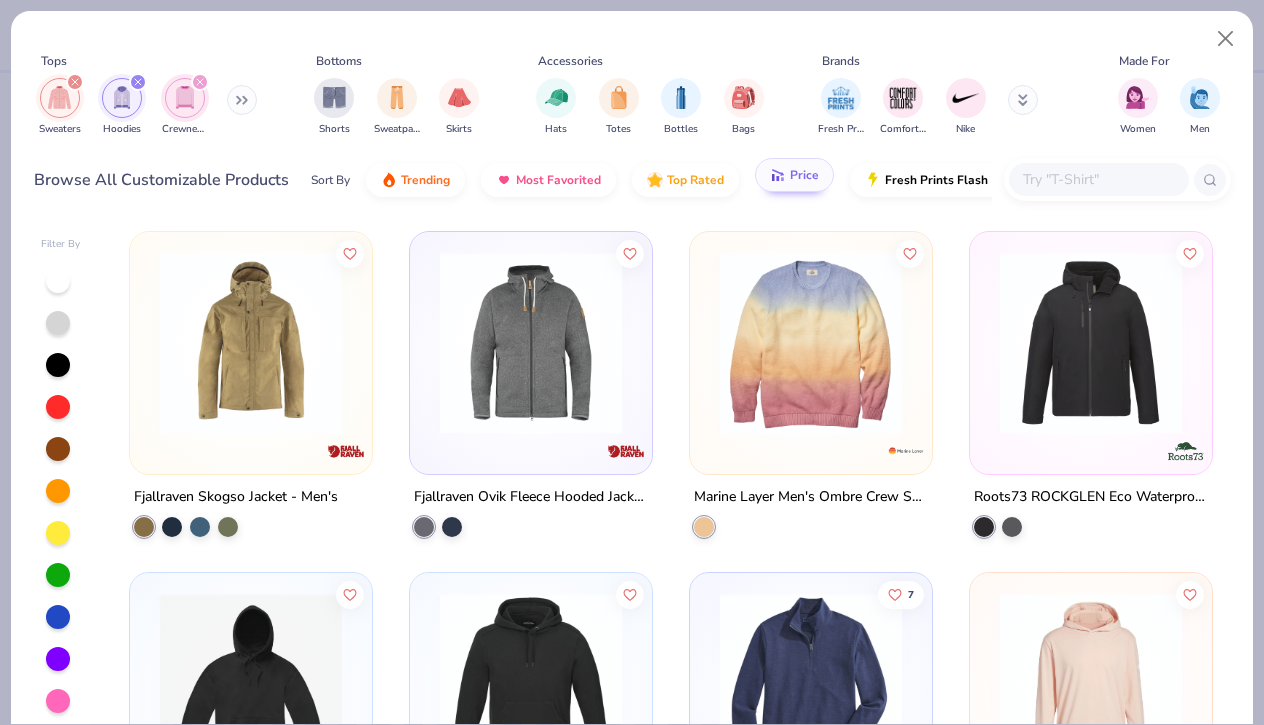 click on "Price" at bounding box center (804, 175) 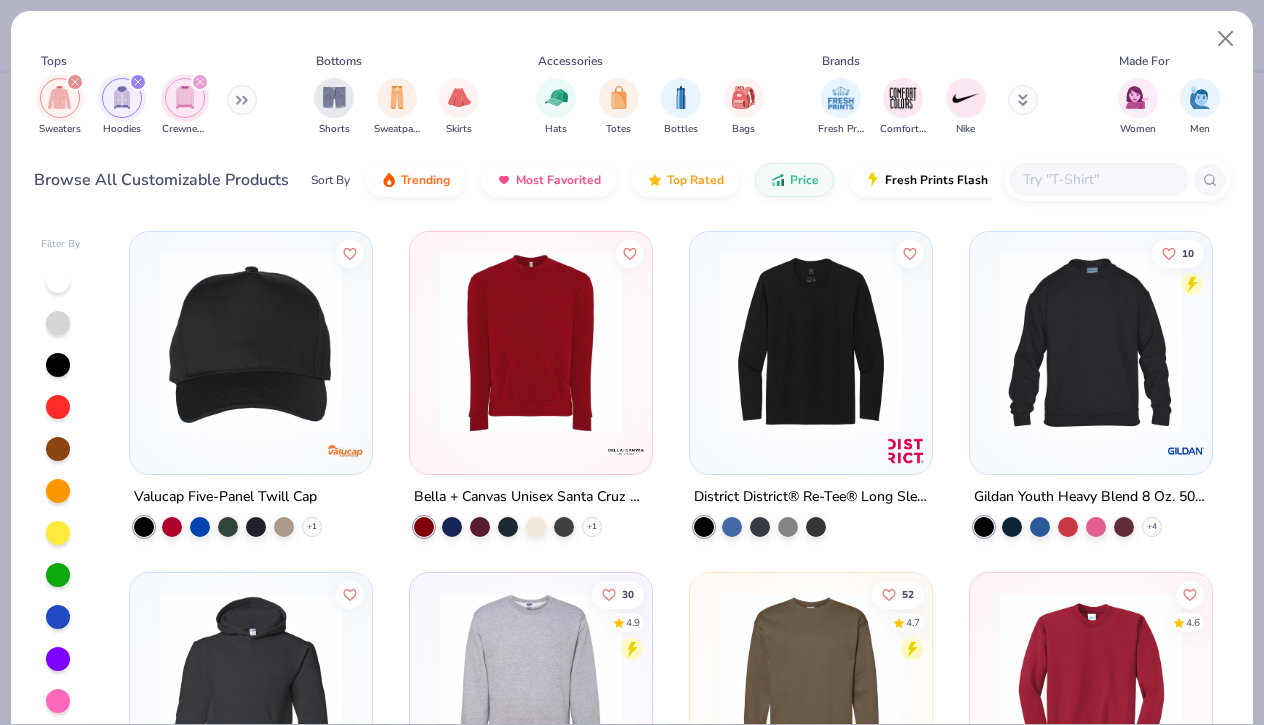 click 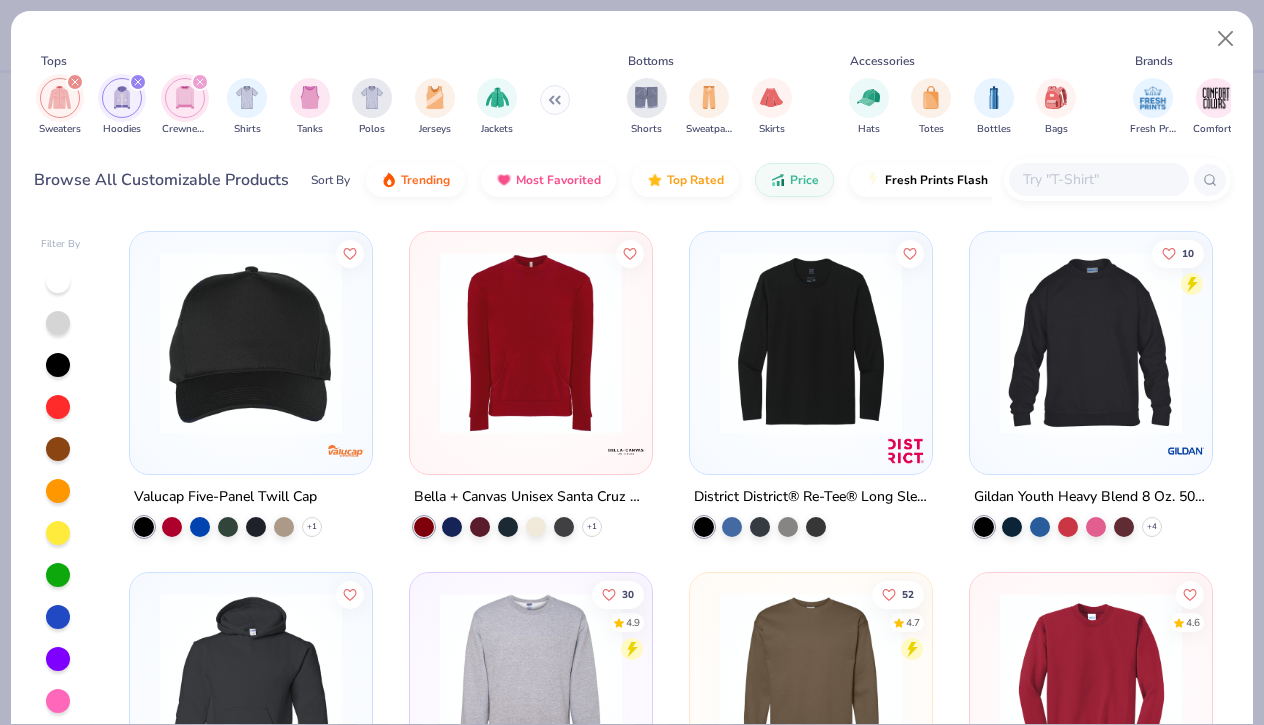 click at bounding box center [329, 343] 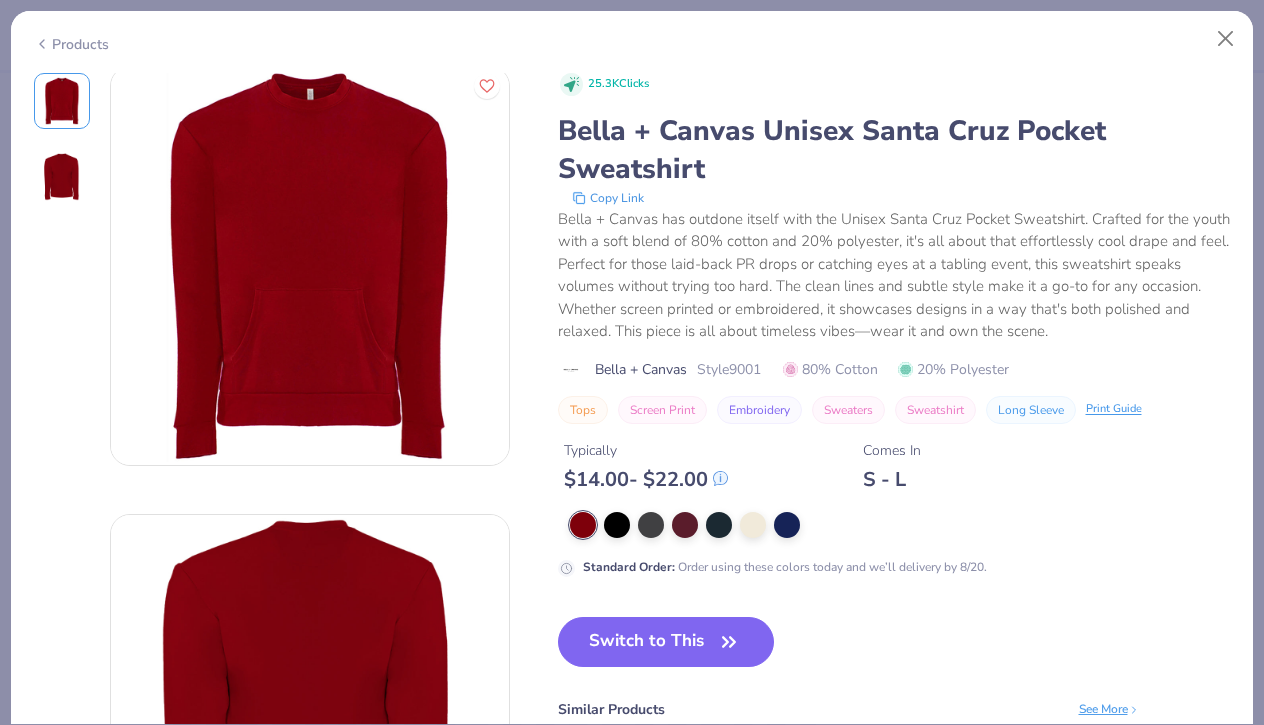 scroll, scrollTop: 9, scrollLeft: 0, axis: vertical 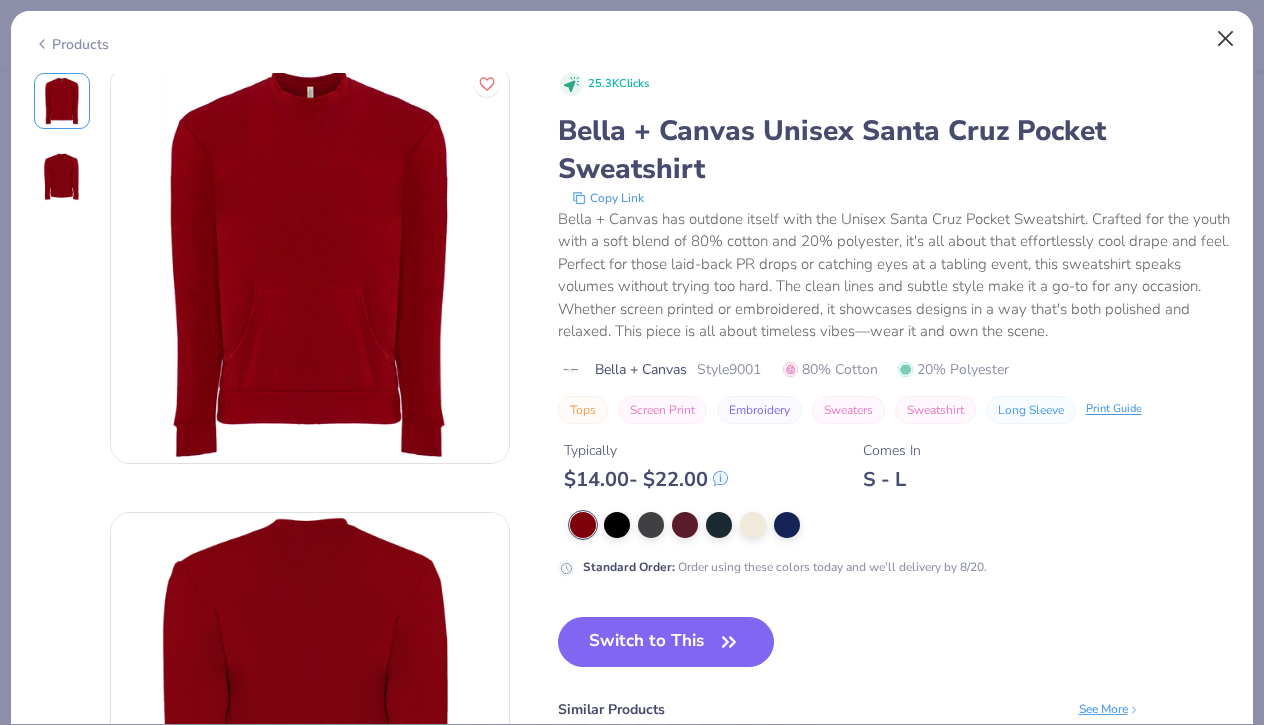 click at bounding box center (1226, 39) 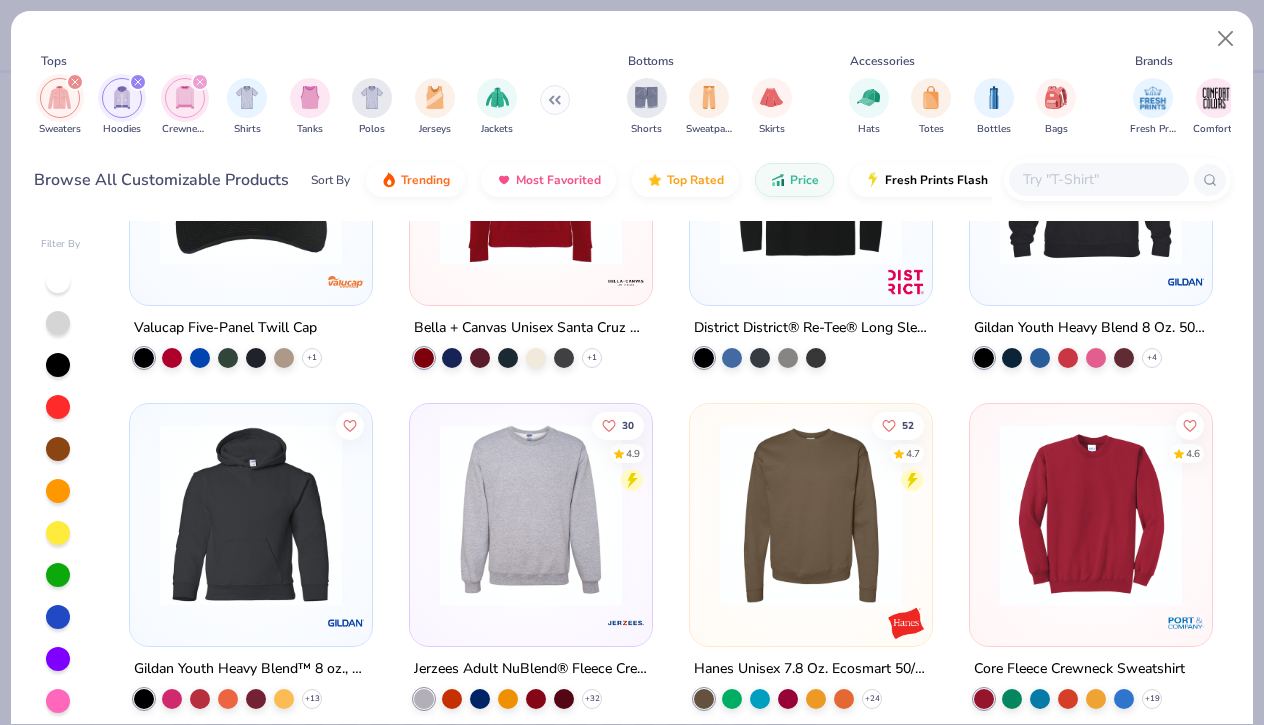 scroll, scrollTop: 180, scrollLeft: 0, axis: vertical 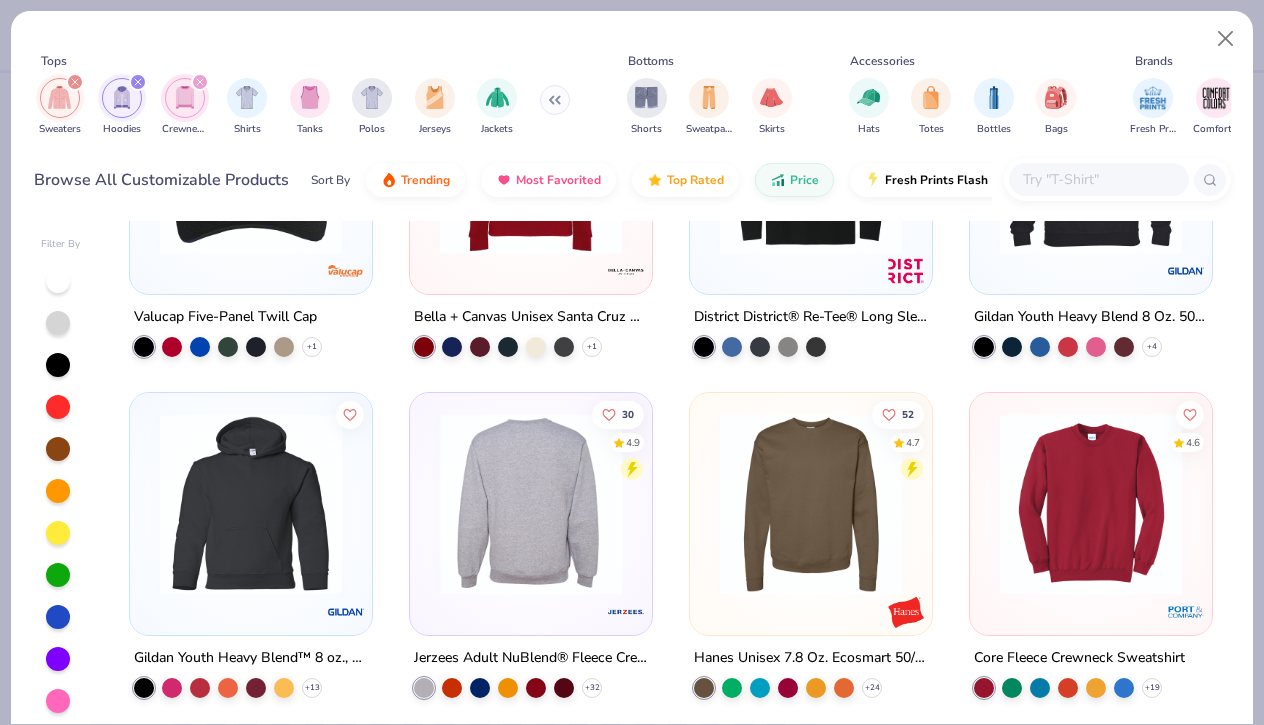 click at bounding box center (329, 504) 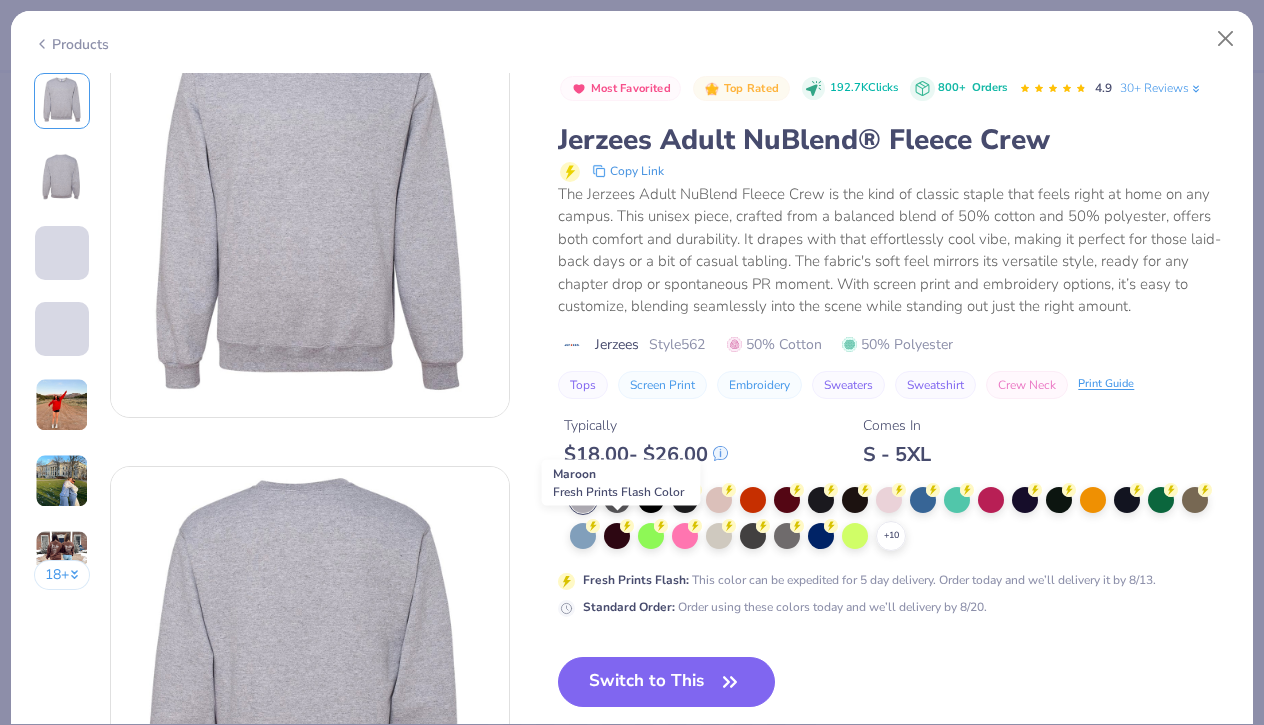 scroll, scrollTop: 48, scrollLeft: 0, axis: vertical 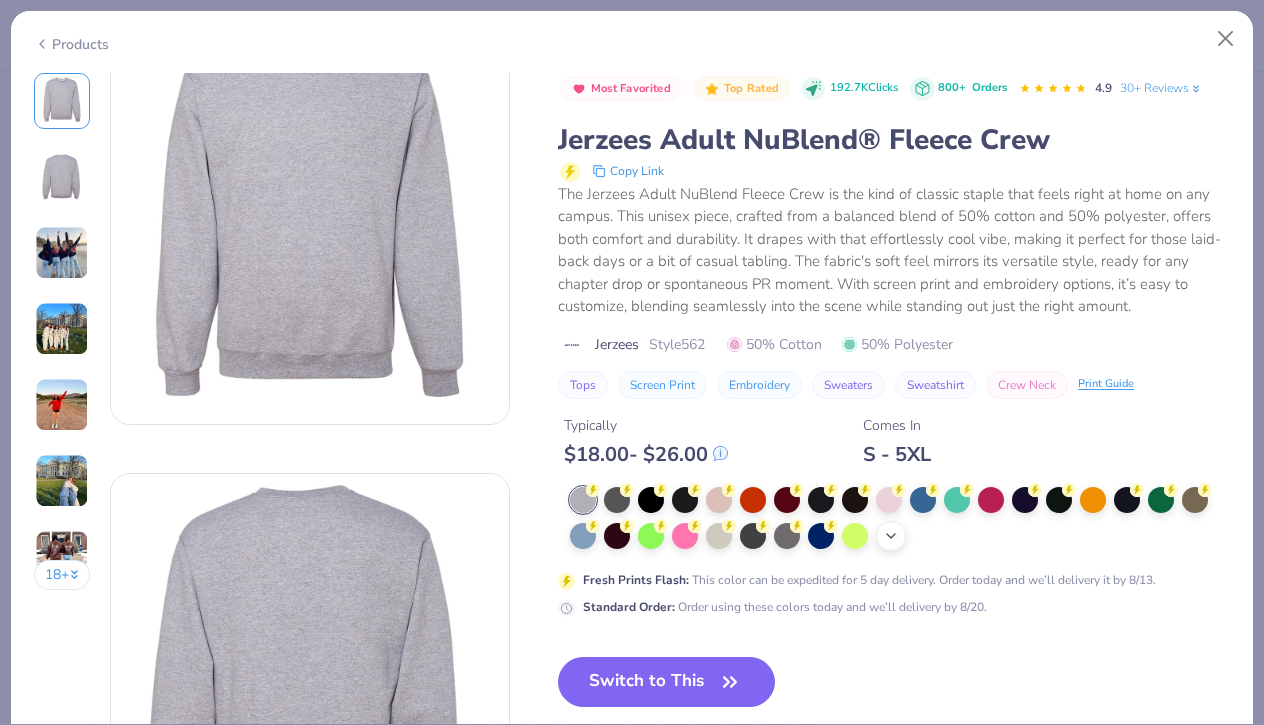 click 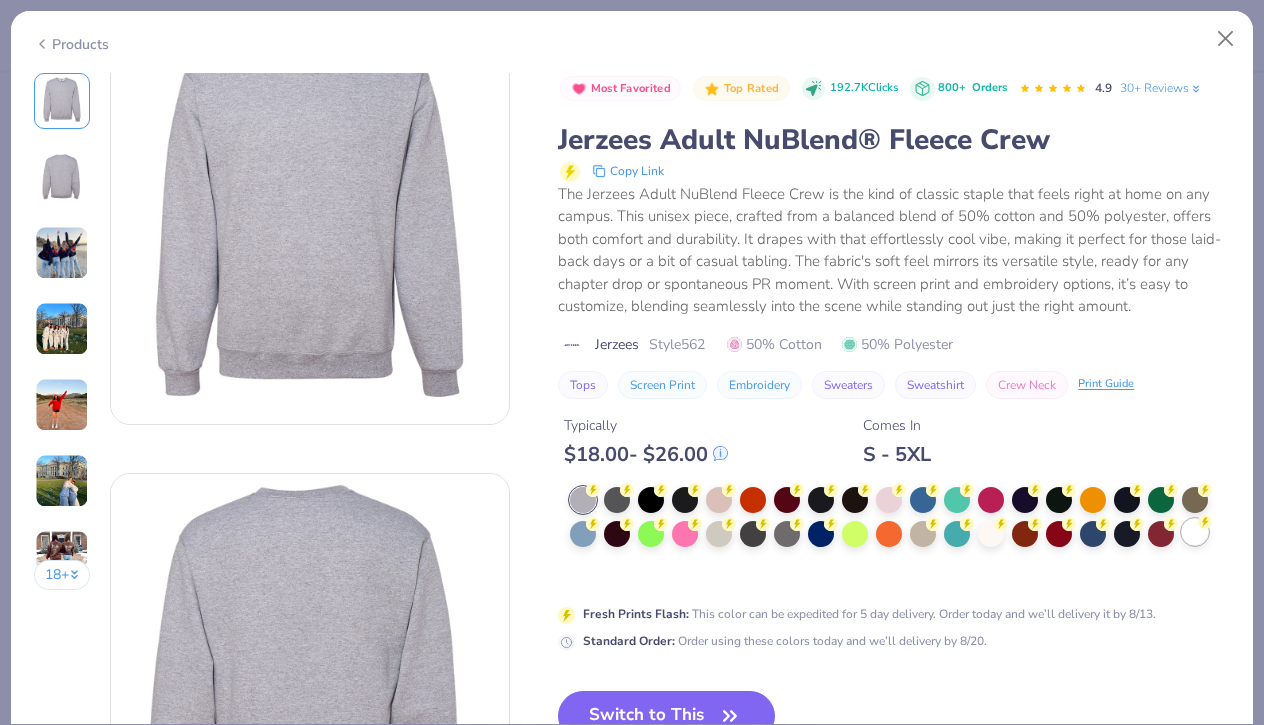 click at bounding box center (1195, 532) 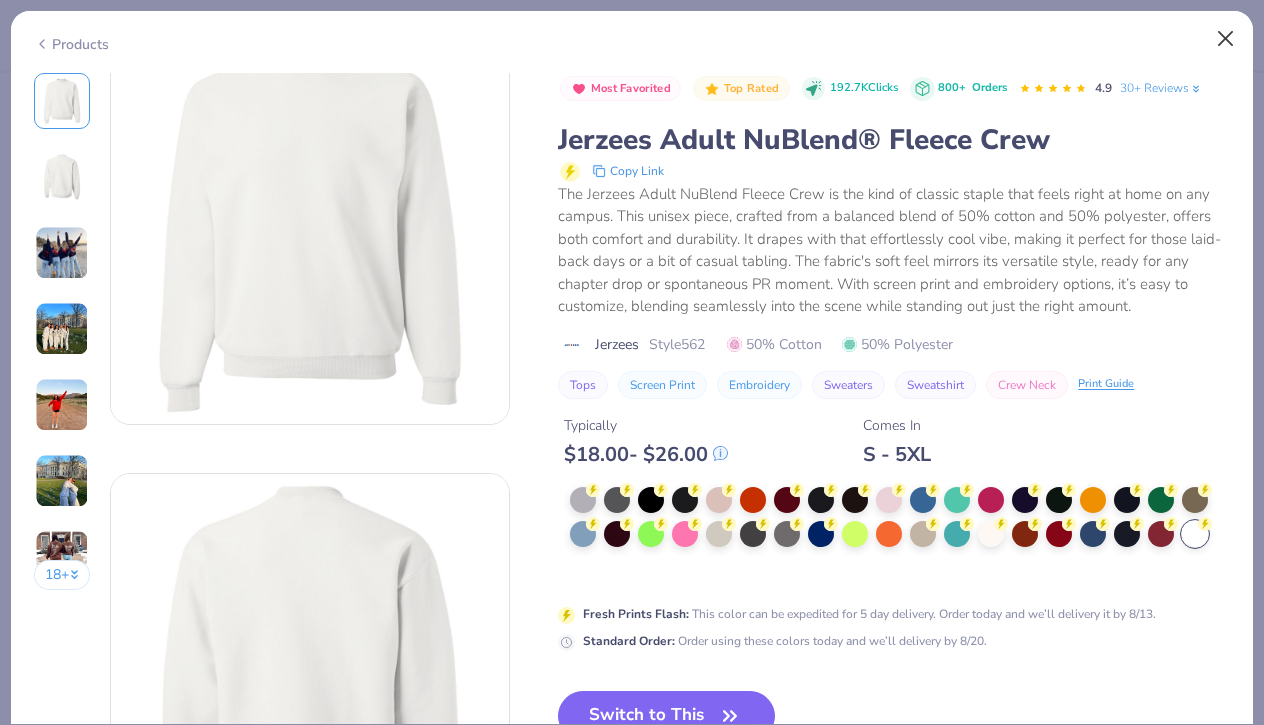 click at bounding box center [1226, 39] 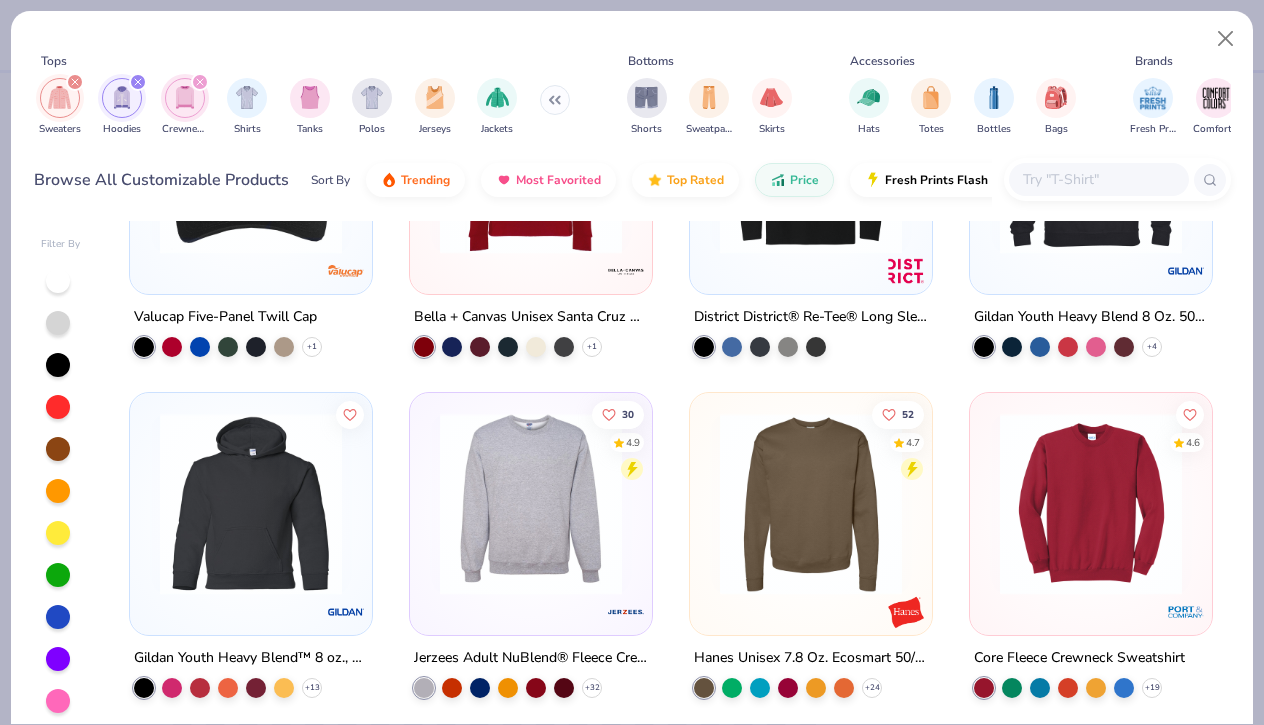 click at bounding box center [811, 504] 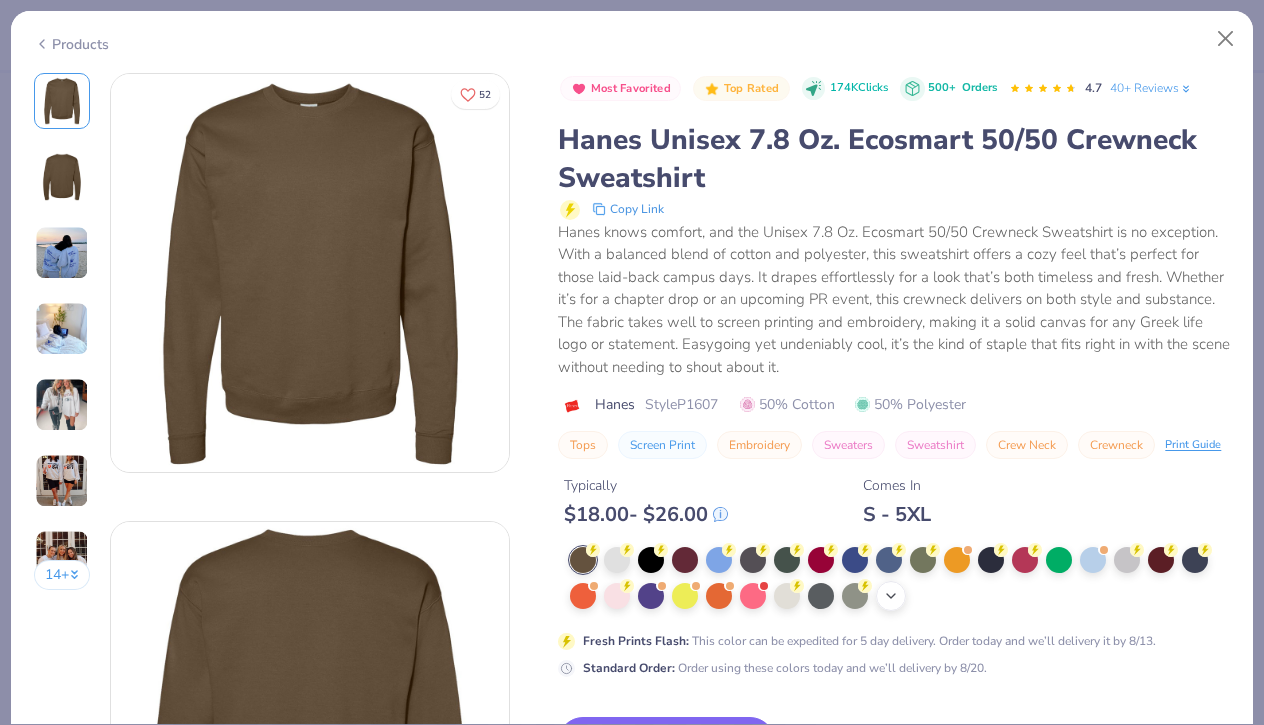 click 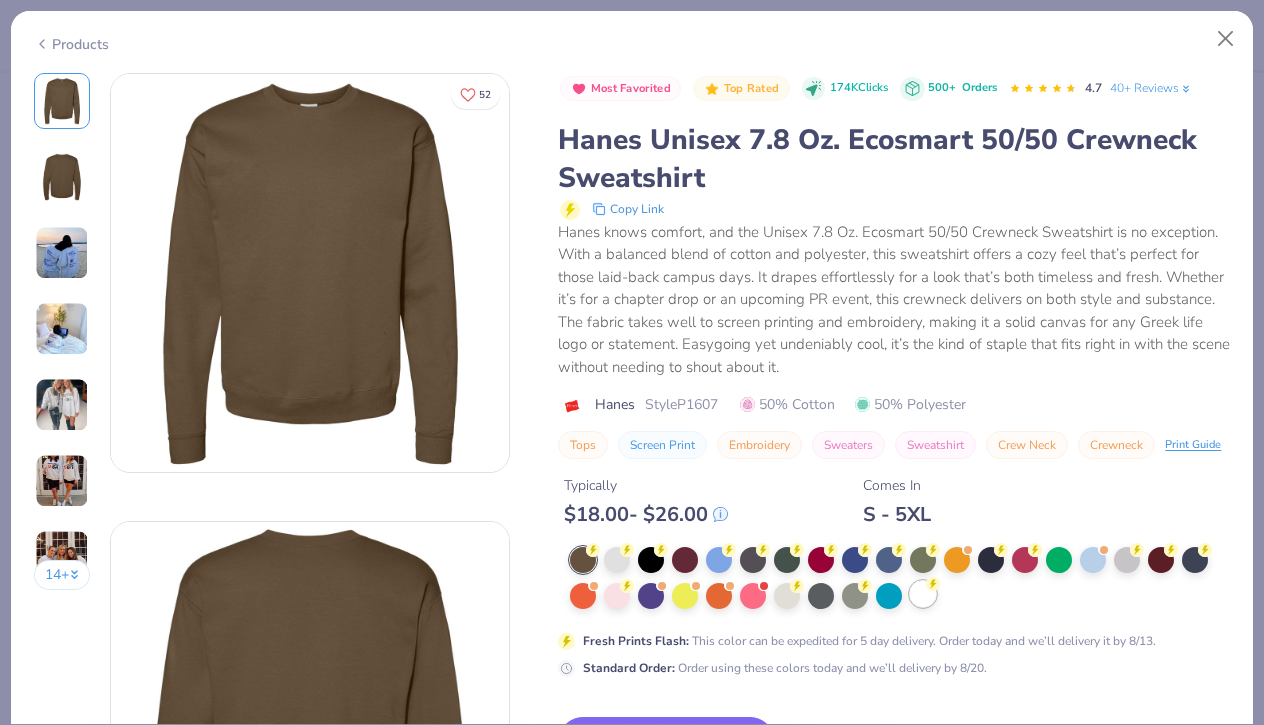 click at bounding box center [923, 594] 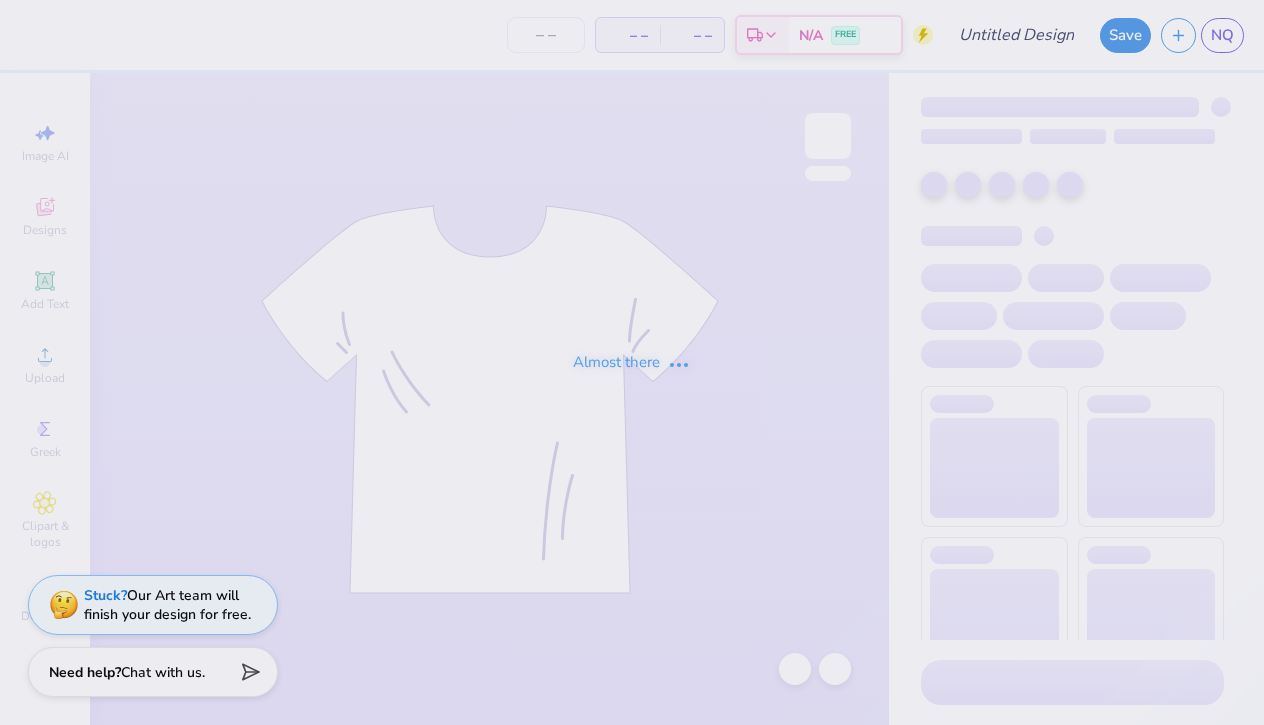 type on "GC" 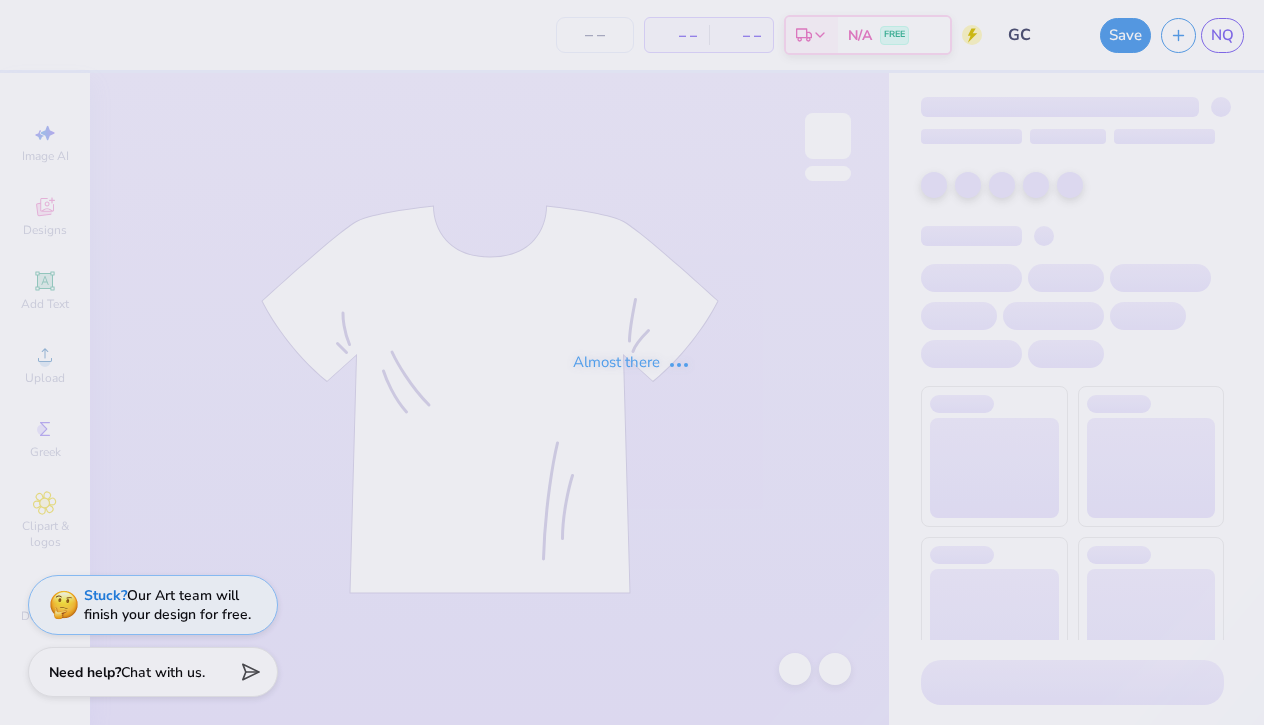 type on "64" 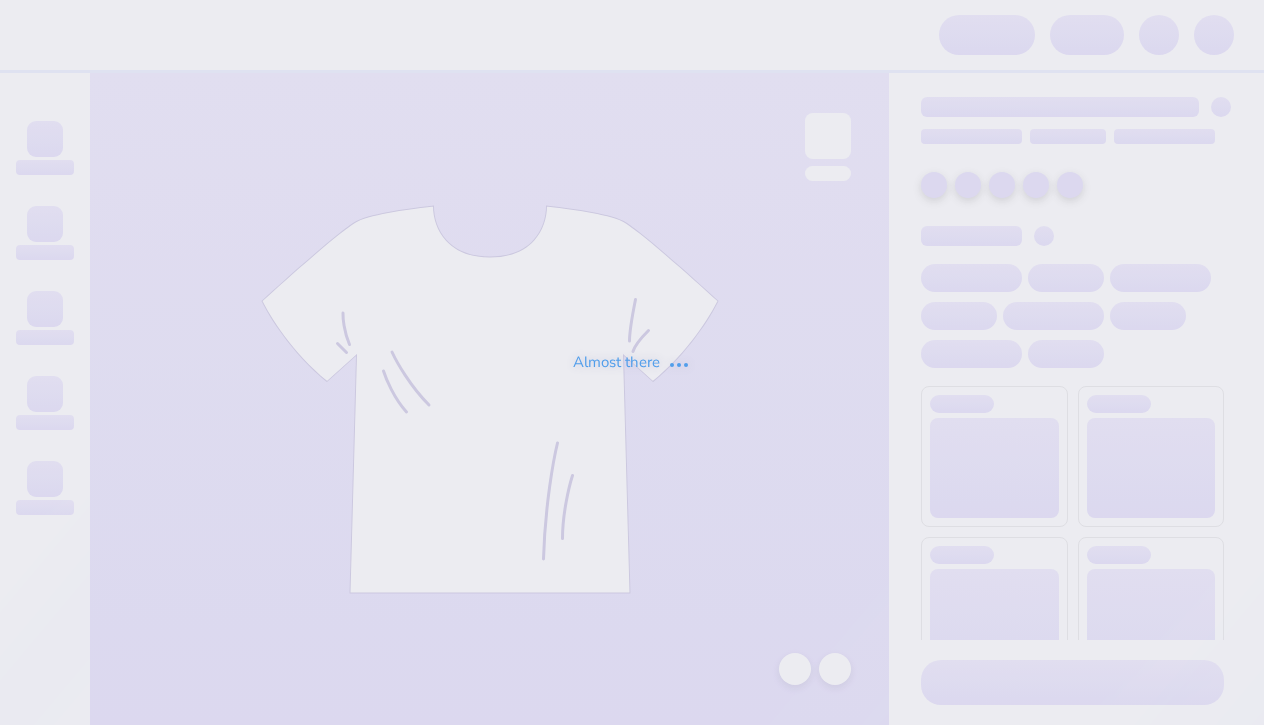 scroll, scrollTop: 0, scrollLeft: 0, axis: both 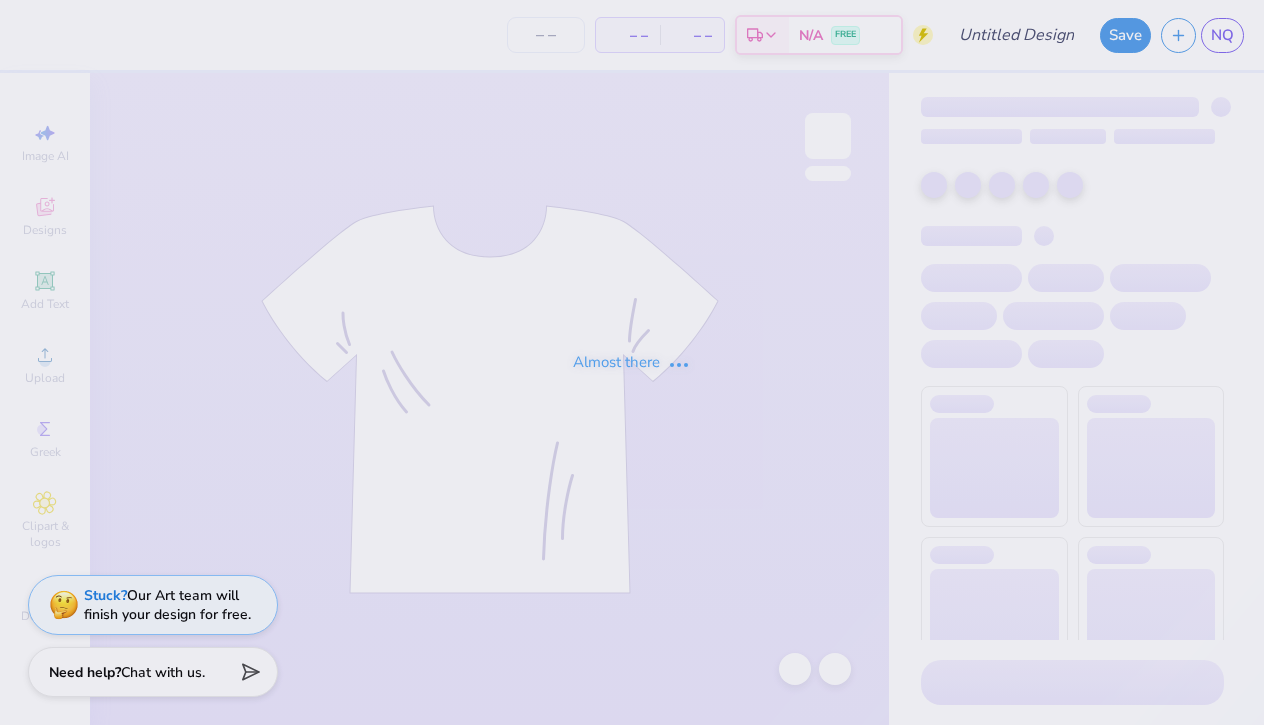 type on "GC" 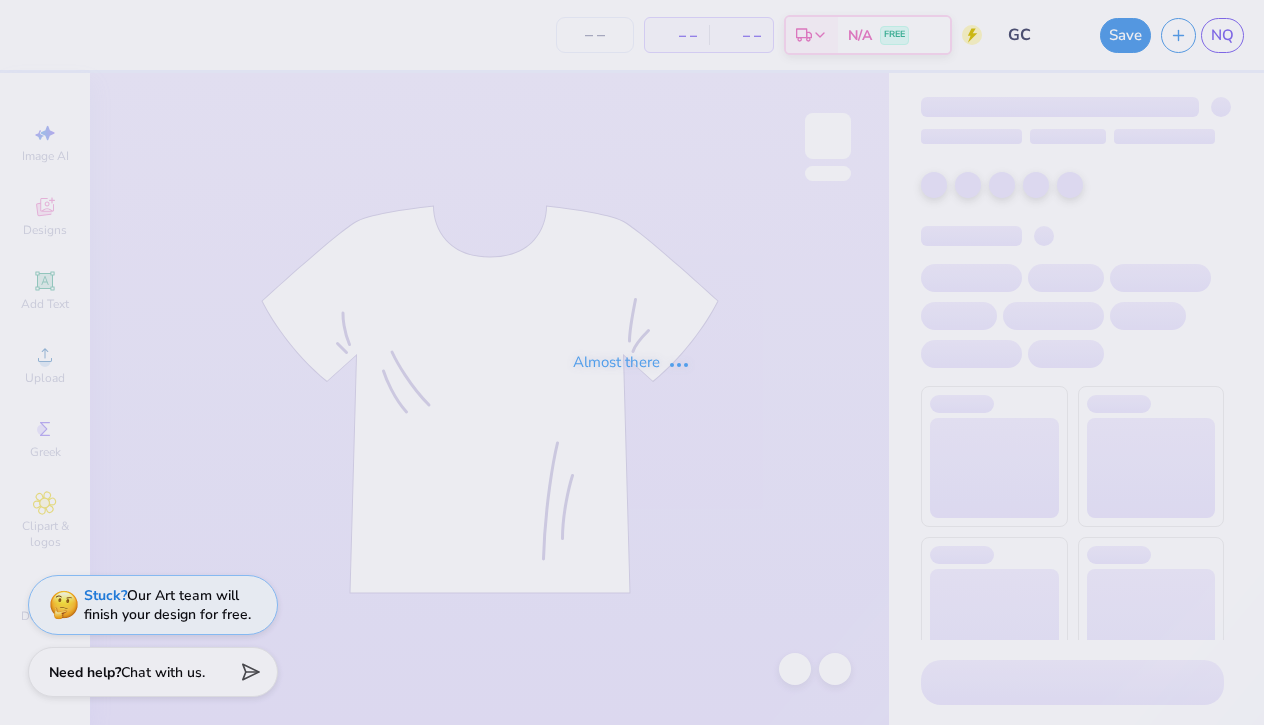 type on "64" 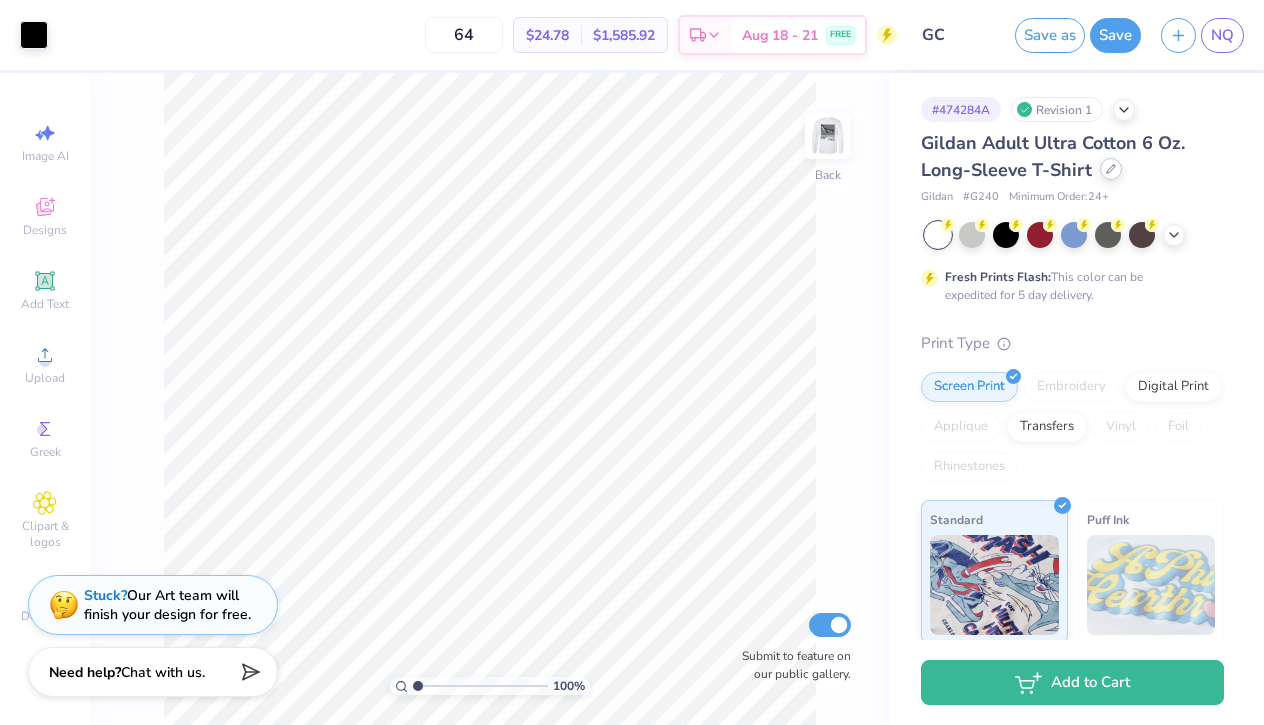 click 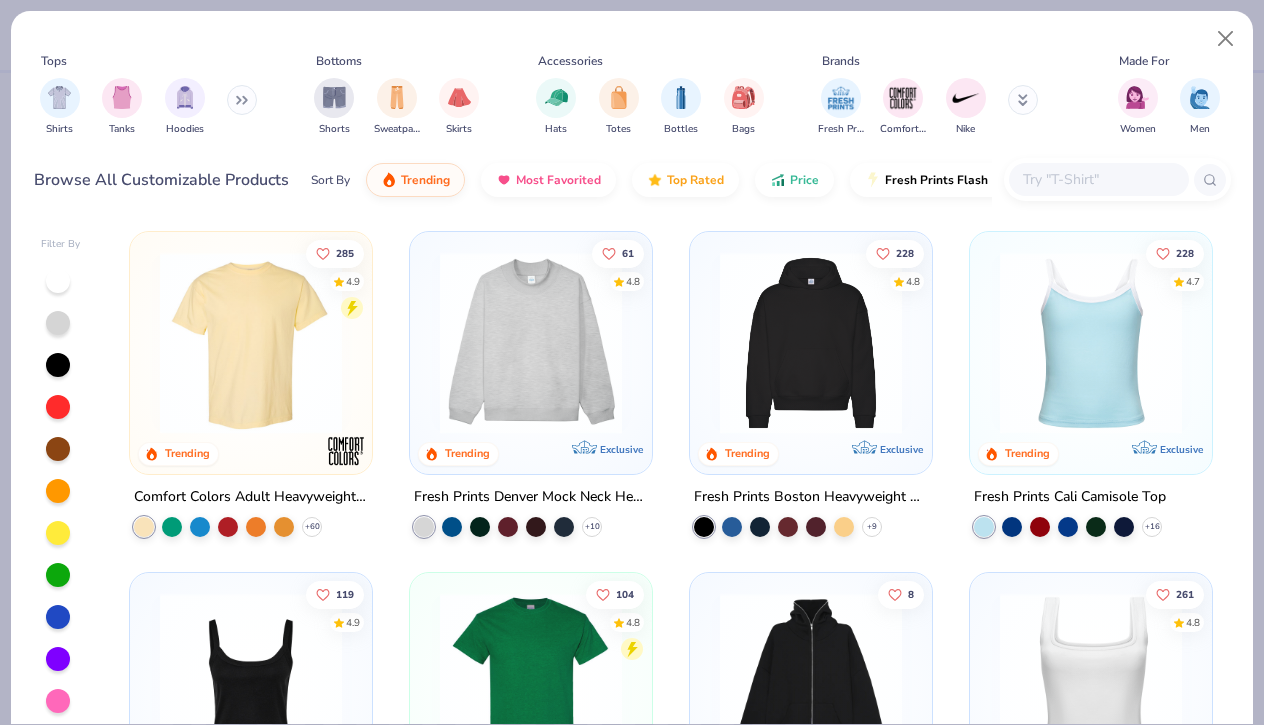 click at bounding box center [242, 100] 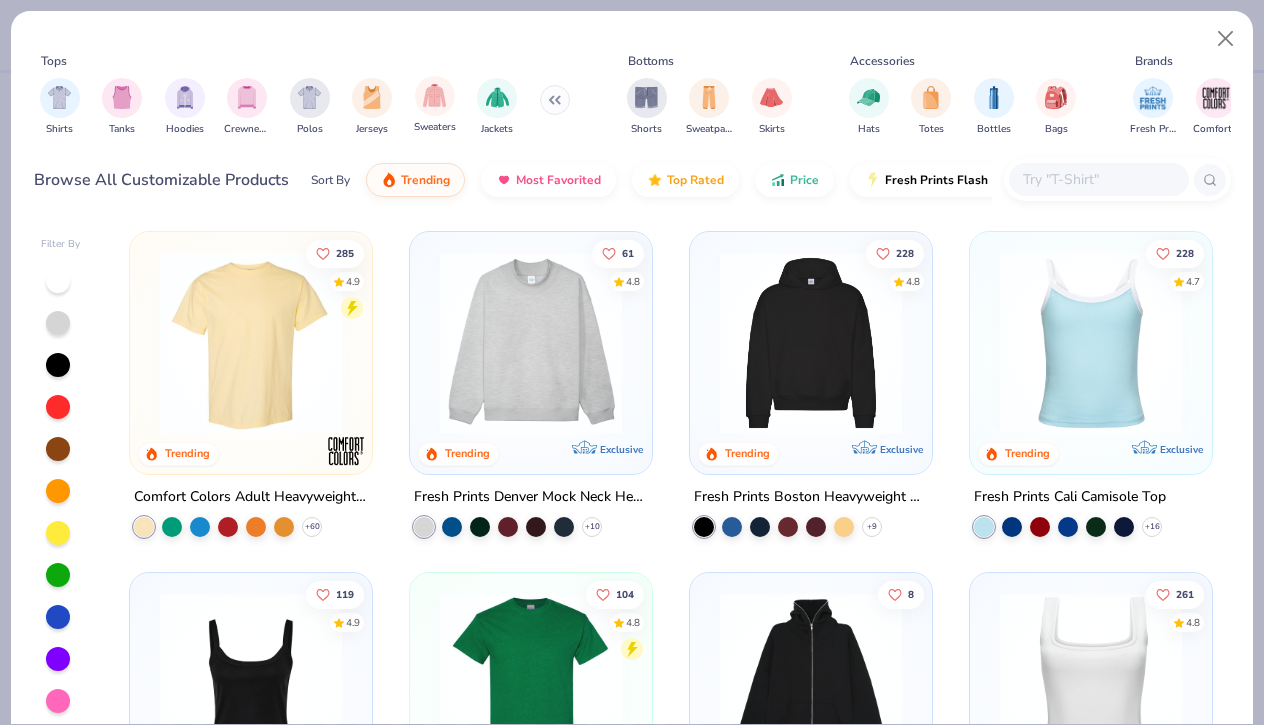 click on "Sweaters" at bounding box center [435, 105] 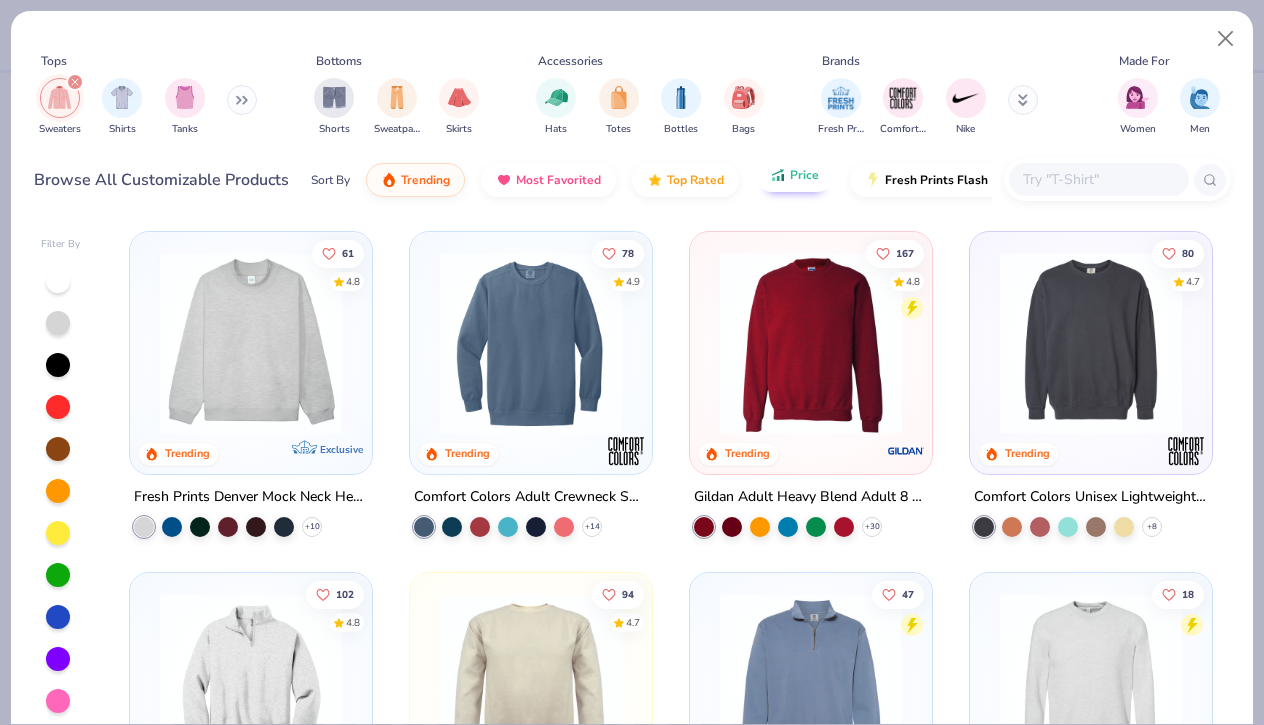click 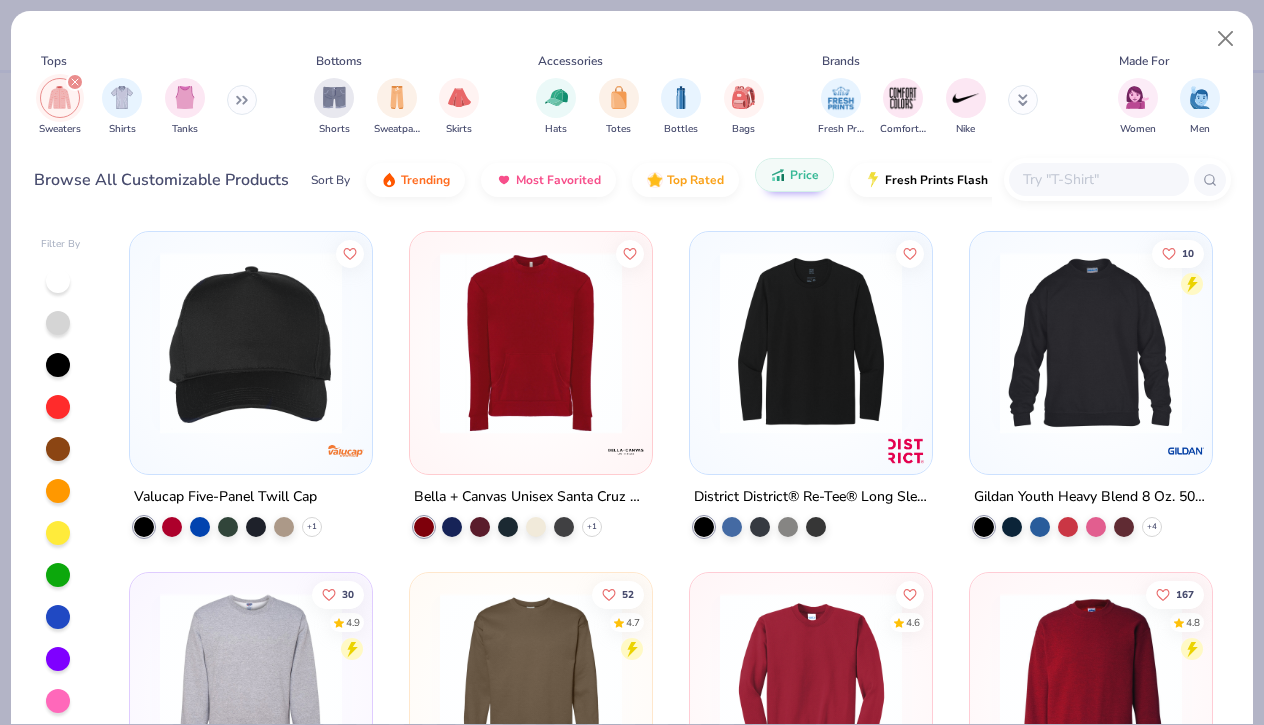 click 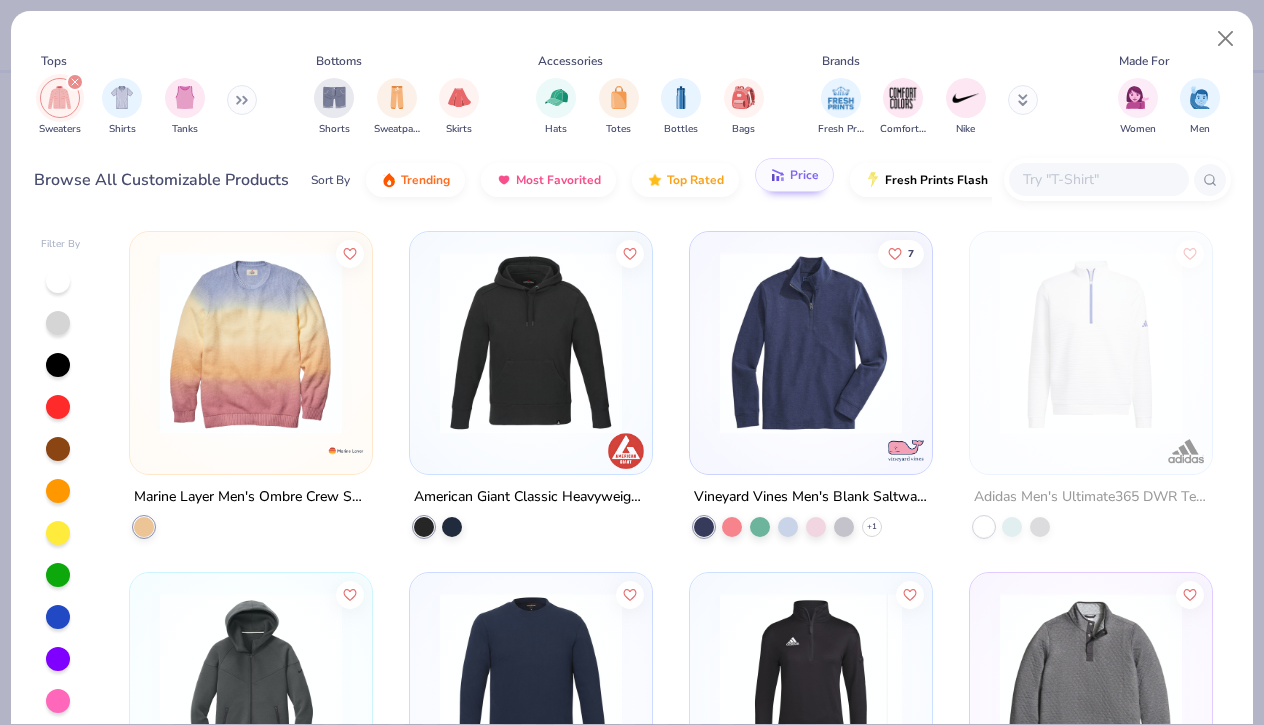click on "Price" at bounding box center (794, 175) 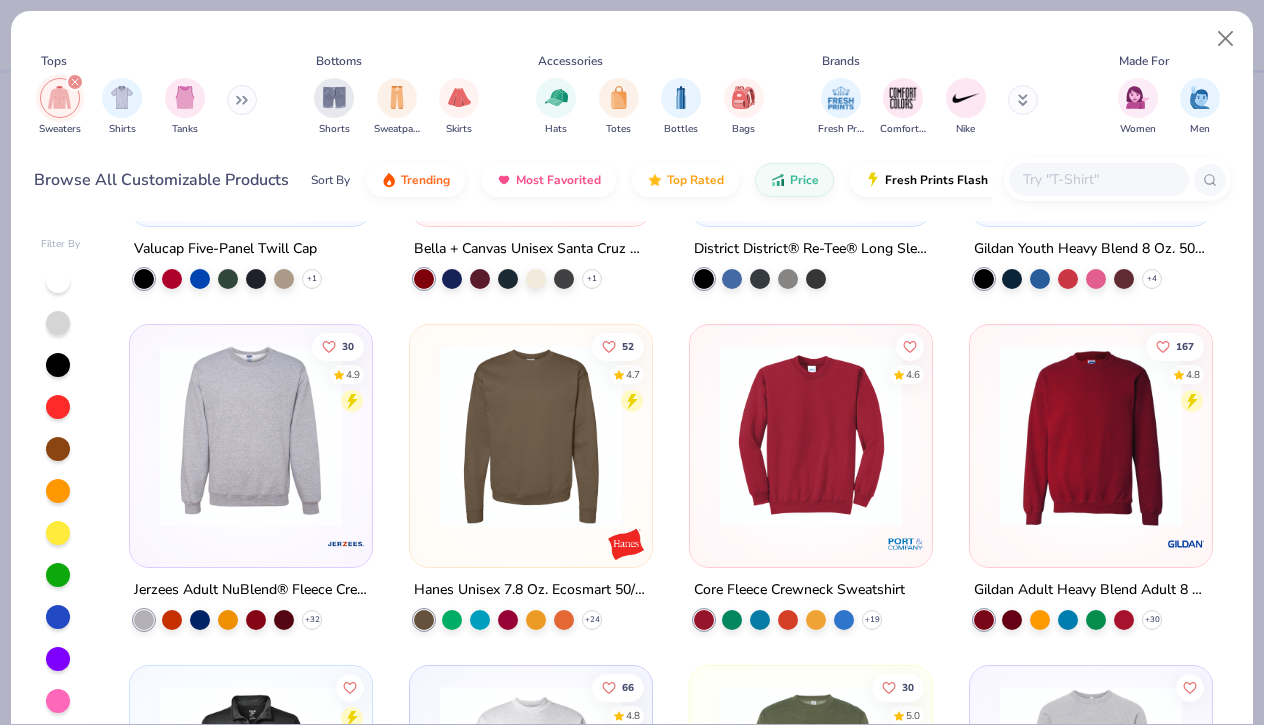 scroll, scrollTop: 251, scrollLeft: 0, axis: vertical 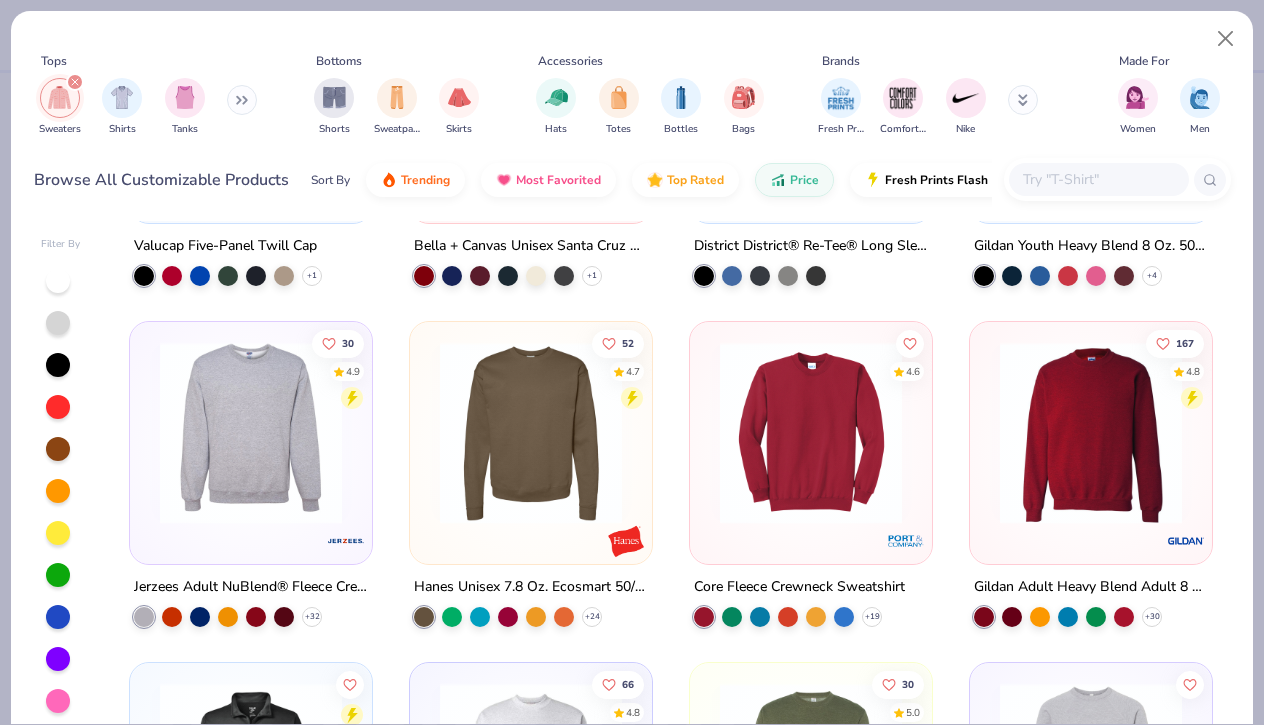 click at bounding box center (531, 433) 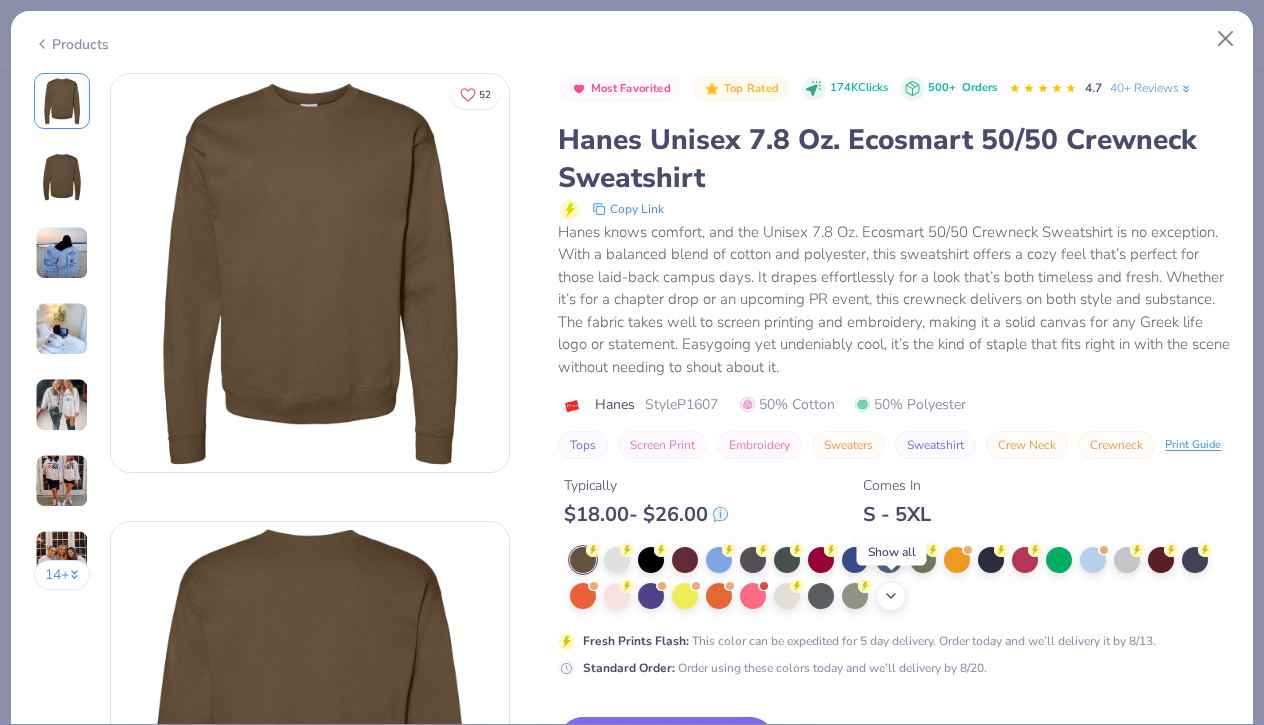 click 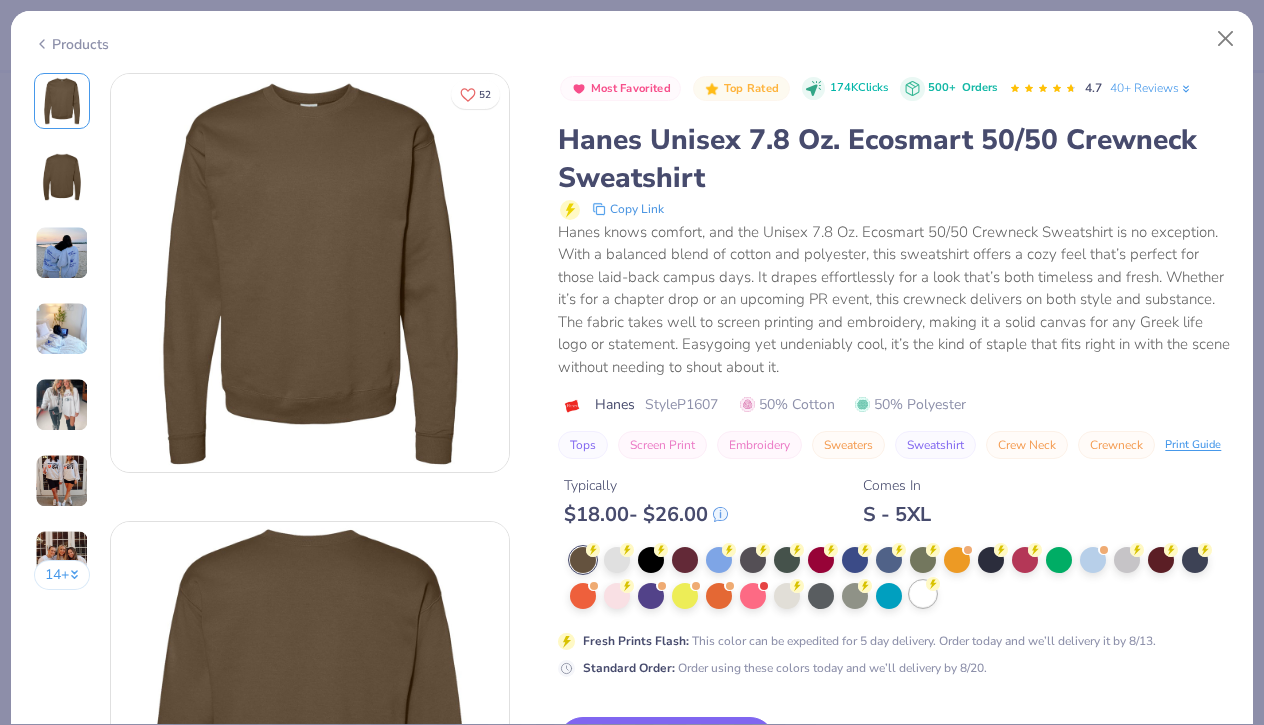 click at bounding box center [923, 594] 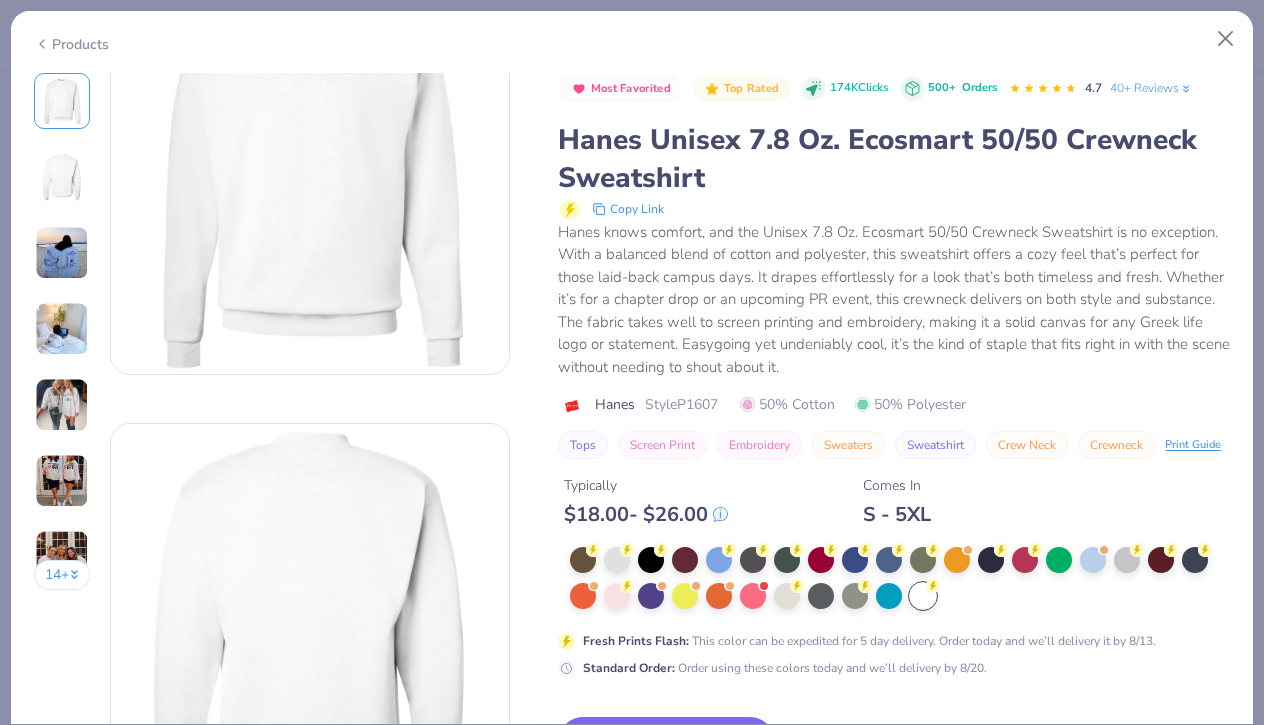 scroll, scrollTop: 108, scrollLeft: 0, axis: vertical 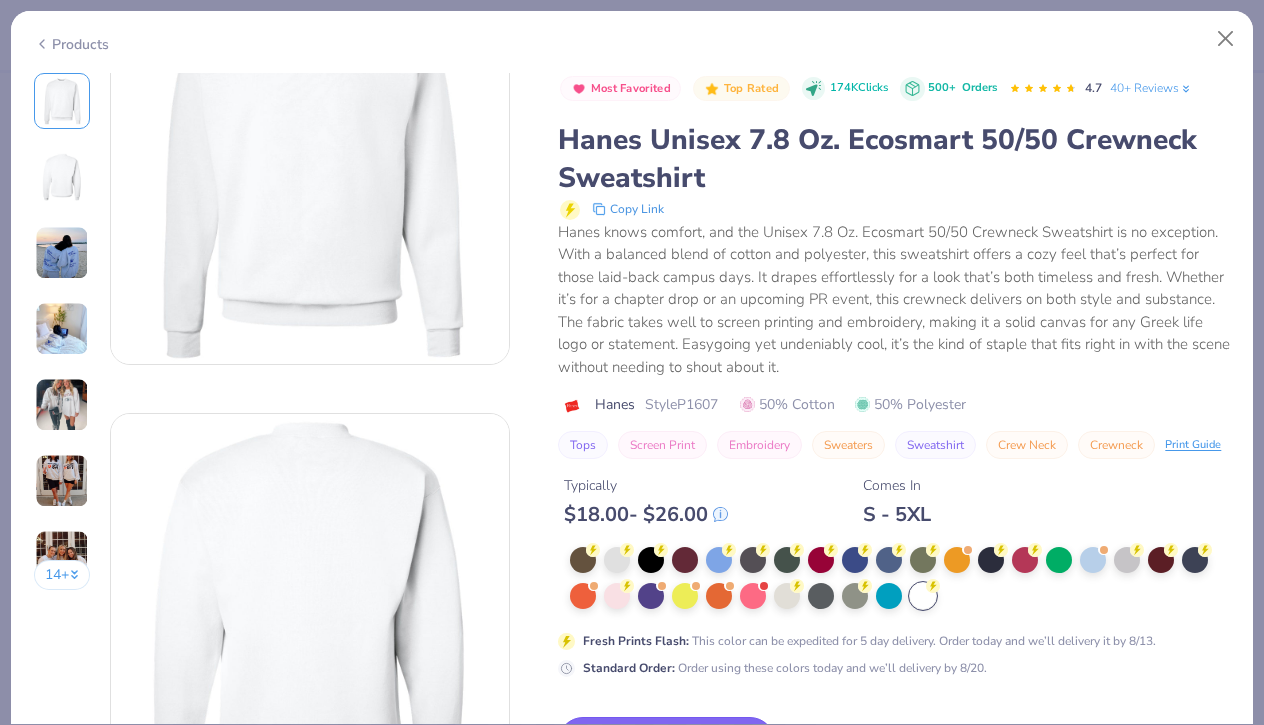 click on "Switch to This" at bounding box center (666, 742) 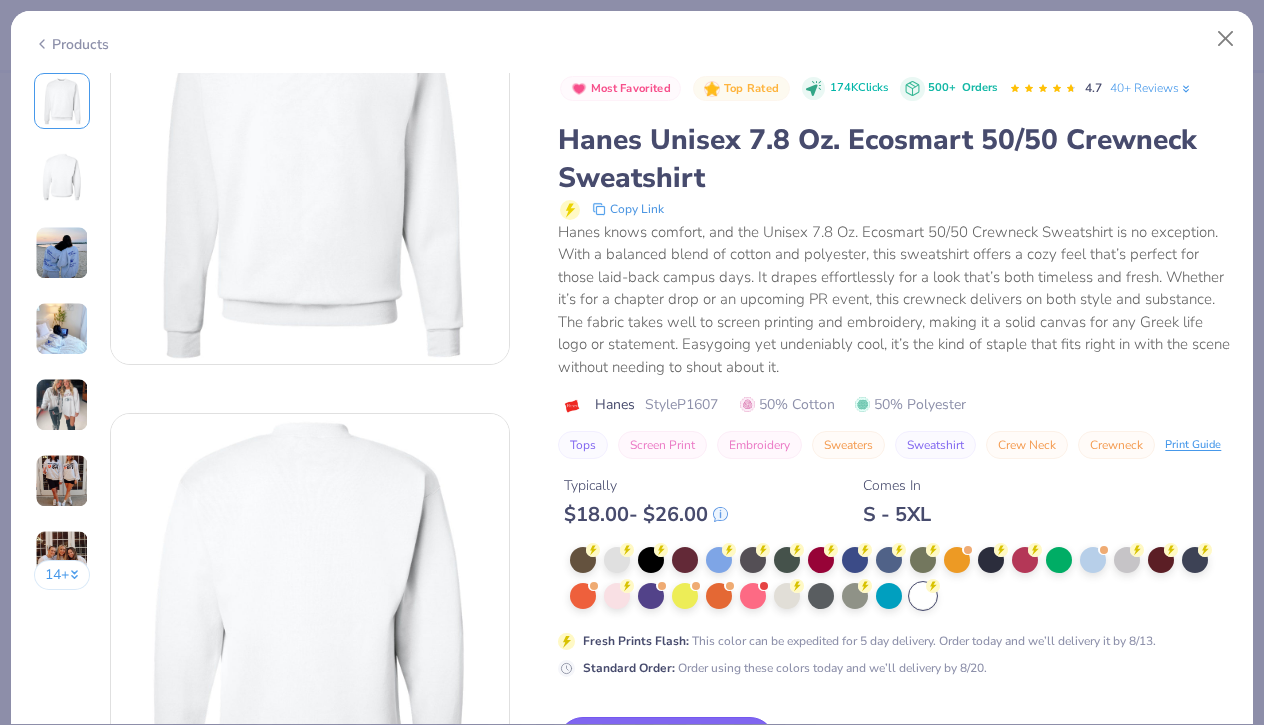 click on "Switch to This" at bounding box center [666, 742] 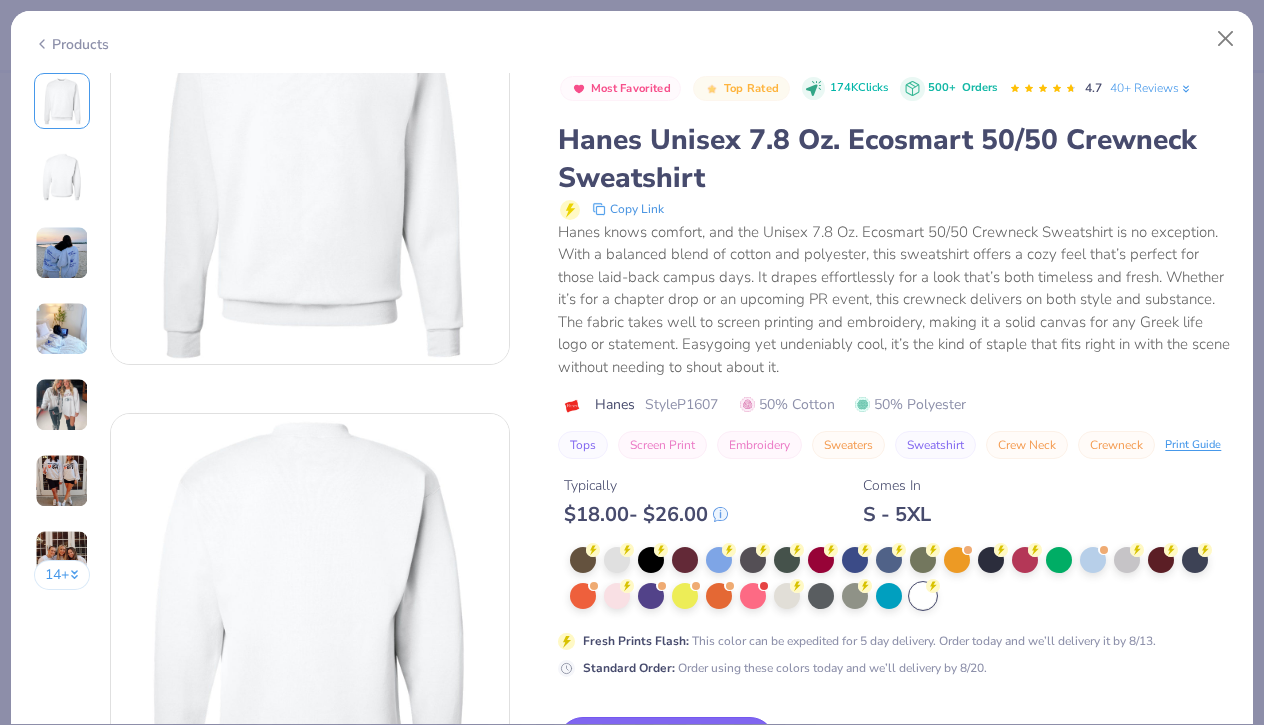 scroll, scrollTop: 264, scrollLeft: 0, axis: vertical 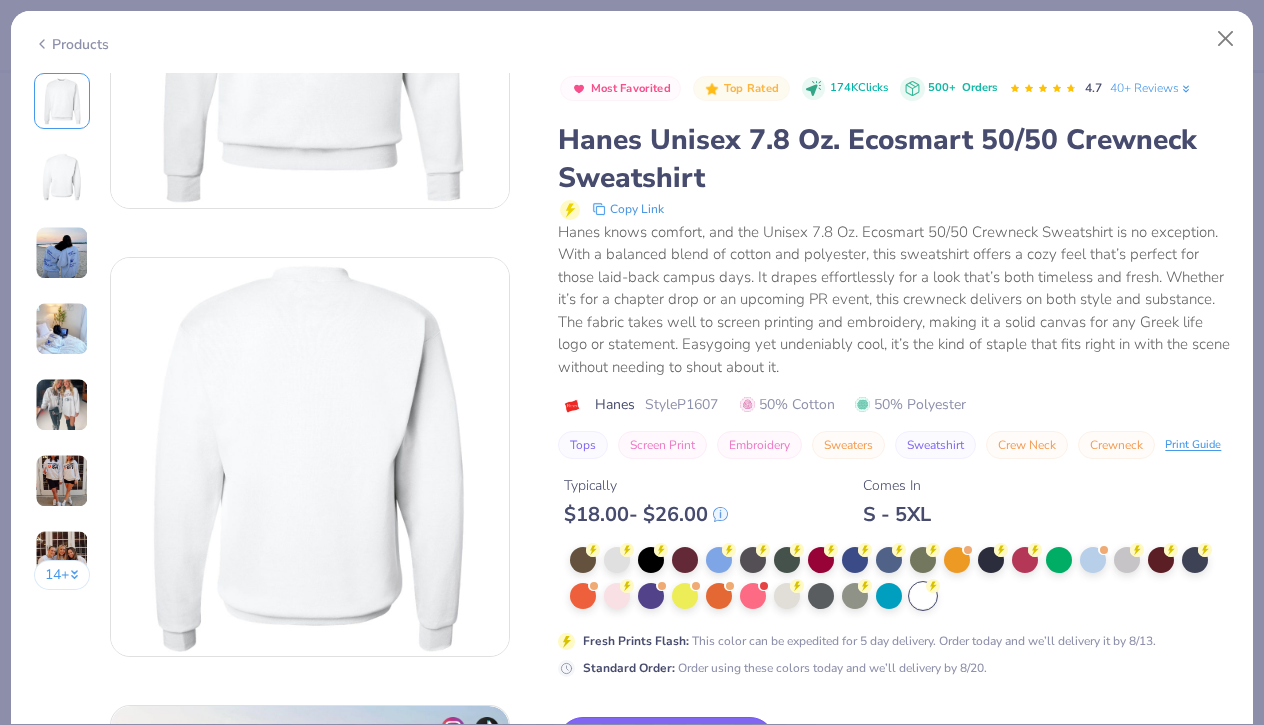 click on "Switch to This" at bounding box center (666, 742) 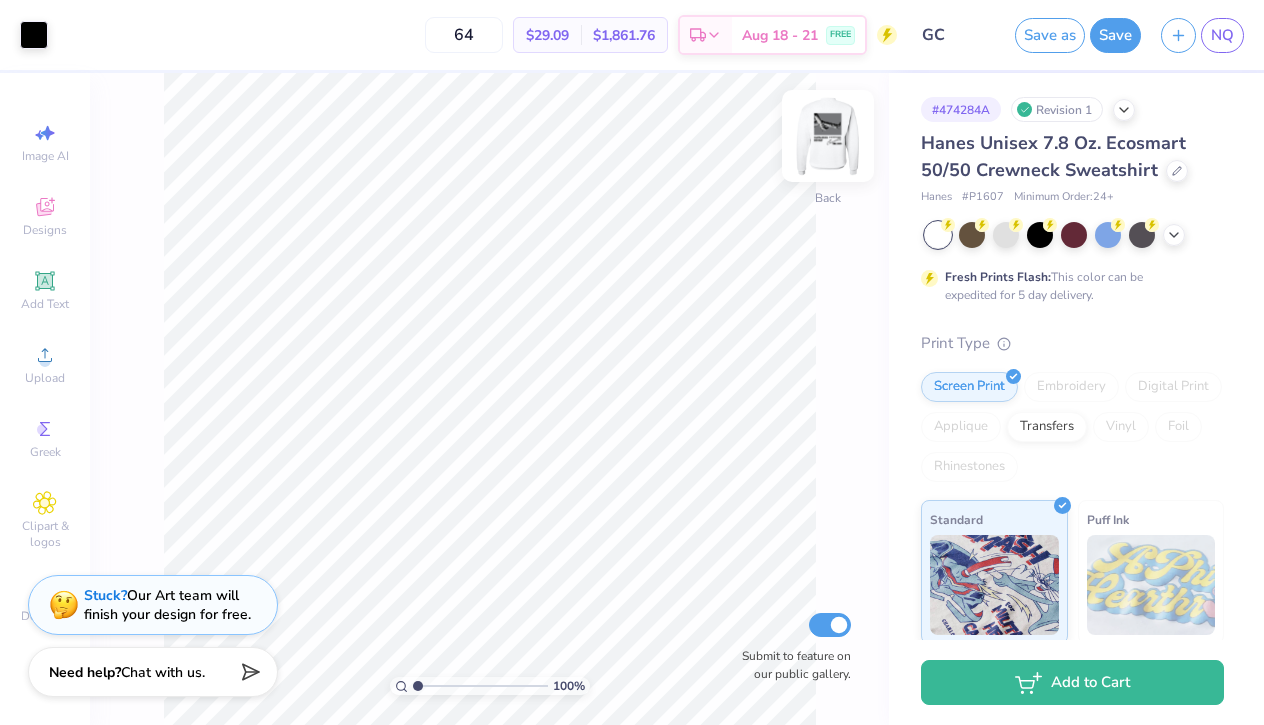 click at bounding box center (828, 136) 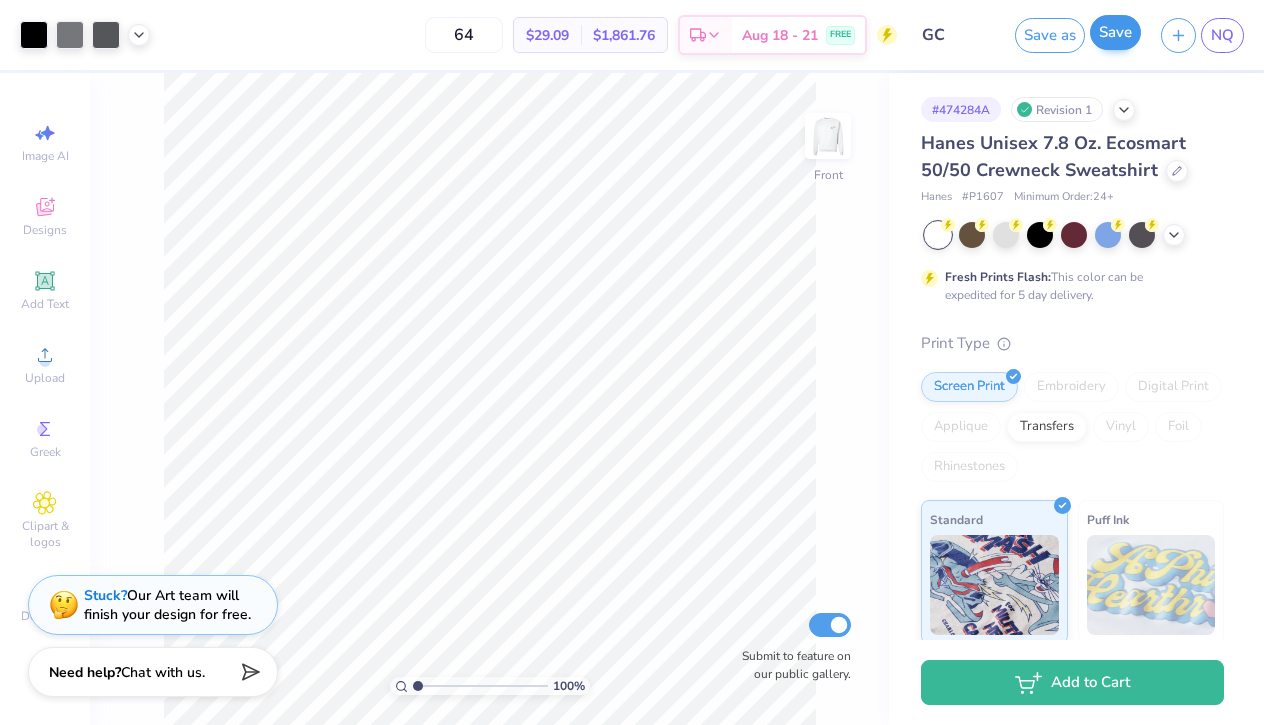 click on "Save" at bounding box center (1115, 32) 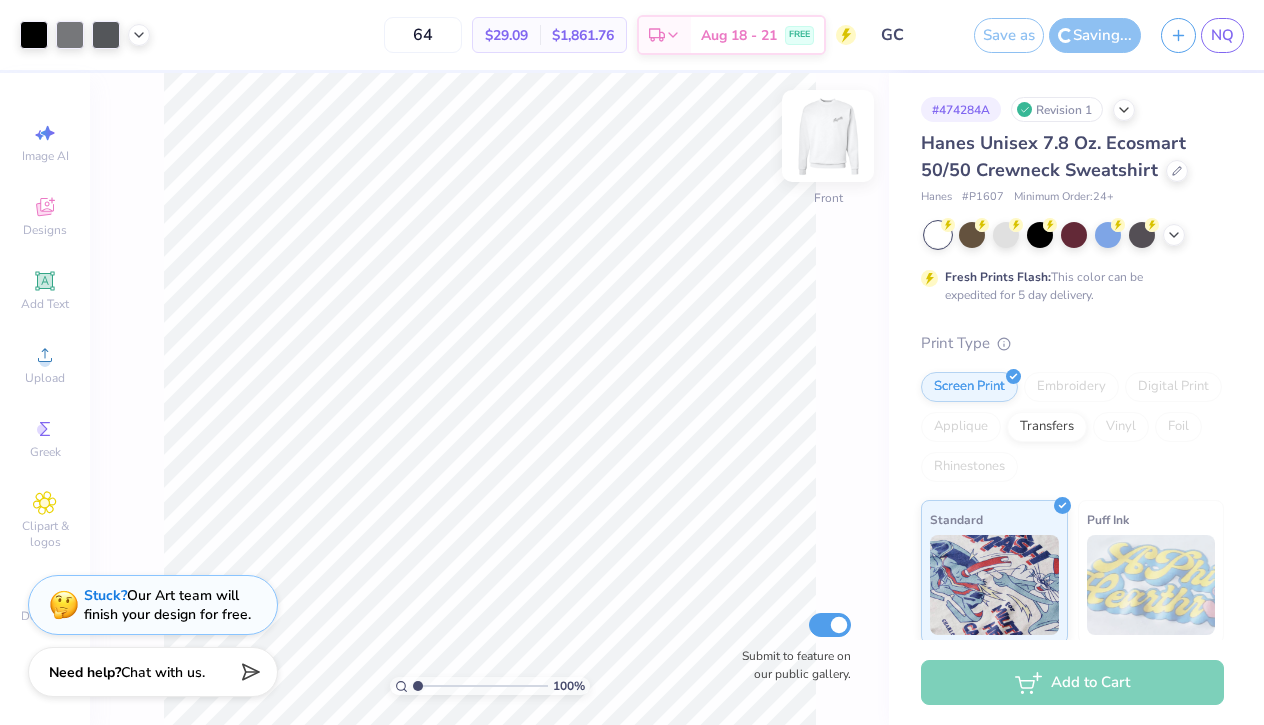 click at bounding box center (828, 136) 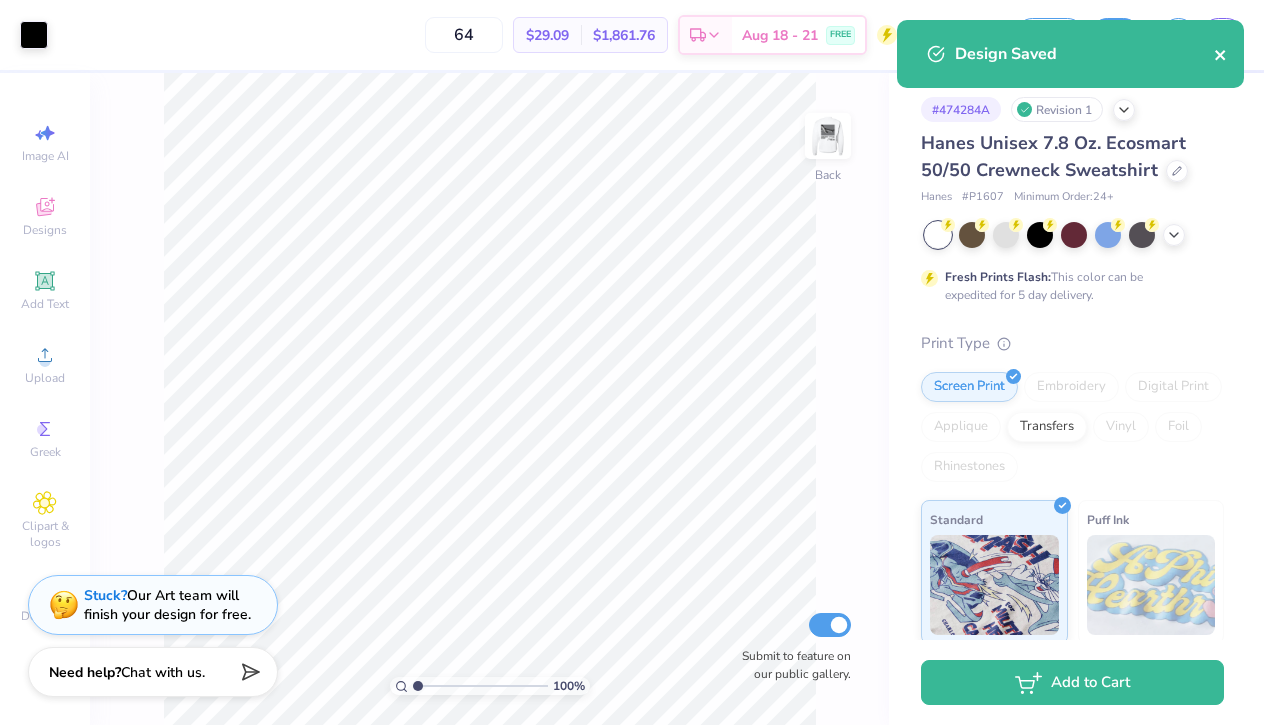 click 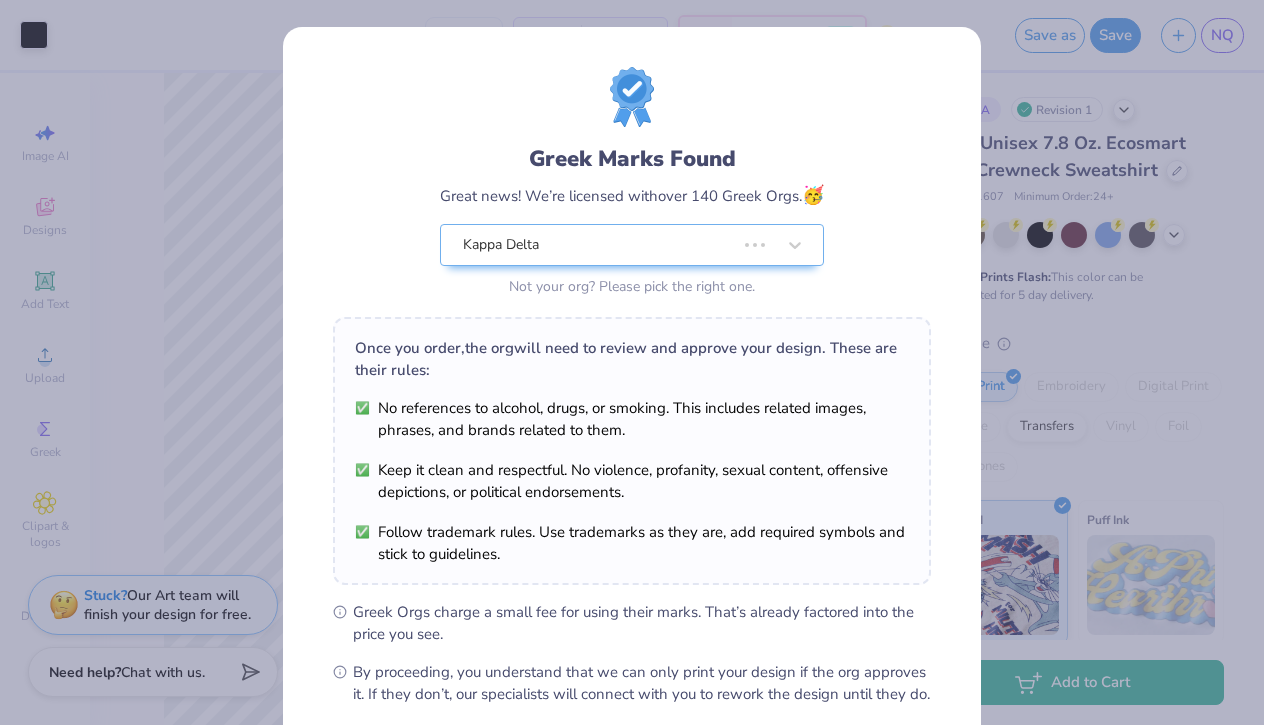 click on "Design Saved" at bounding box center [1070, 61] 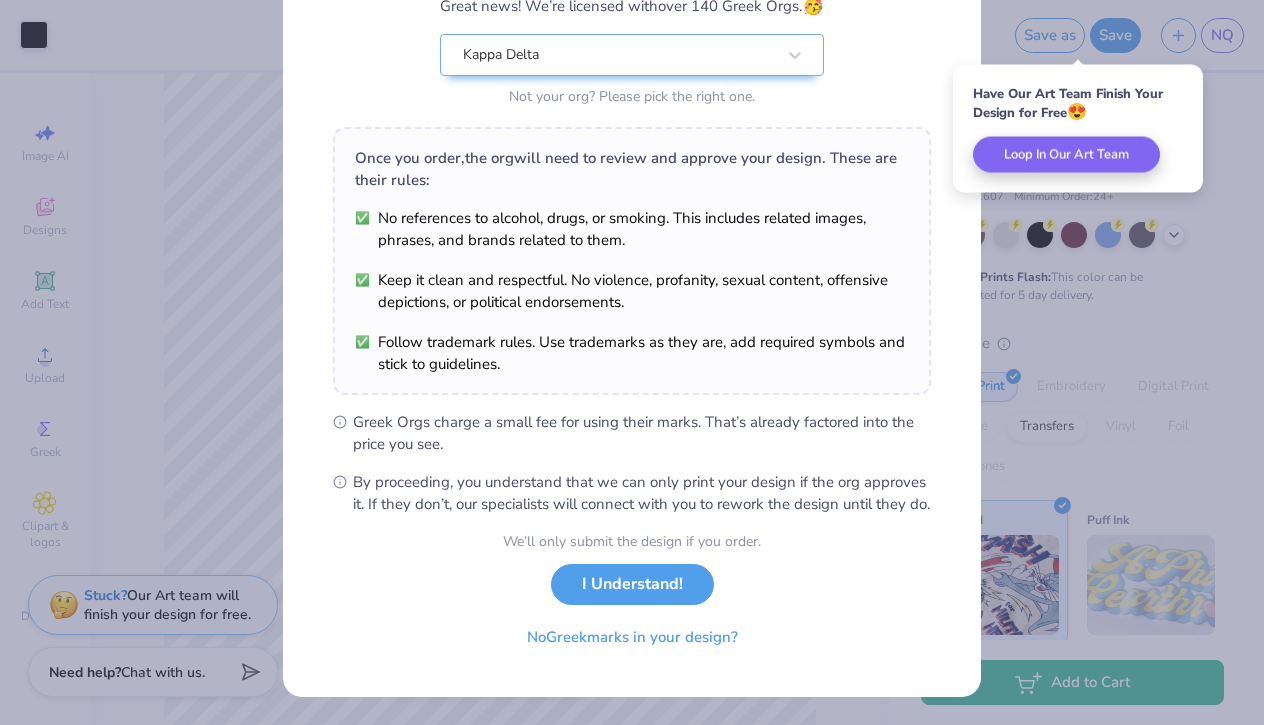 scroll, scrollTop: 211, scrollLeft: 0, axis: vertical 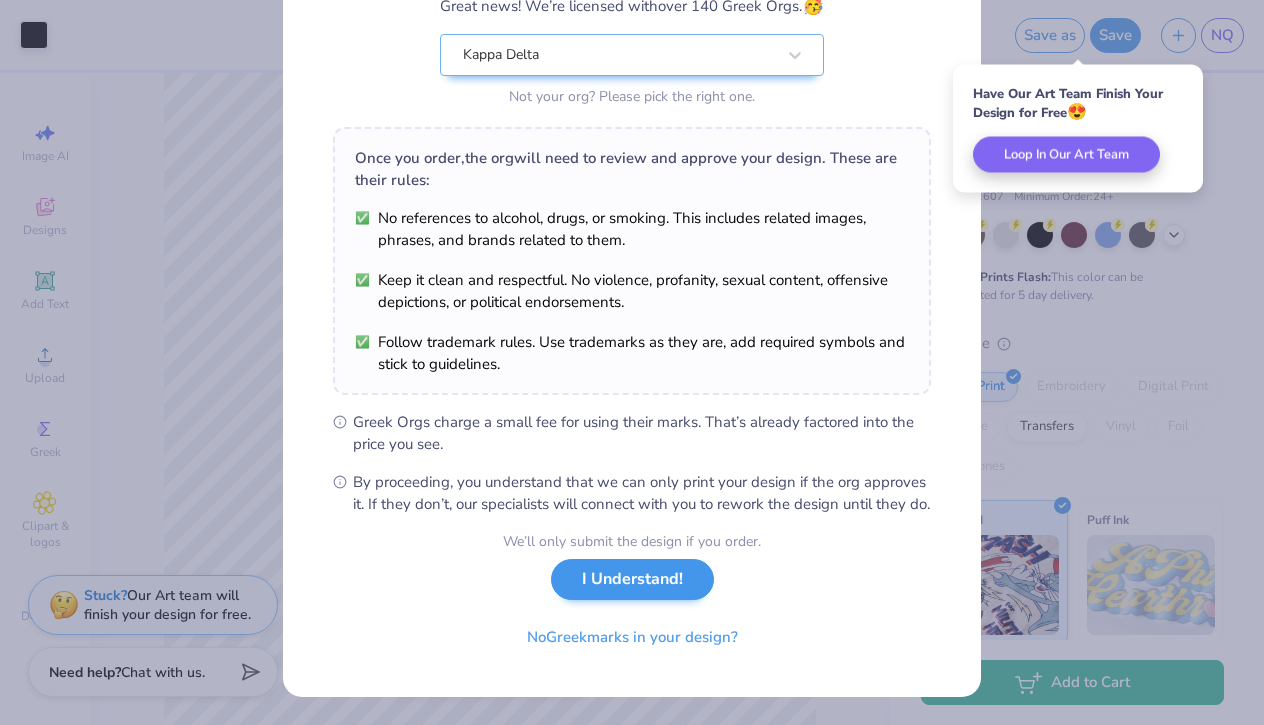 click on "I Understand!" at bounding box center [632, 579] 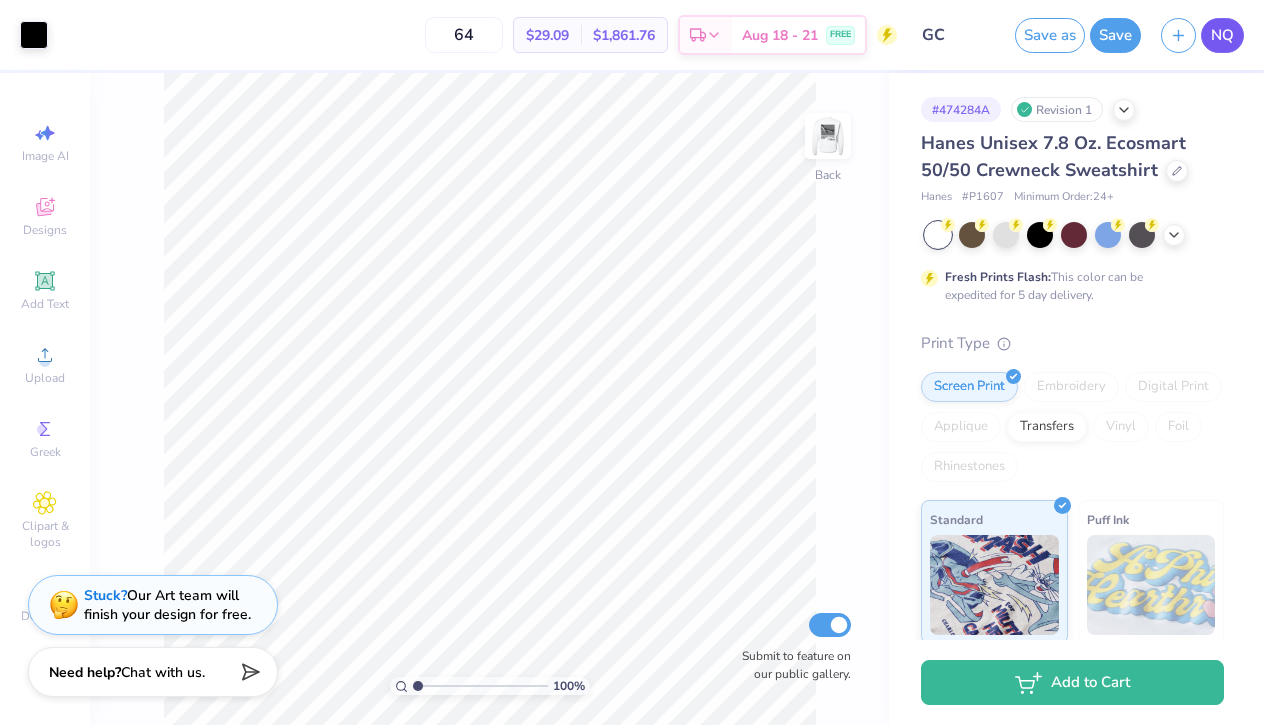 click on "NQ" at bounding box center [1222, 35] 